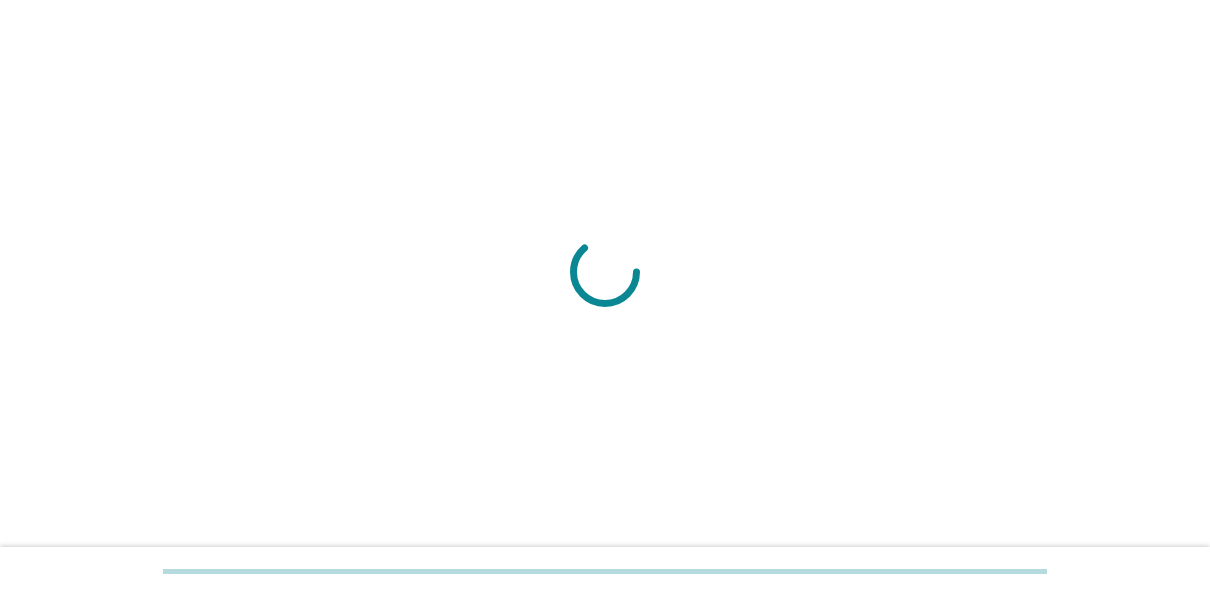 scroll, scrollTop: 0, scrollLeft: 0, axis: both 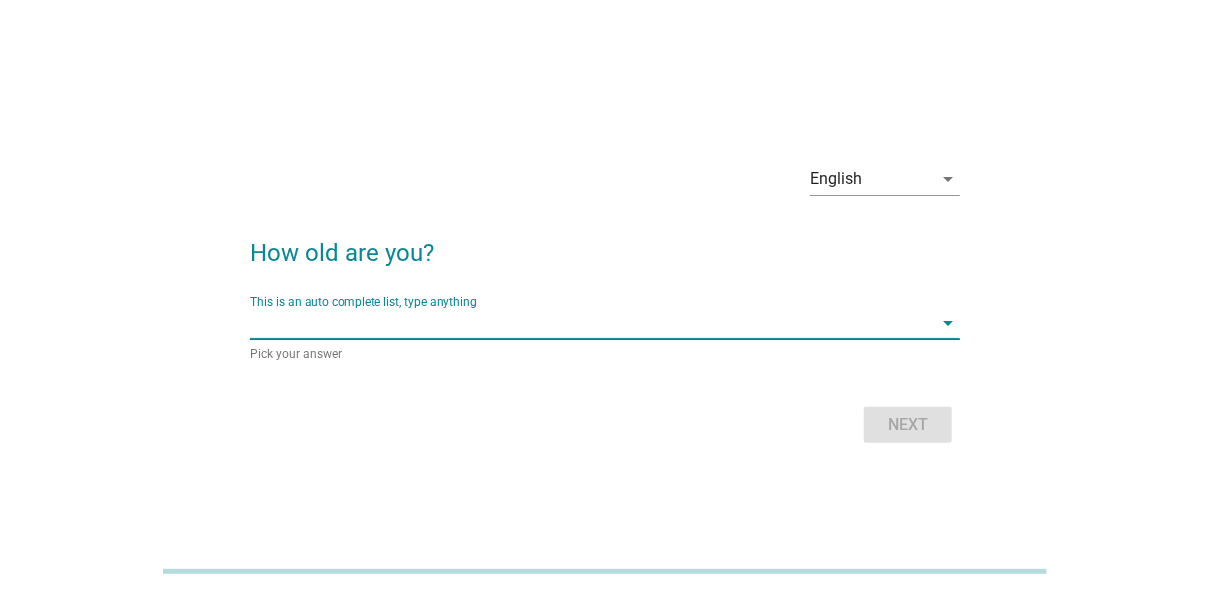 click at bounding box center [591, 323] 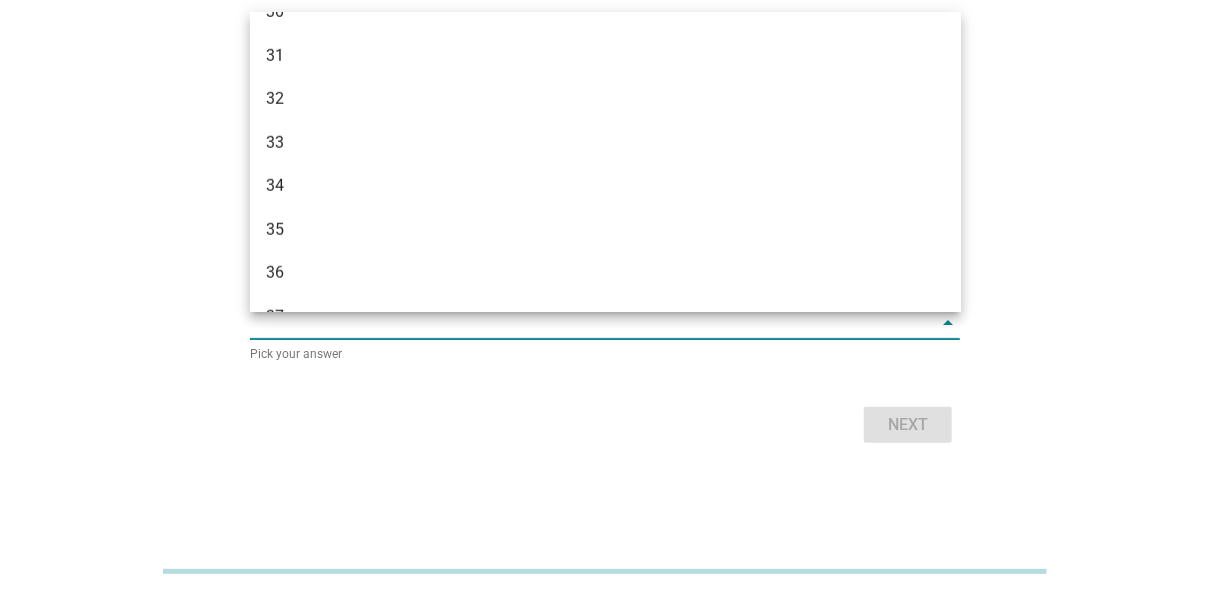 scroll, scrollTop: 676, scrollLeft: 0, axis: vertical 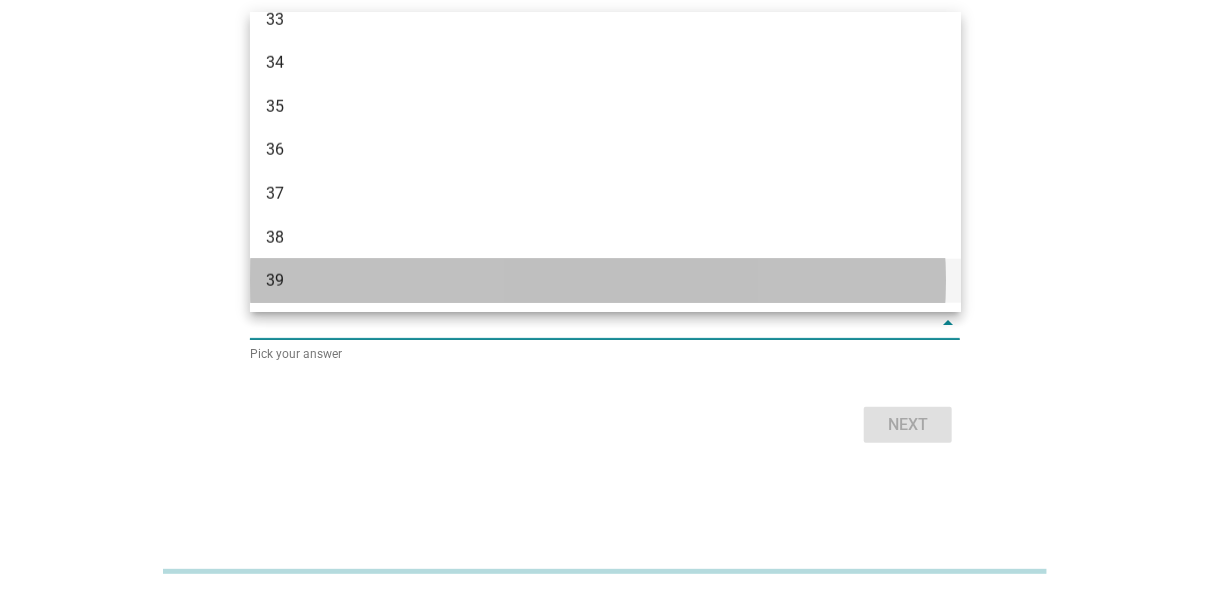 click on "39" at bounding box center (577, 281) 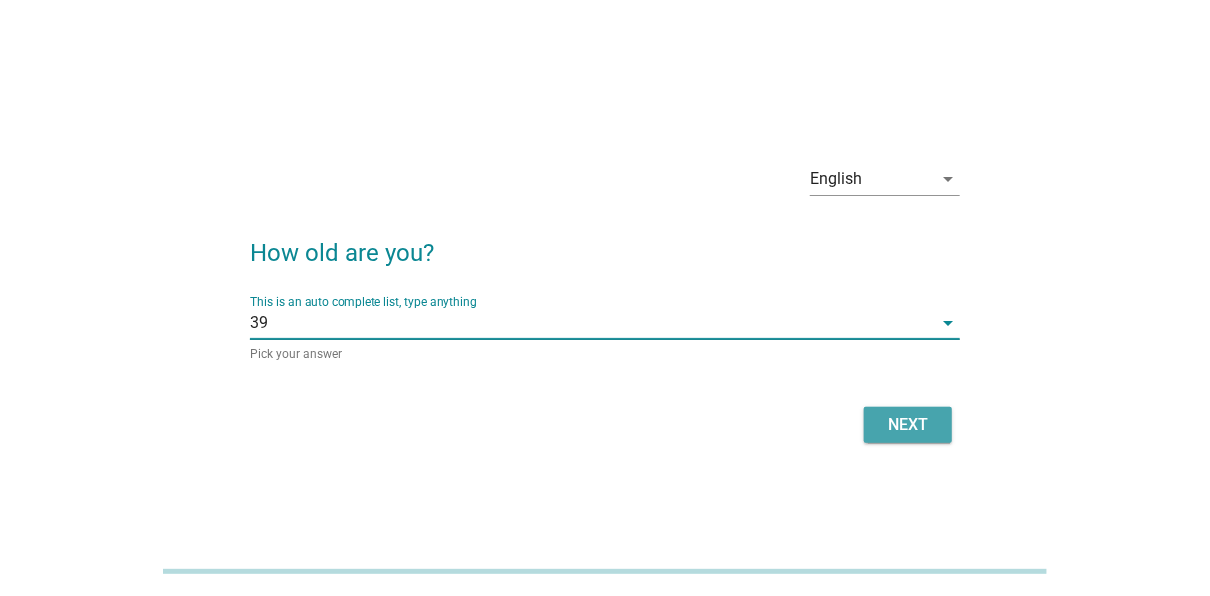click on "Next" at bounding box center [908, 425] 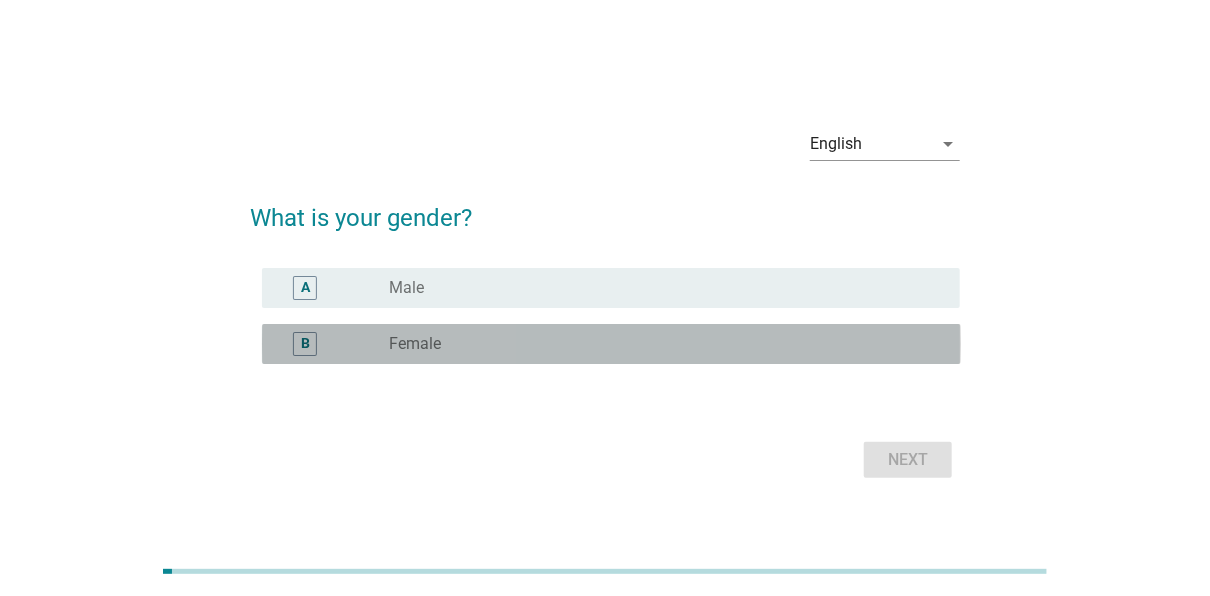 click on "radio_button_unchecked Female" at bounding box center [659, 344] 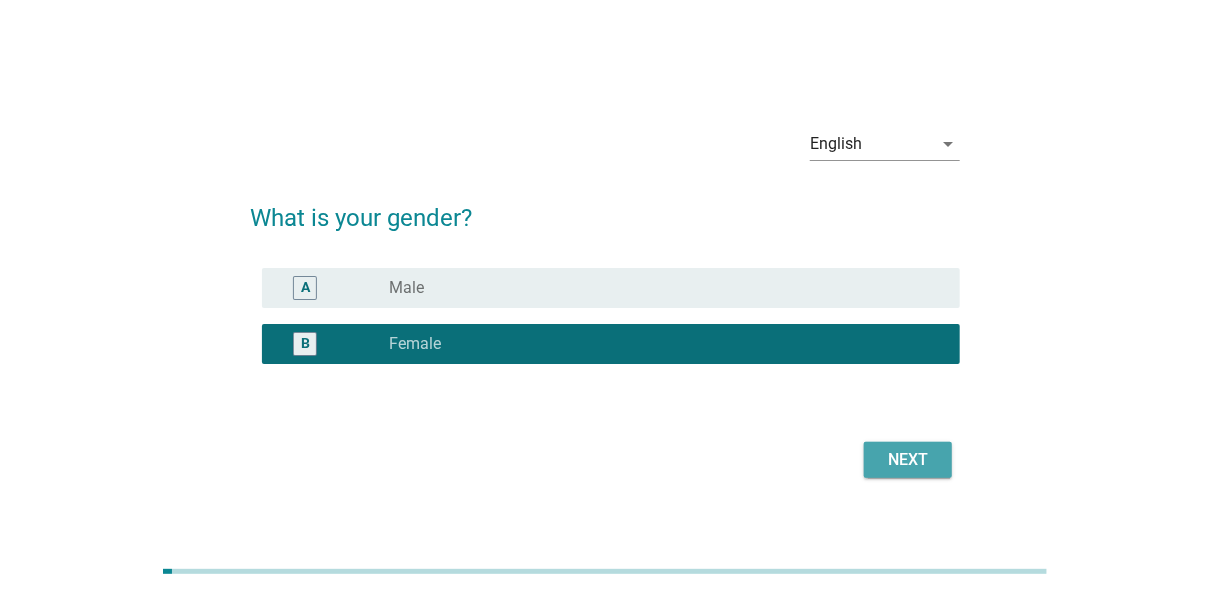 click on "Next" at bounding box center (908, 460) 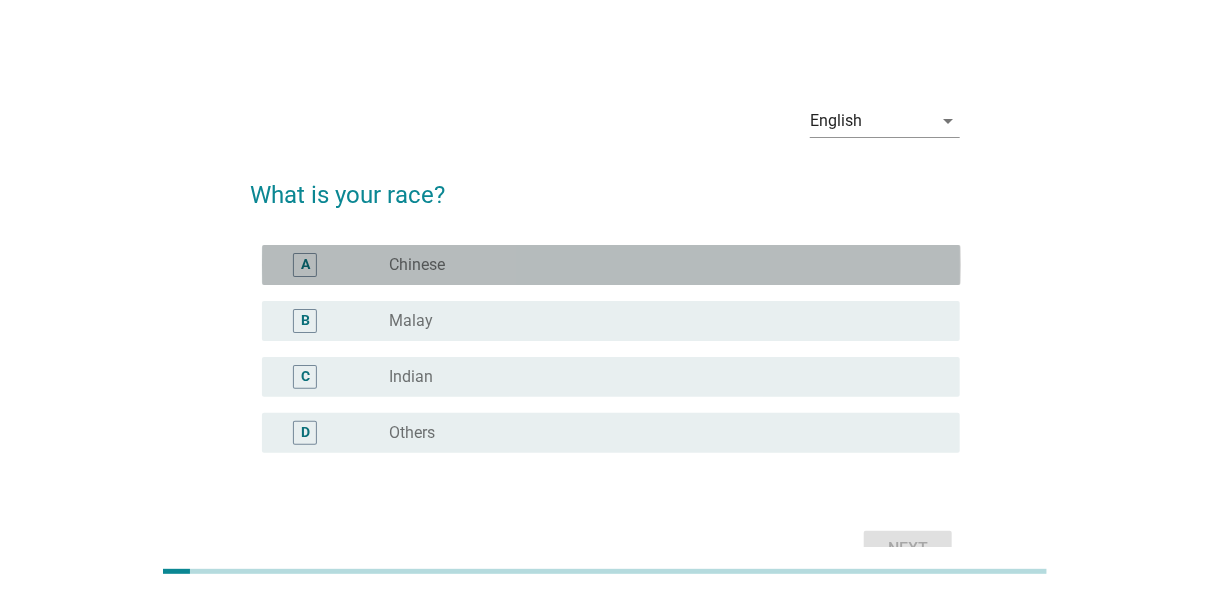 click on "radio_button_unchecked Chinese" at bounding box center (659, 265) 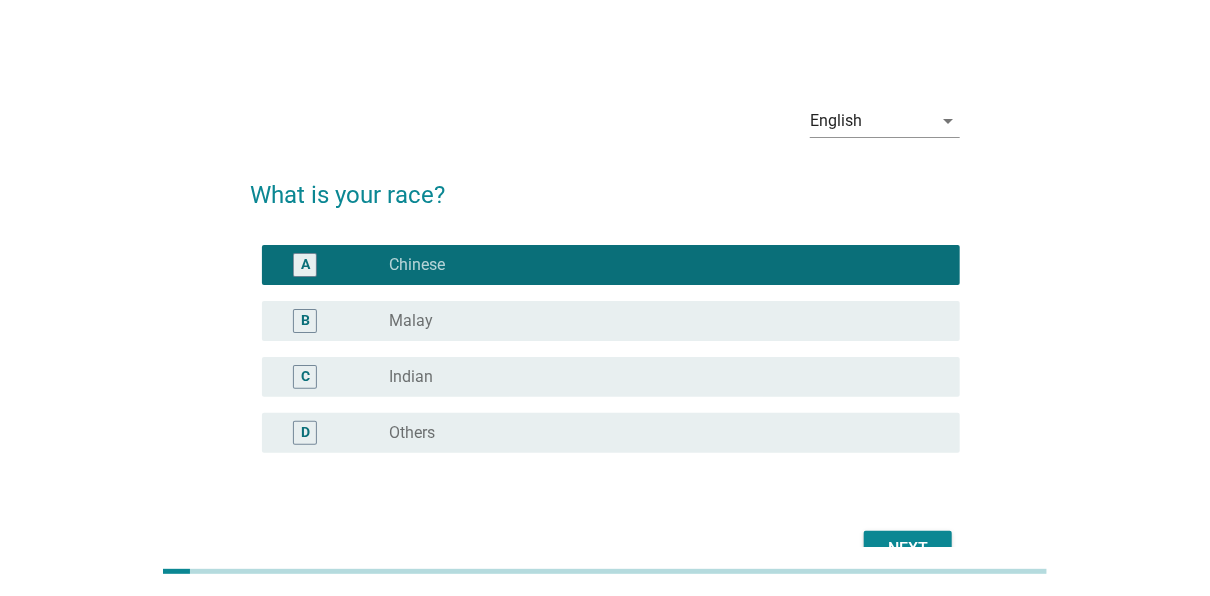 scroll, scrollTop: 85, scrollLeft: 0, axis: vertical 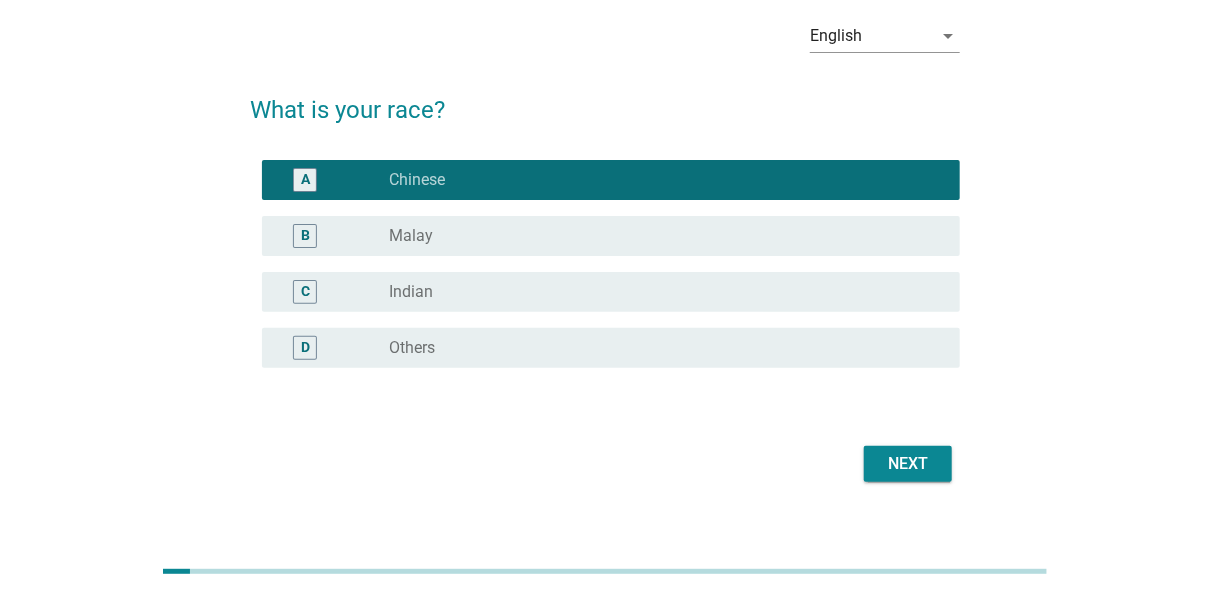 click on "Next" at bounding box center [908, 464] 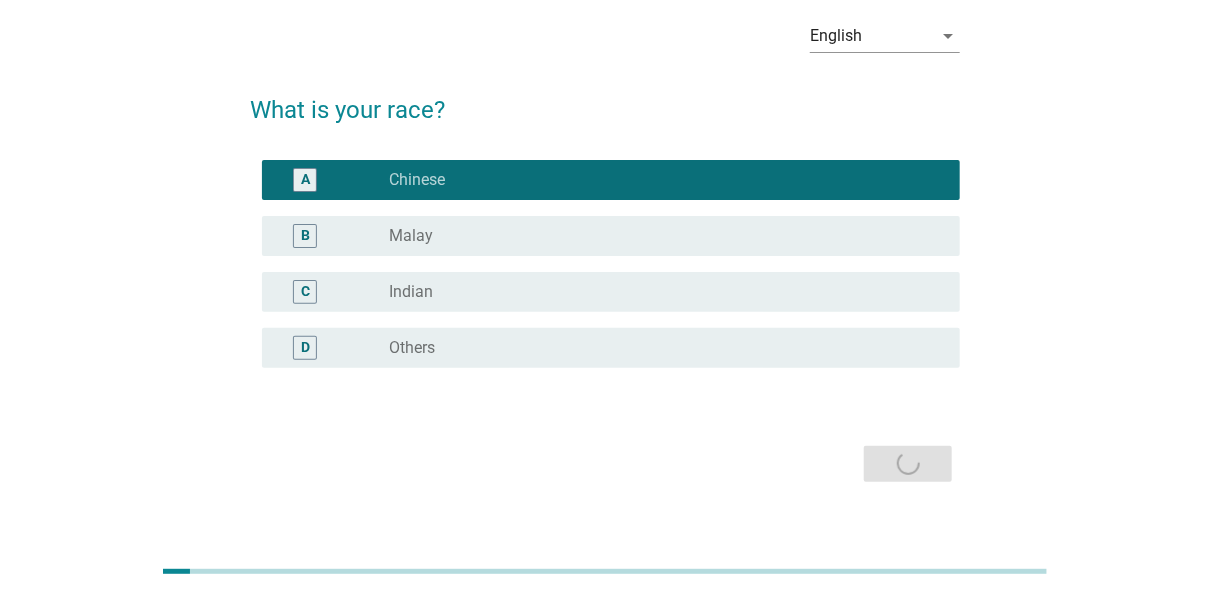scroll, scrollTop: 0, scrollLeft: 0, axis: both 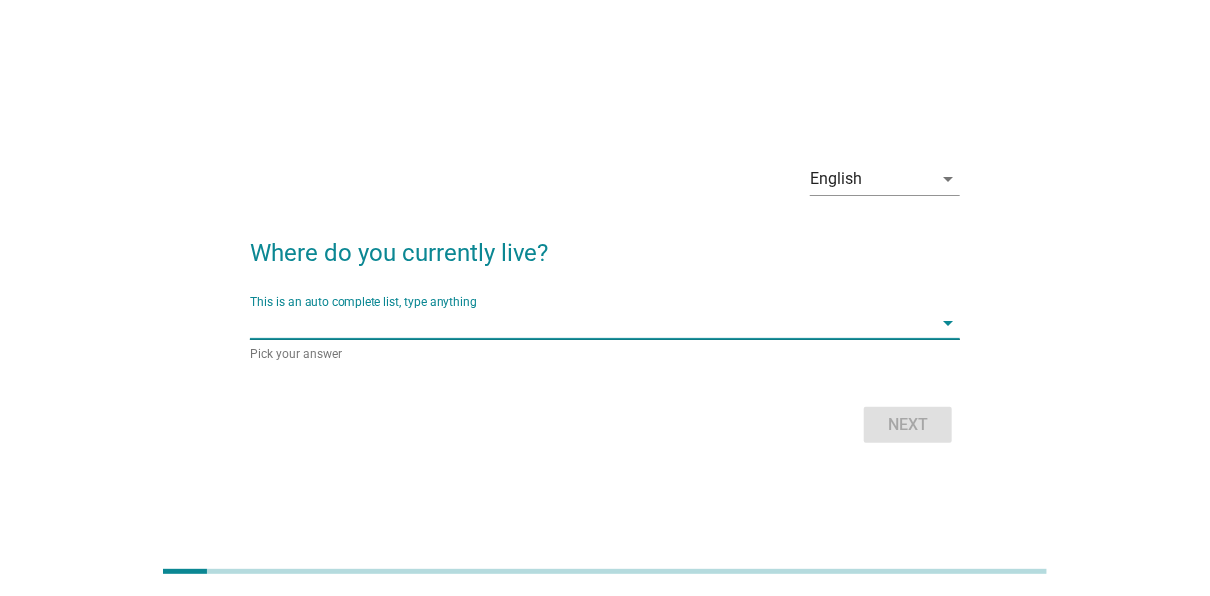 click at bounding box center [591, 323] 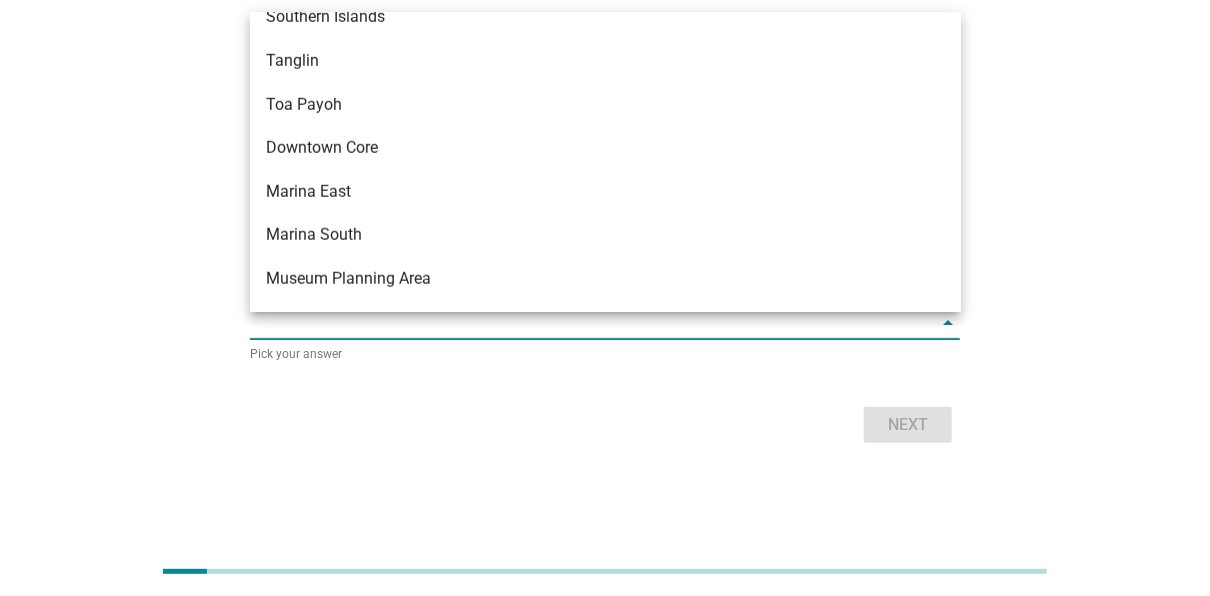 scroll, scrollTop: 360, scrollLeft: 0, axis: vertical 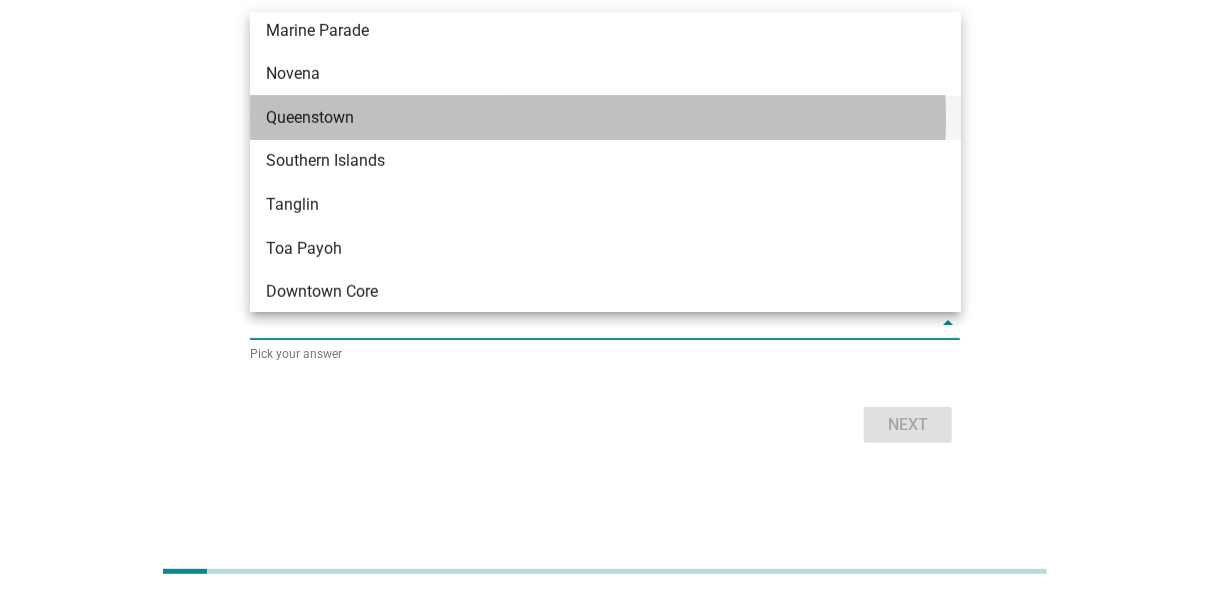 click on "Queenstown" at bounding box center [577, 118] 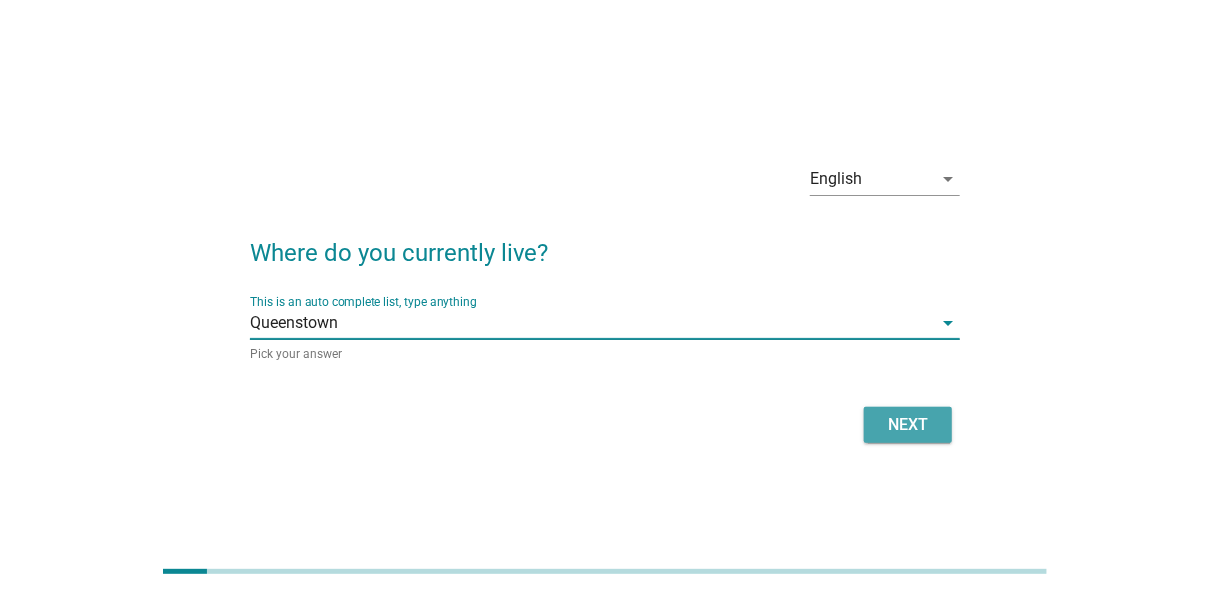 click on "Next" at bounding box center [908, 425] 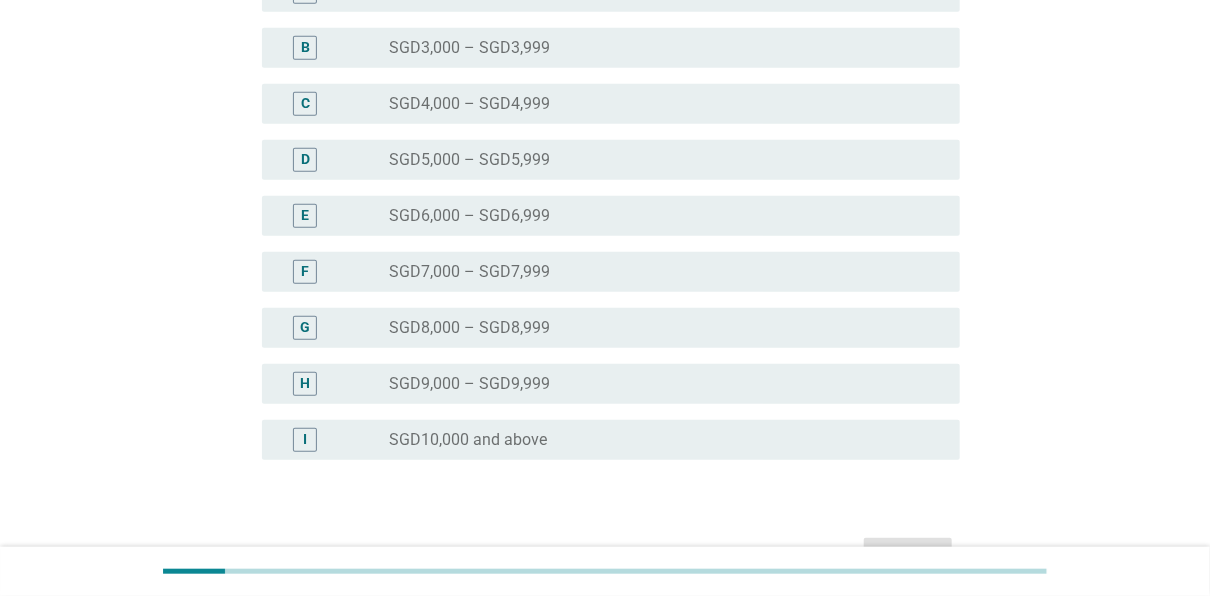 scroll, scrollTop: 538, scrollLeft: 0, axis: vertical 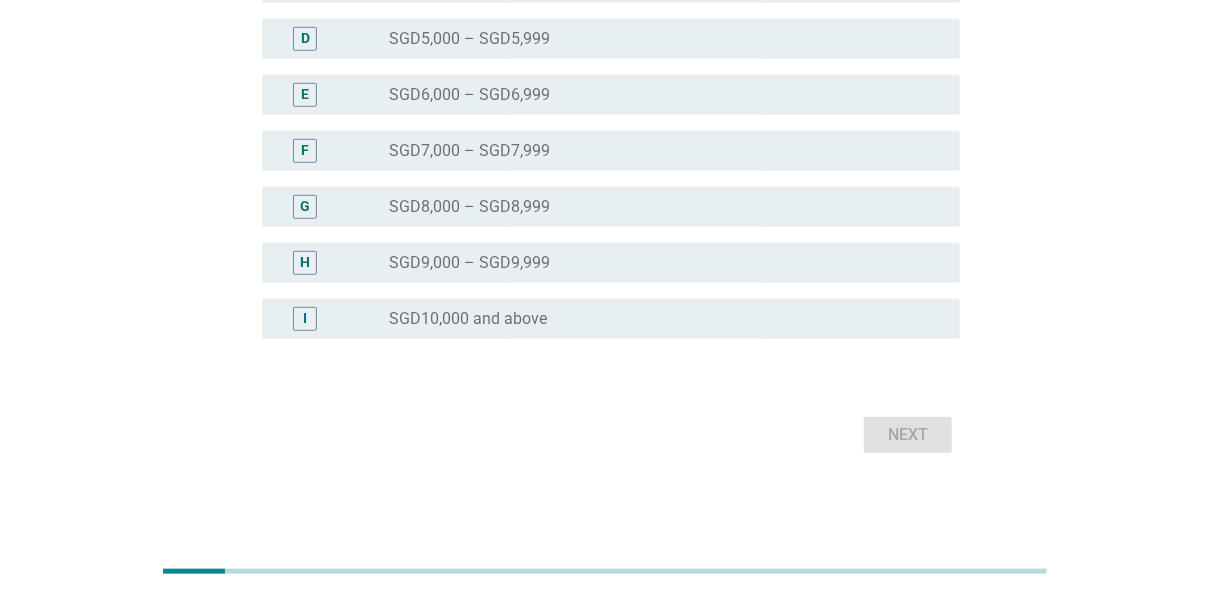click on "SGD9,000 – SGD9,999" at bounding box center [469, 263] 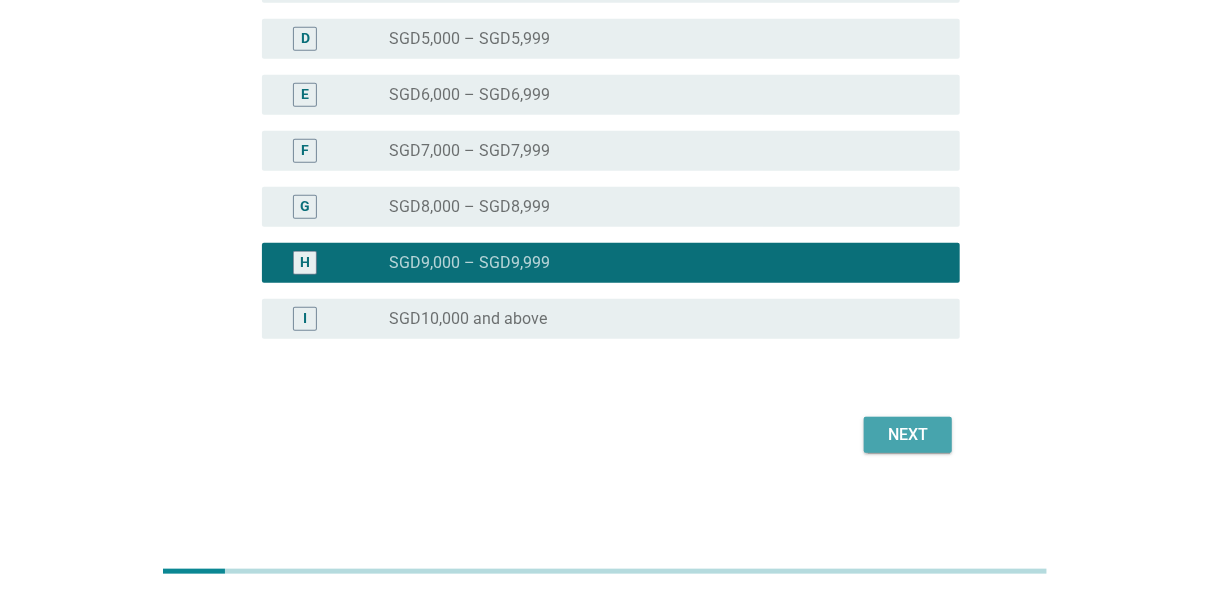 click on "Next" at bounding box center [908, 435] 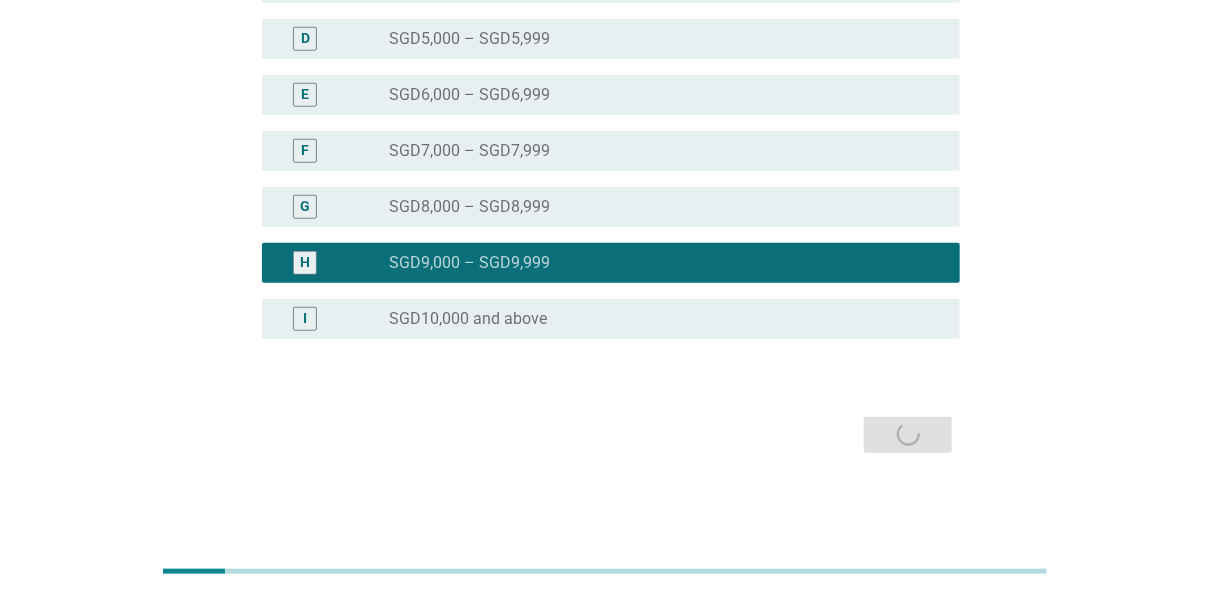 scroll, scrollTop: 0, scrollLeft: 0, axis: both 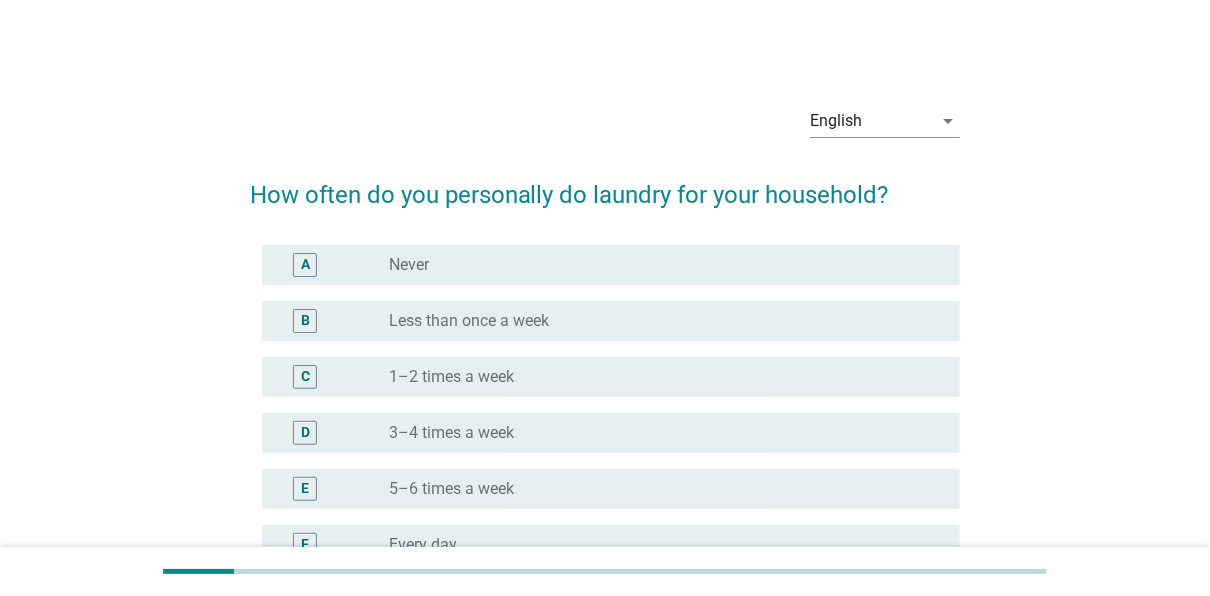 click on "F     radio_button_unchecked Every day" at bounding box center [611, 545] 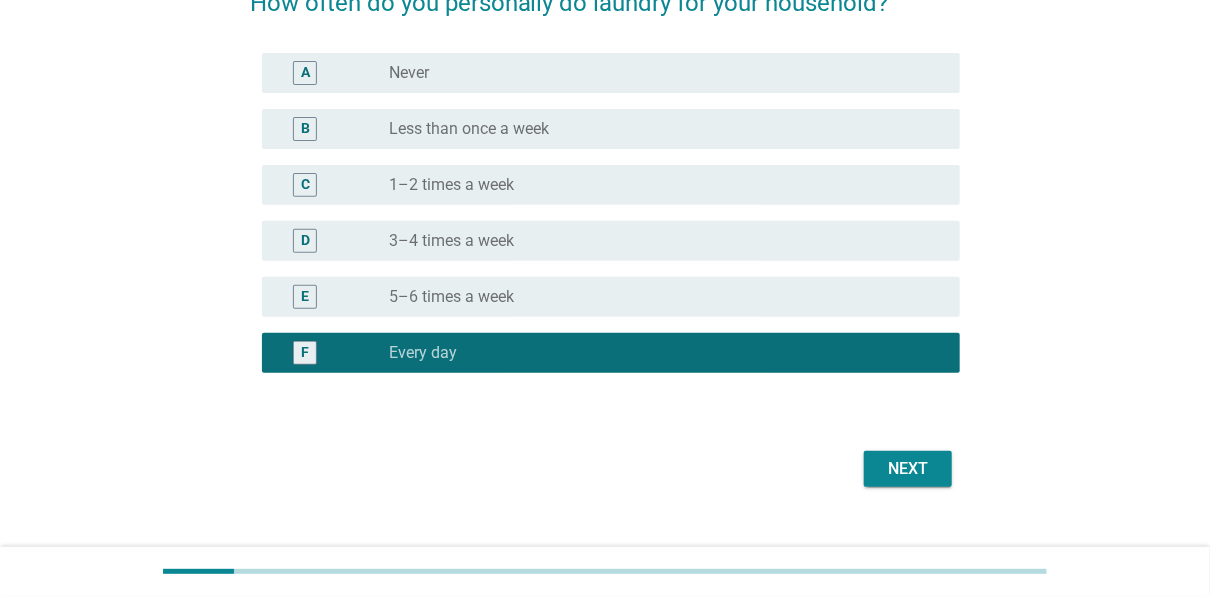 scroll, scrollTop: 226, scrollLeft: 0, axis: vertical 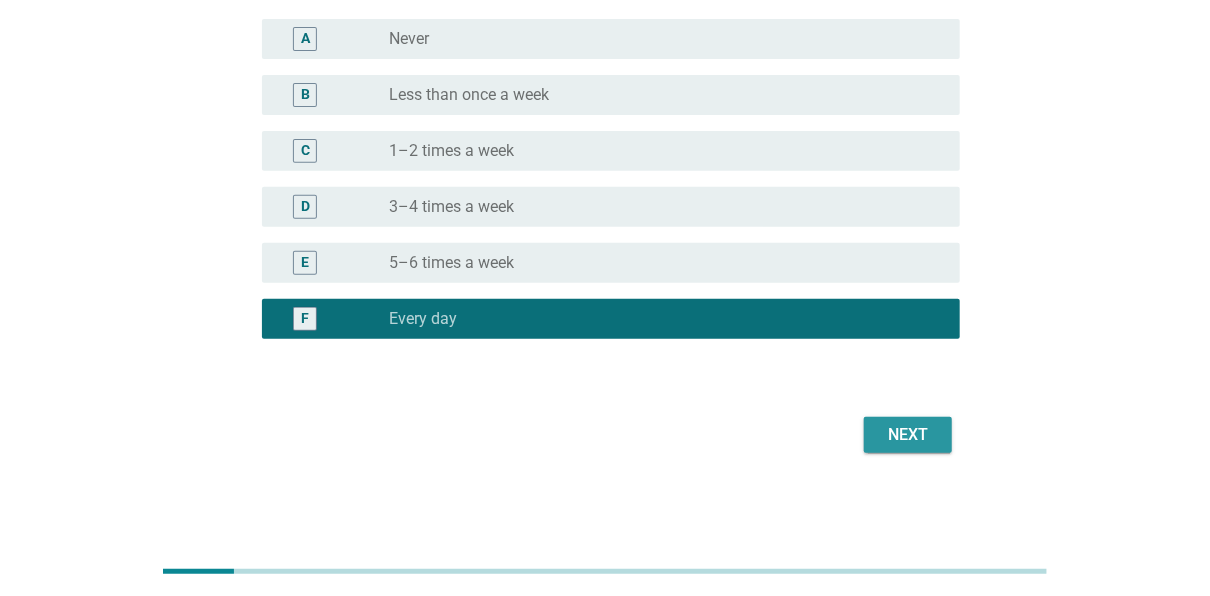 click on "Next" at bounding box center (908, 435) 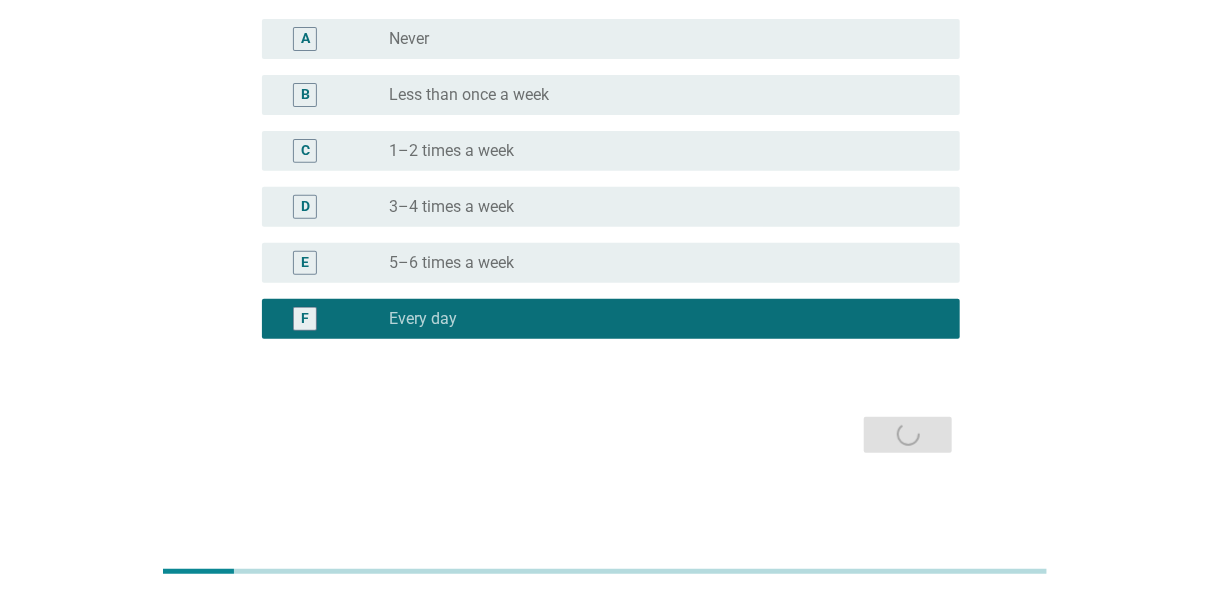 scroll, scrollTop: 0, scrollLeft: 0, axis: both 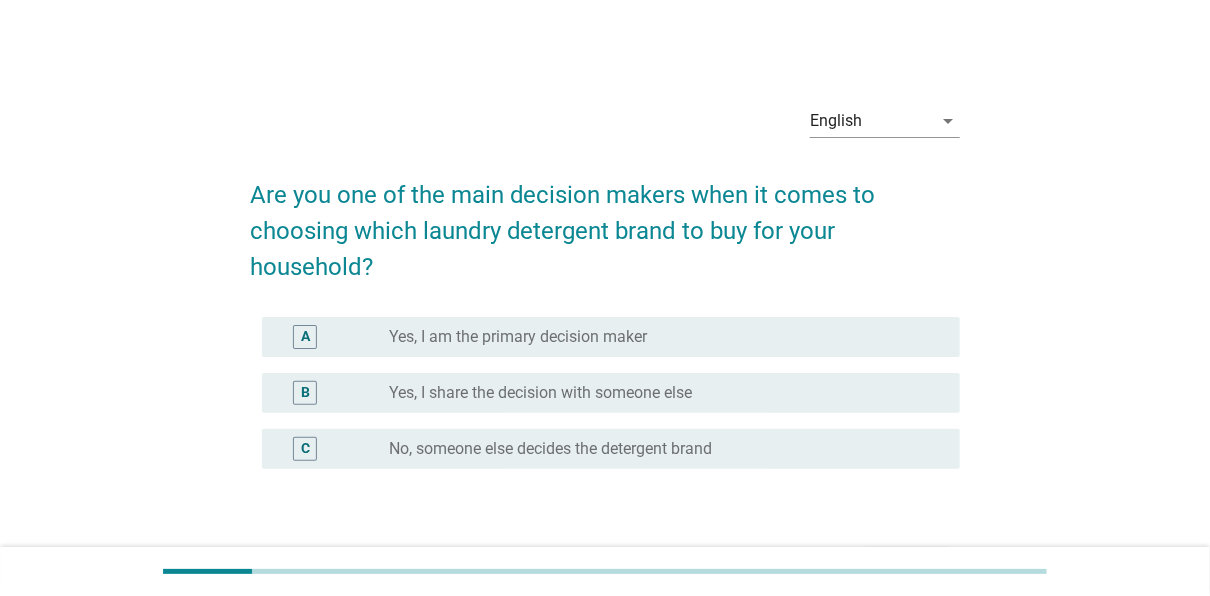 click on "Yes, I am the primary decision maker" at bounding box center [518, 337] 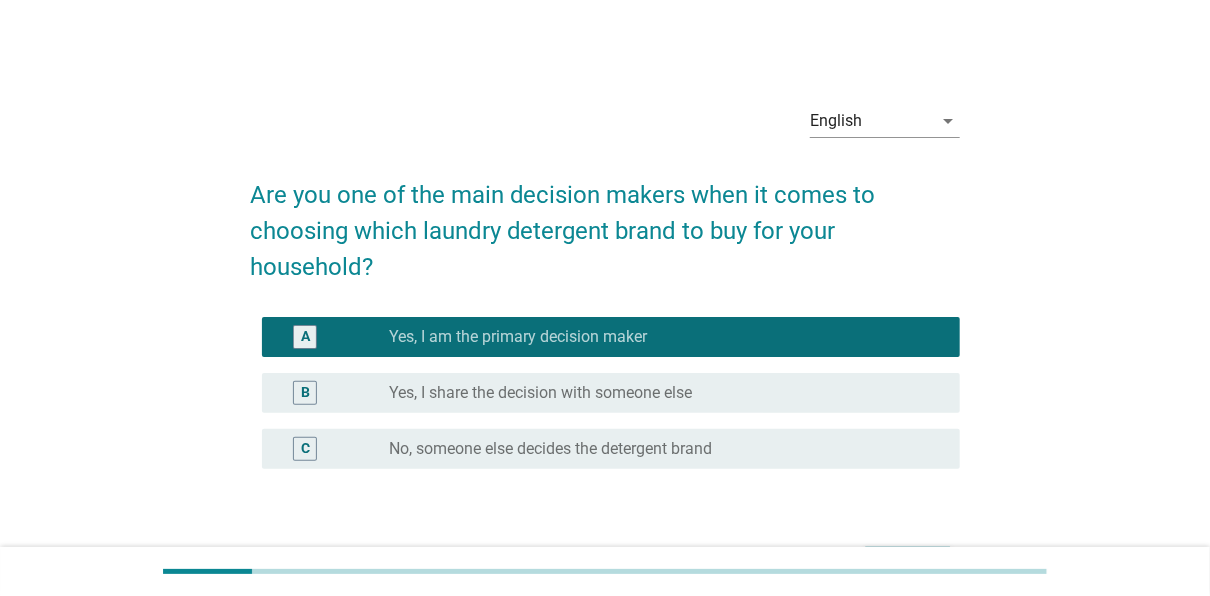 scroll, scrollTop: 130, scrollLeft: 0, axis: vertical 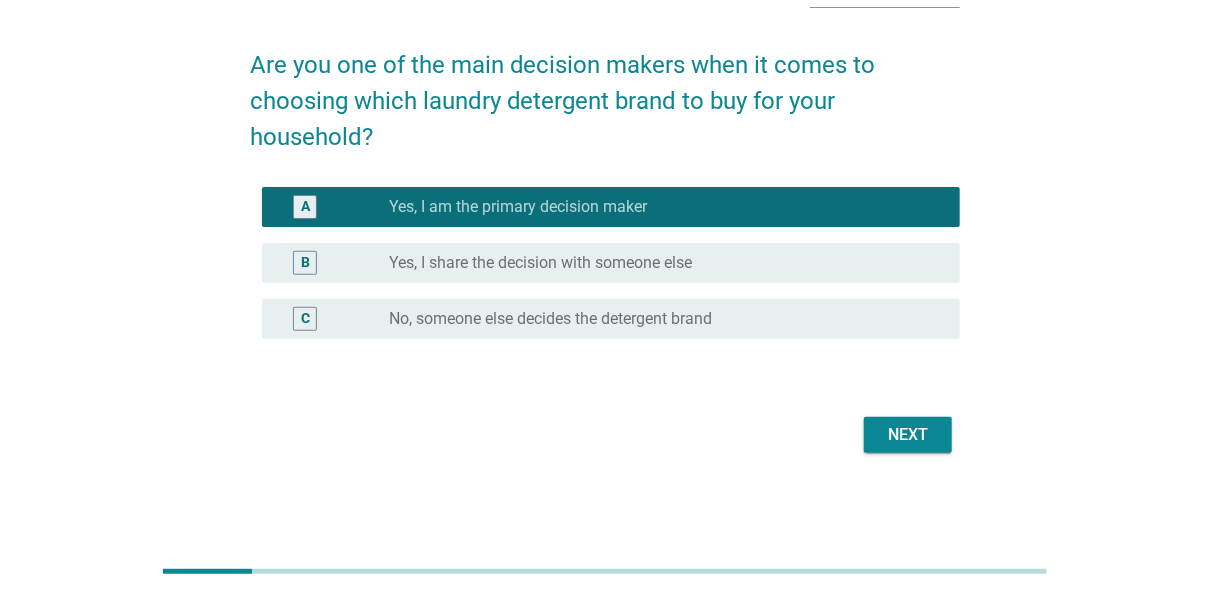 click on "Next" at bounding box center [908, 435] 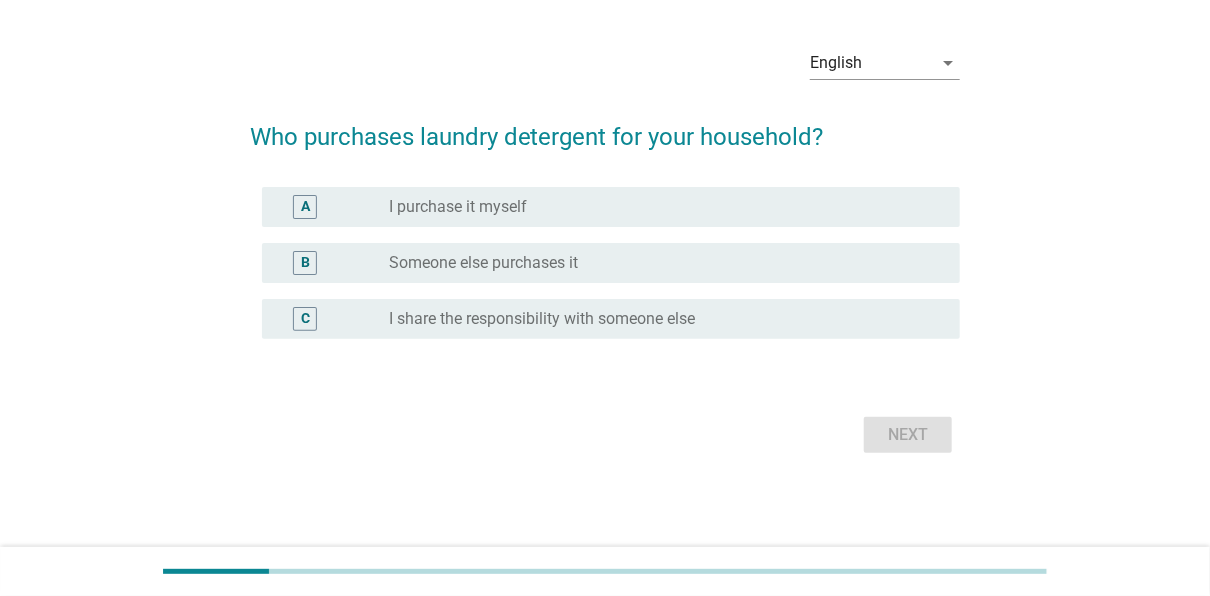scroll, scrollTop: 0, scrollLeft: 0, axis: both 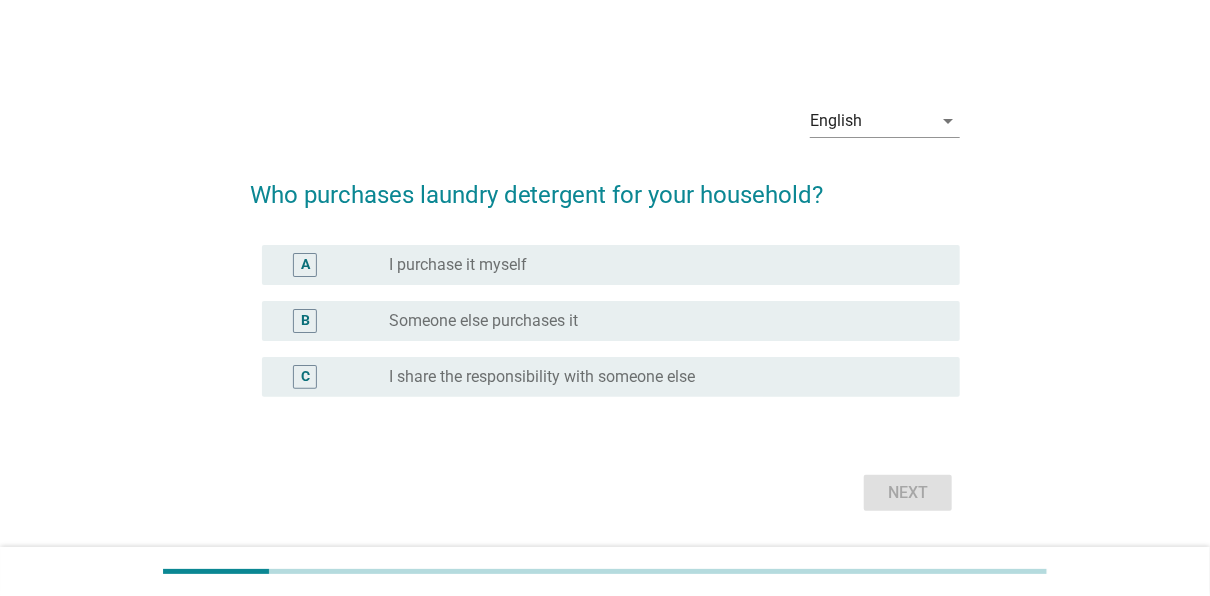 click on "I purchase it myself" at bounding box center [458, 265] 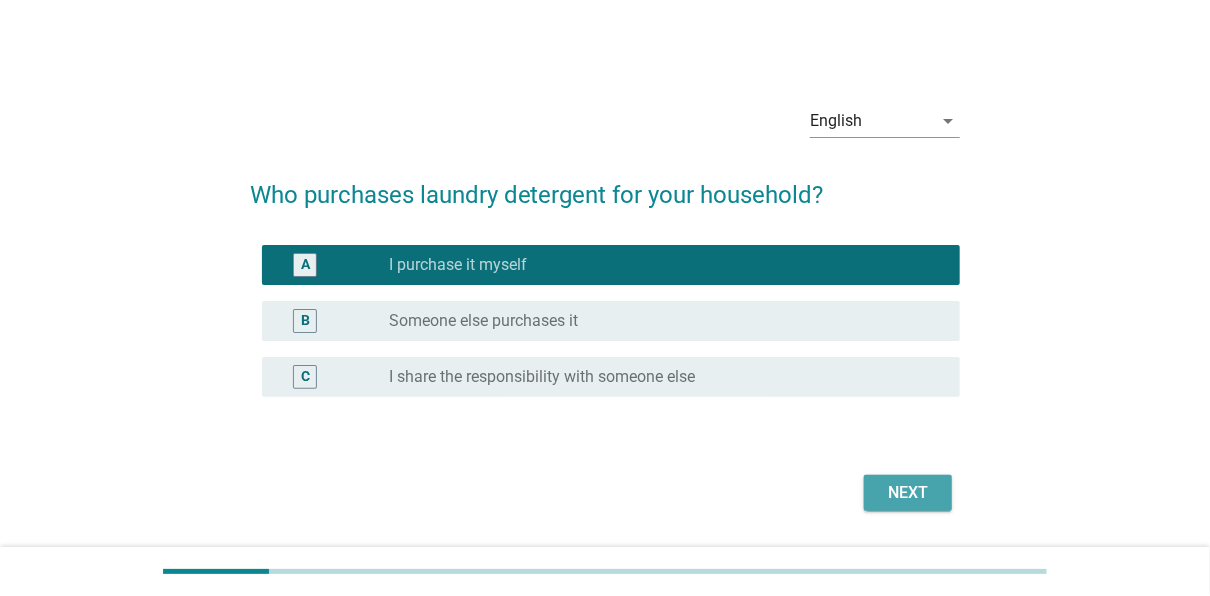 click on "Next" at bounding box center (908, 493) 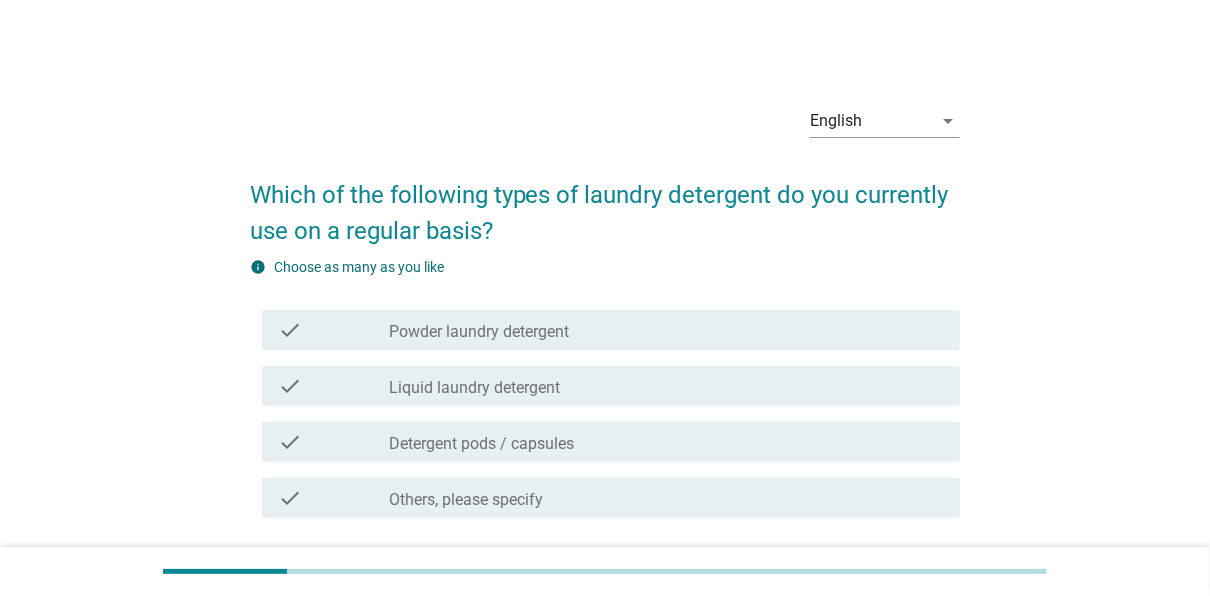 click on "Powder laundry detergent" at bounding box center [479, 332] 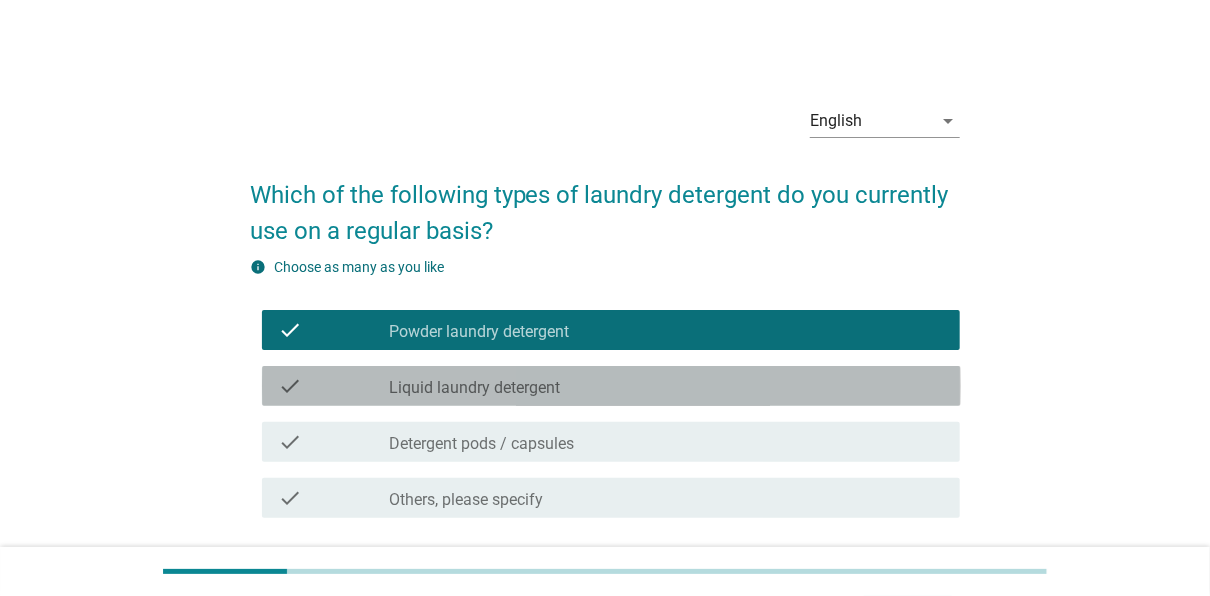 click on "Liquid laundry detergent" at bounding box center [474, 388] 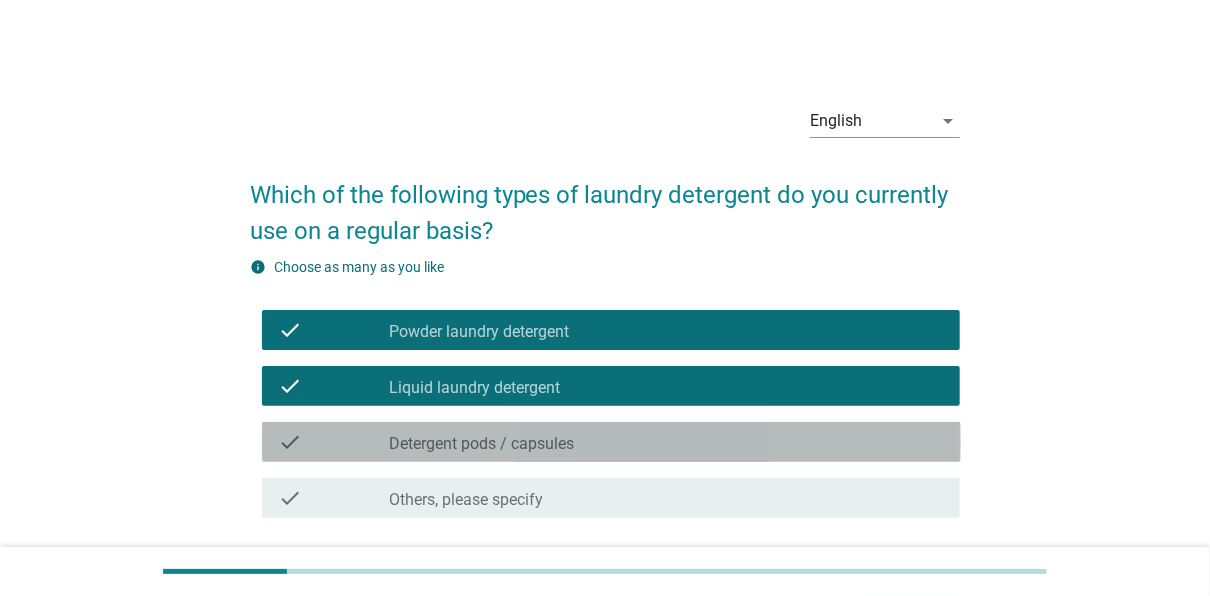 click on "Detergent pods / capsules" at bounding box center (481, 444) 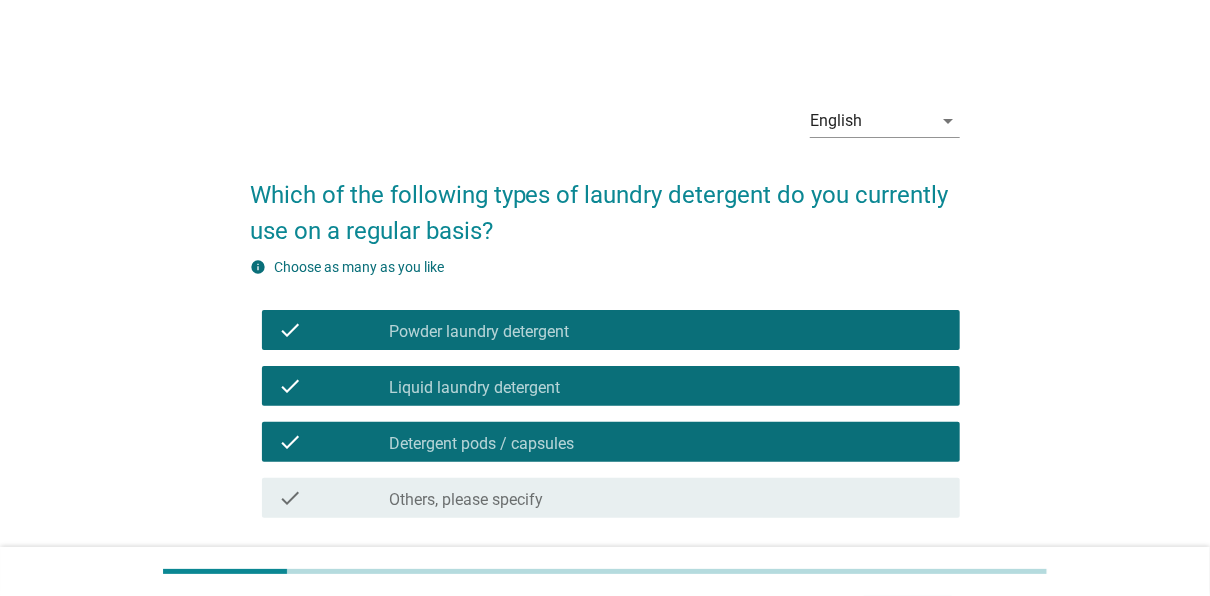 scroll, scrollTop: 155, scrollLeft: 0, axis: vertical 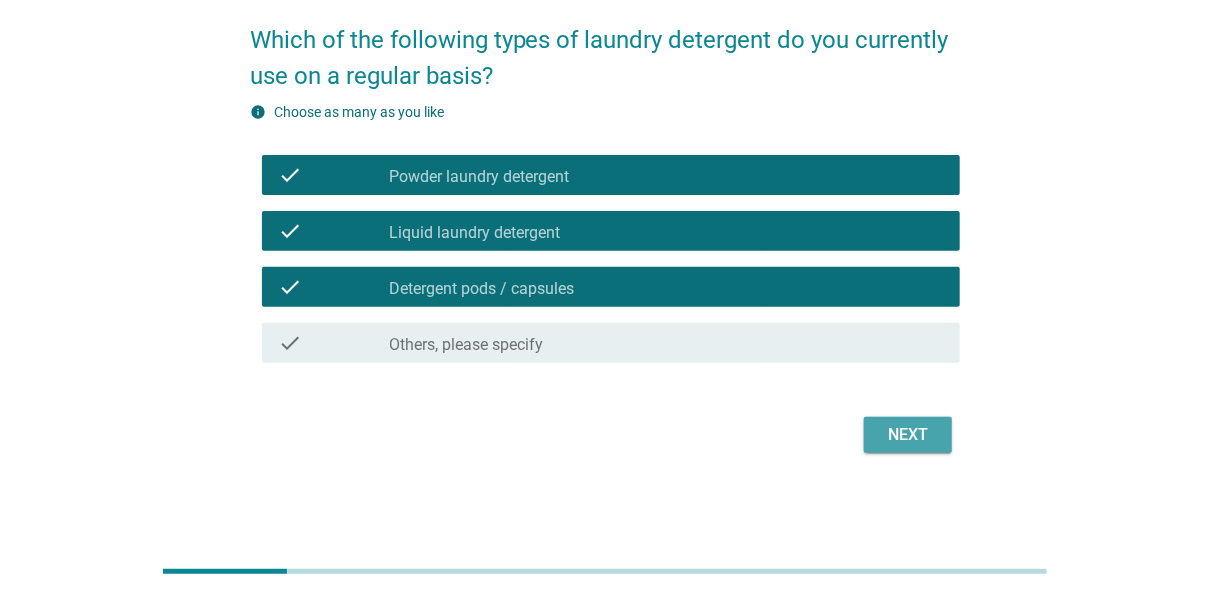 click on "Next" at bounding box center [908, 435] 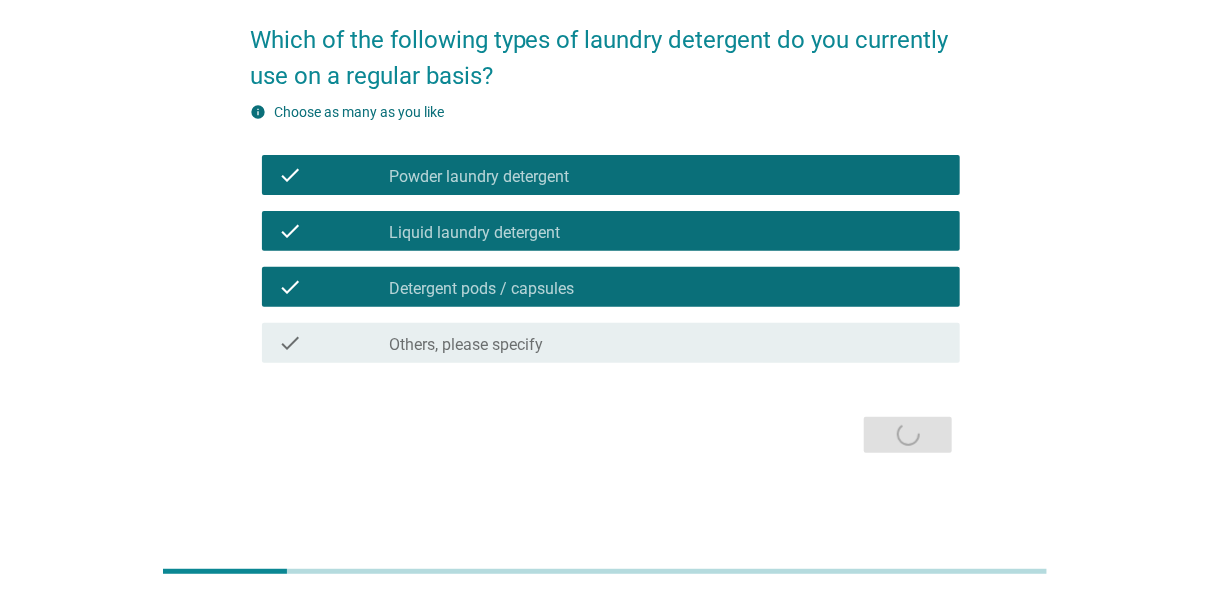 scroll, scrollTop: 0, scrollLeft: 0, axis: both 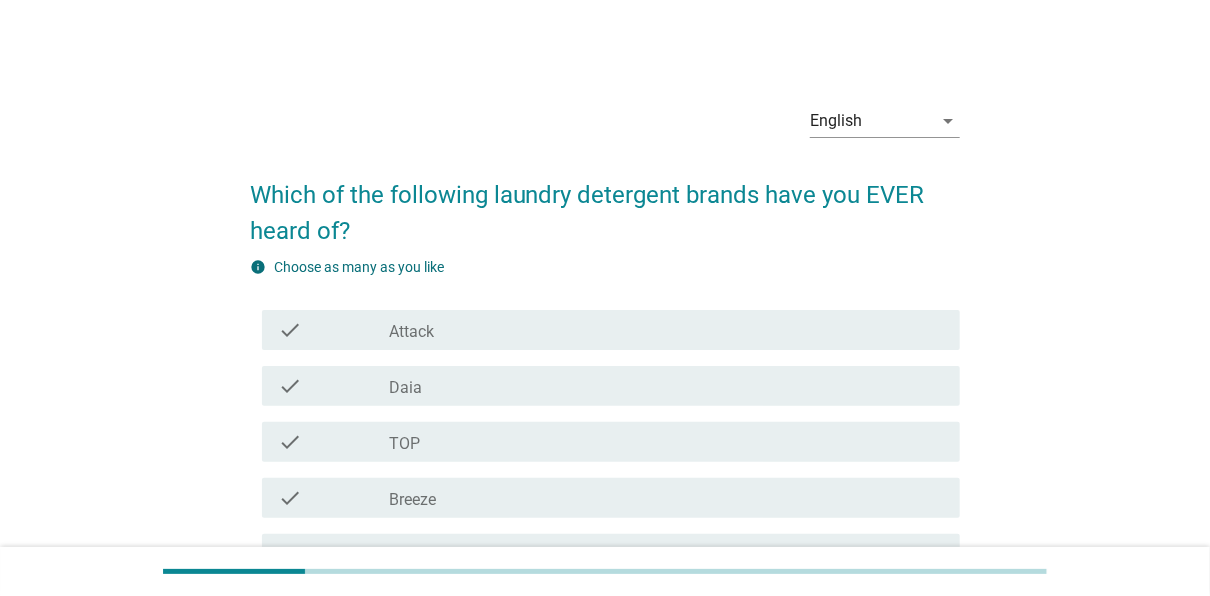 click on "check_box_outline_blank Attack" at bounding box center (667, 330) 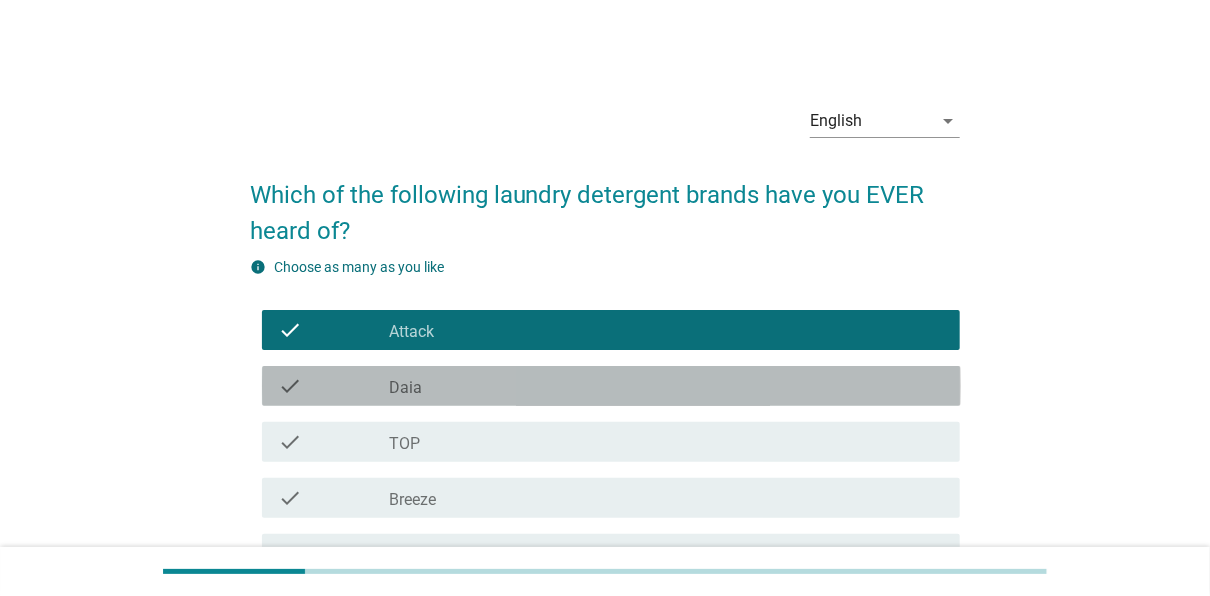 click on "check_box_outline_blank Daia" at bounding box center (667, 386) 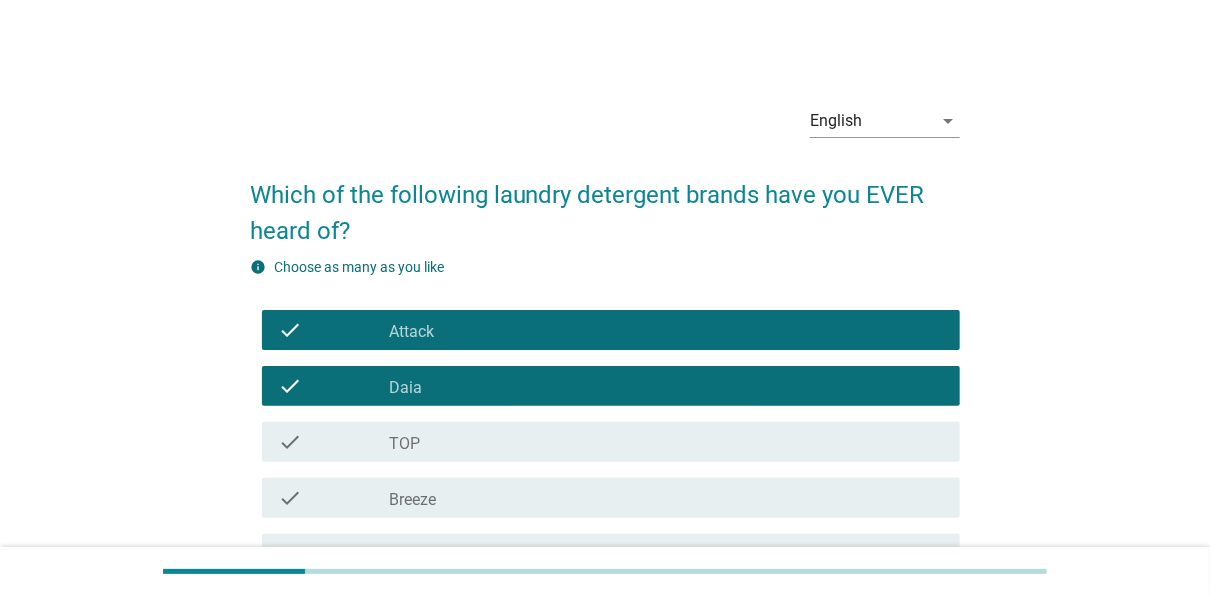 click on "check_box_outline_blank TOP" at bounding box center (667, 442) 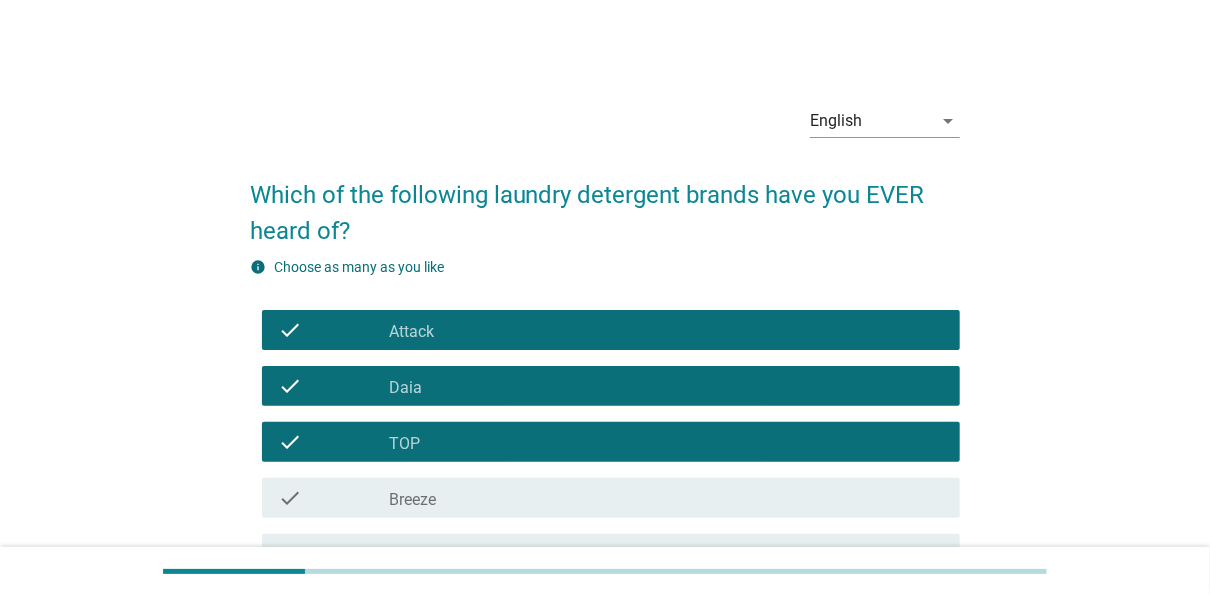 click on "check_box_outline_blank Breeze" at bounding box center (667, 498) 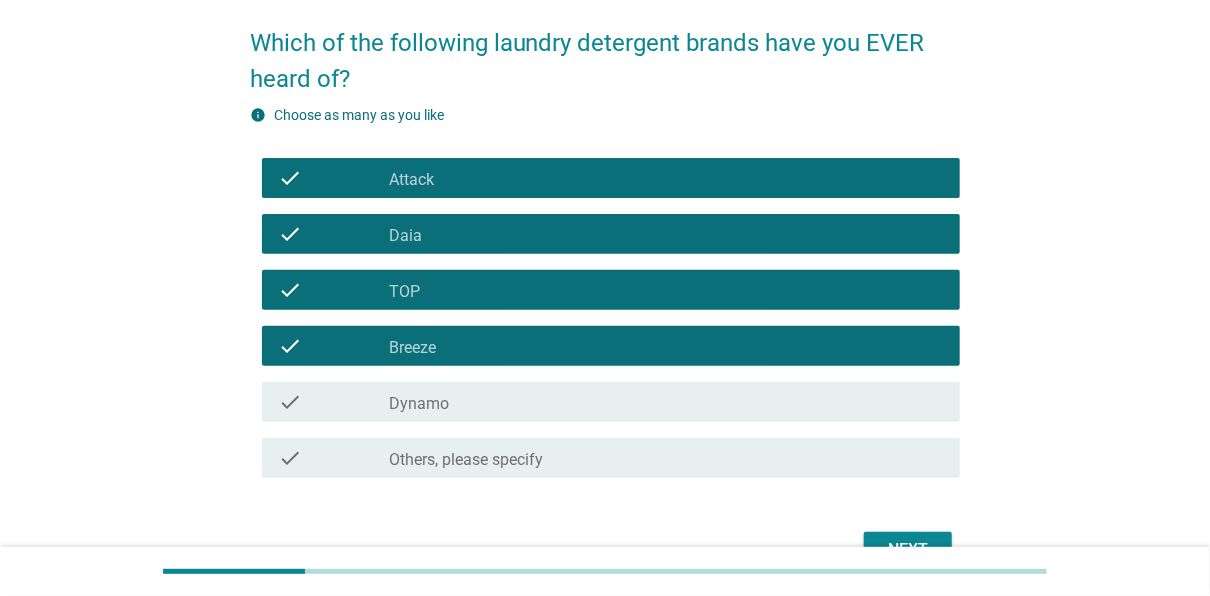 scroll, scrollTop: 267, scrollLeft: 0, axis: vertical 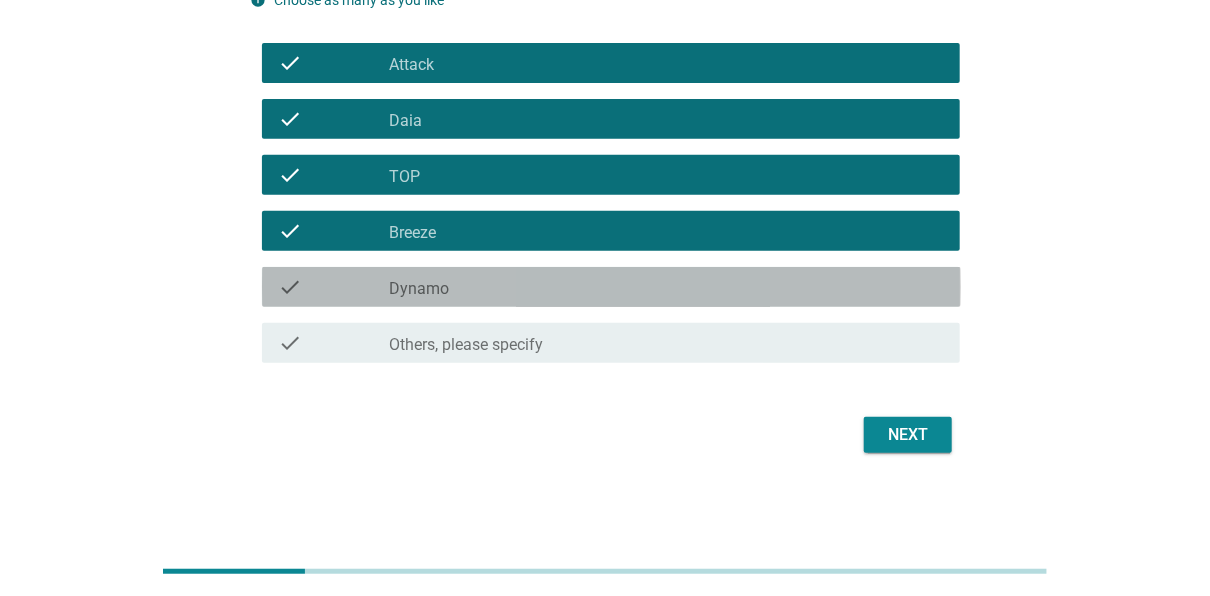 click on "check_box_outline_blank Dynamo" at bounding box center [667, 287] 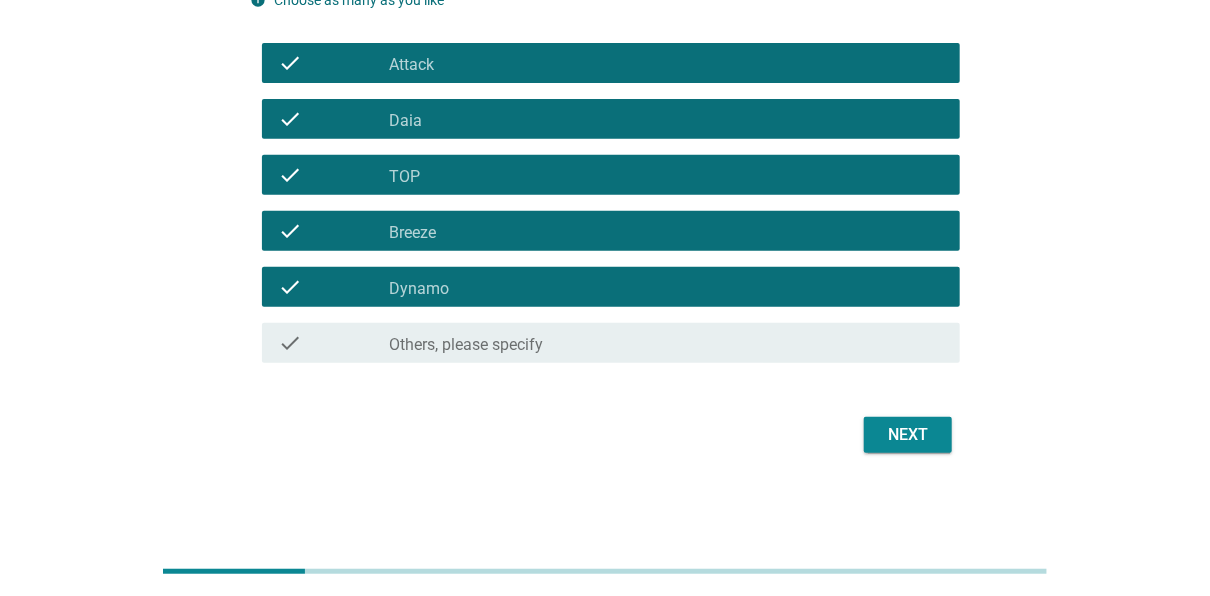 click on "Next" at bounding box center [908, 435] 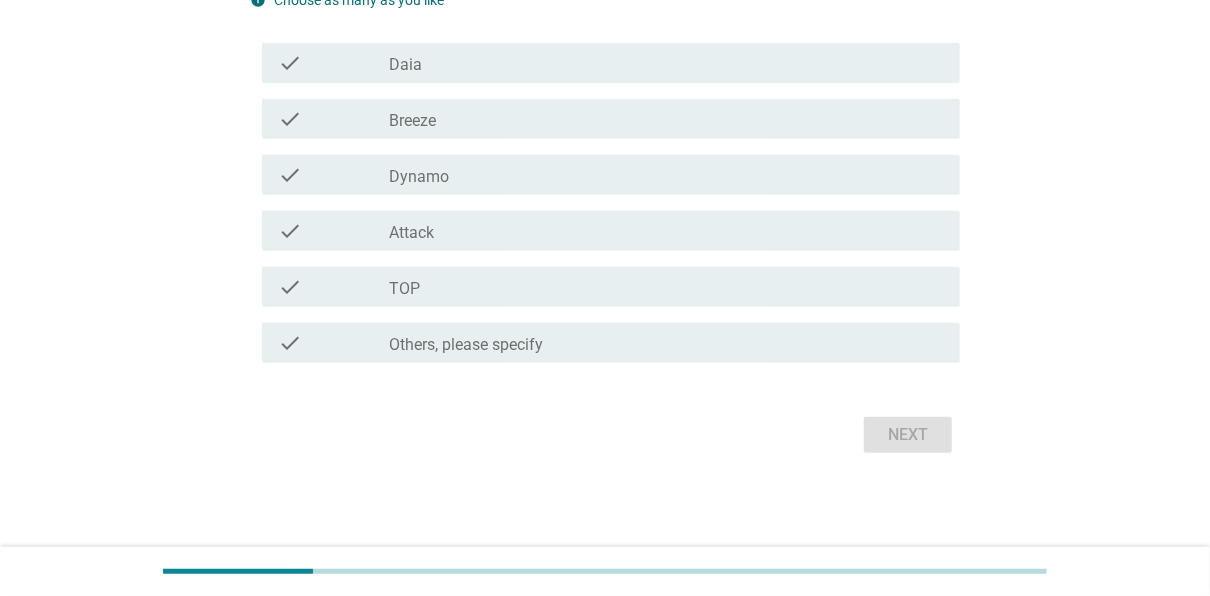 scroll, scrollTop: 0, scrollLeft: 0, axis: both 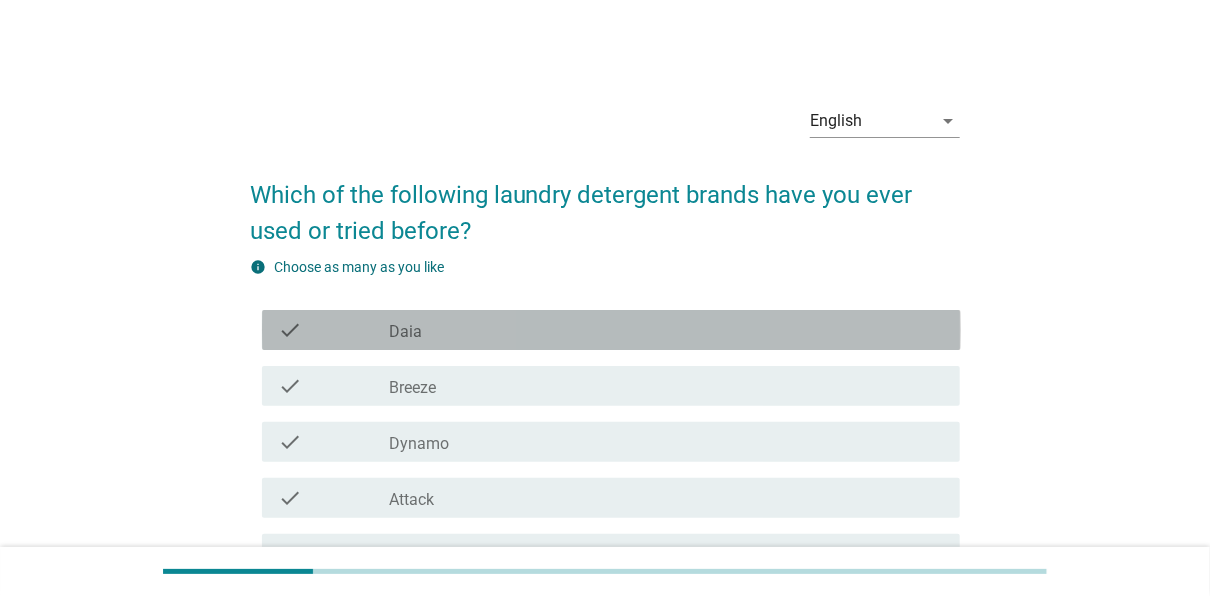 click on "check_box_outline_blank Daia" at bounding box center [667, 330] 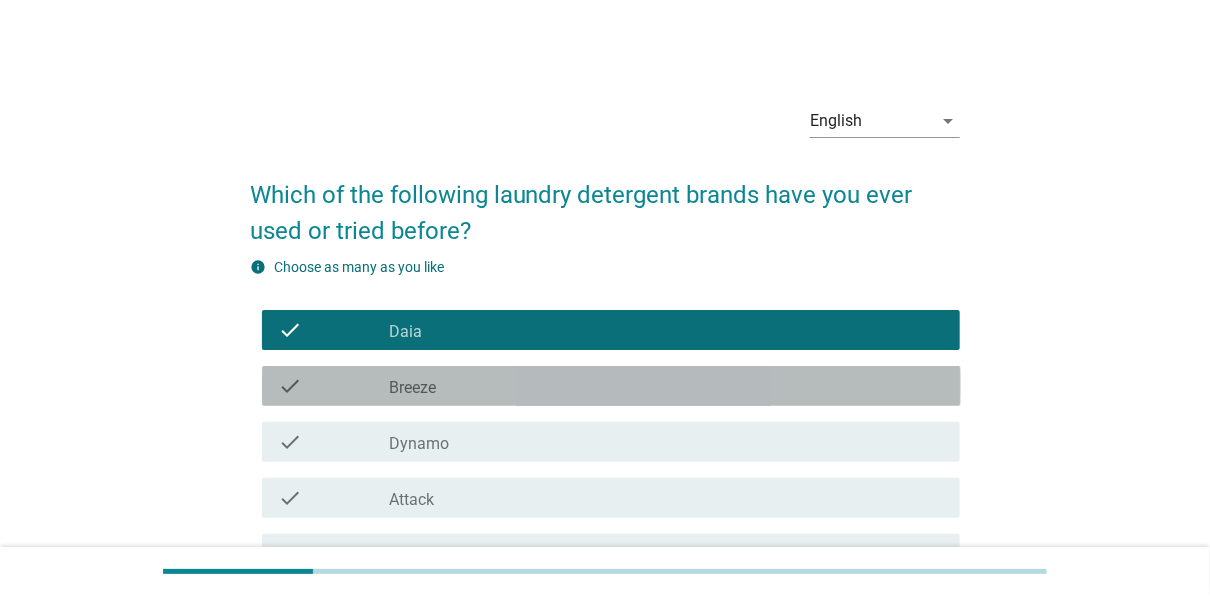 click on "check_box_outline_blank Breeze" at bounding box center [667, 386] 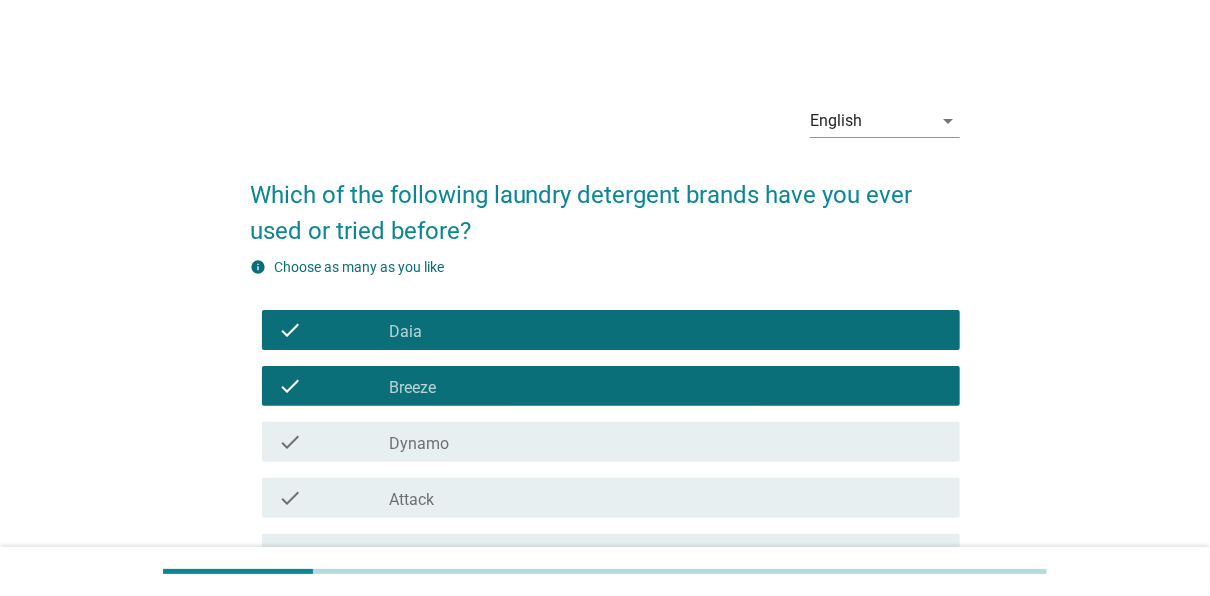 click on "check_box_outline_blank Dynamo" at bounding box center (667, 442) 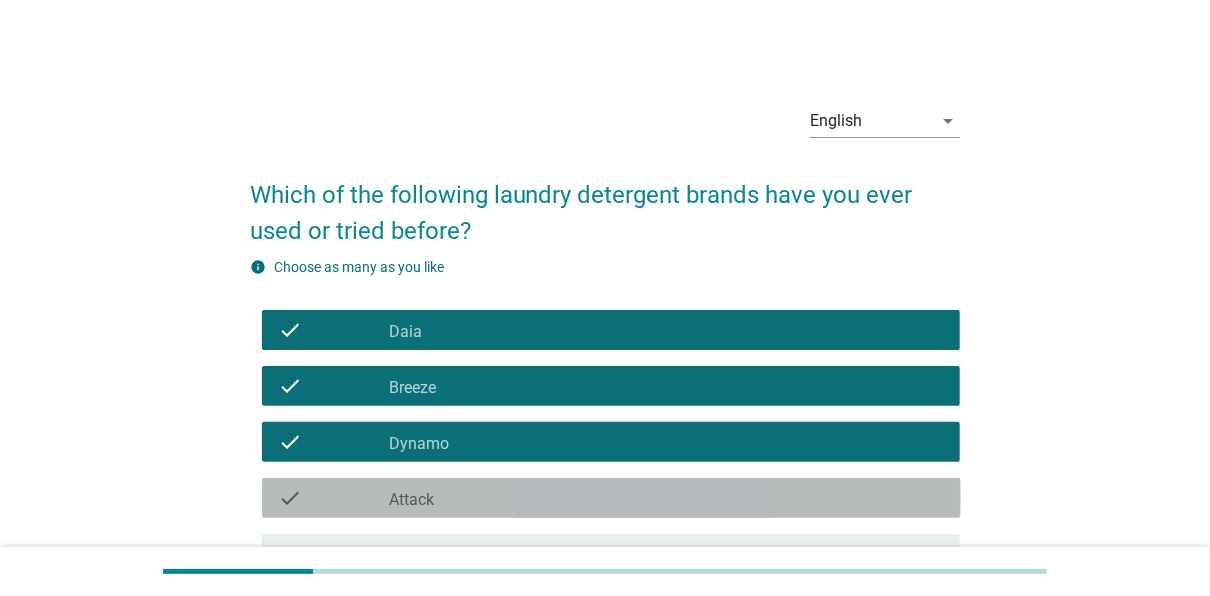 click on "check_box_outline_blank Attack" at bounding box center (667, 498) 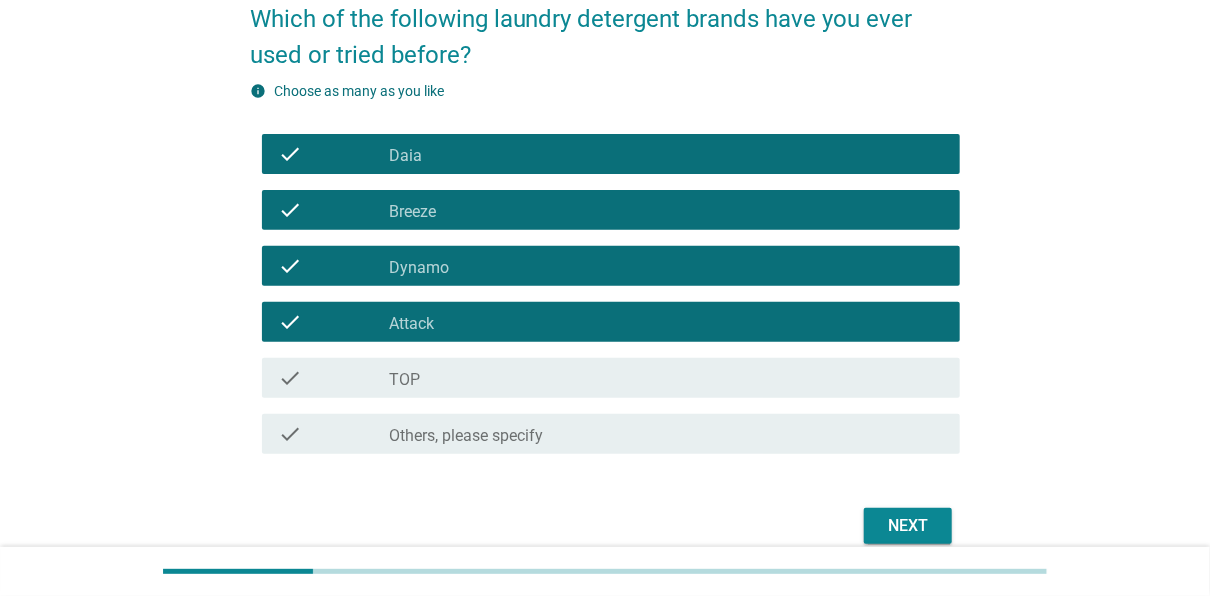 scroll, scrollTop: 267, scrollLeft: 0, axis: vertical 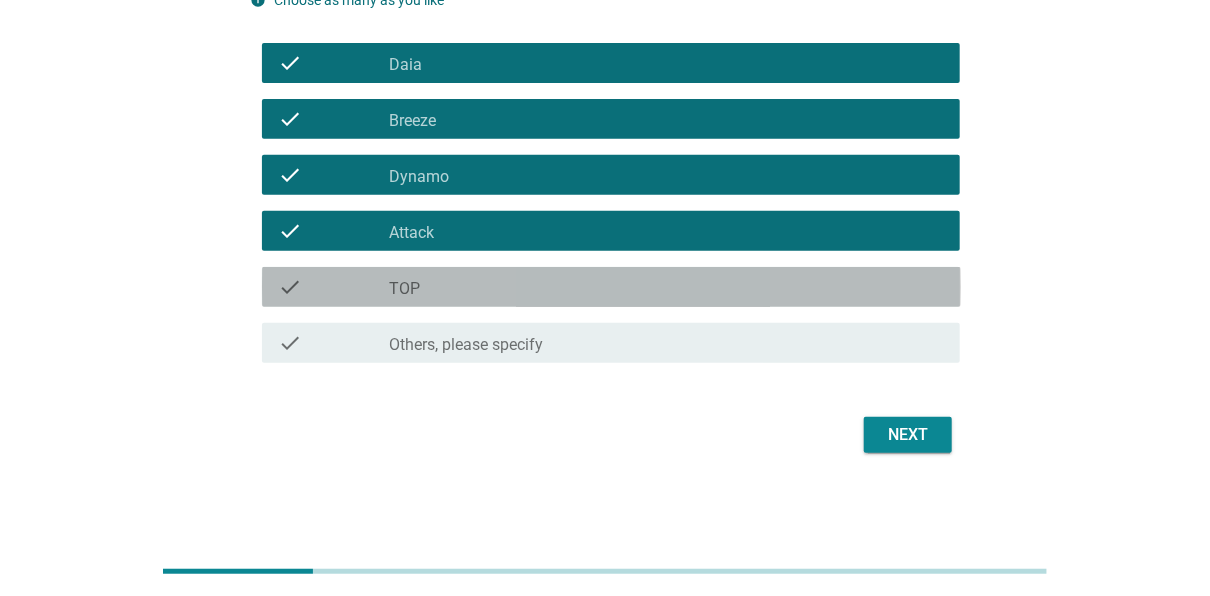 click on "check_box_outline_blank TOP" at bounding box center [667, 287] 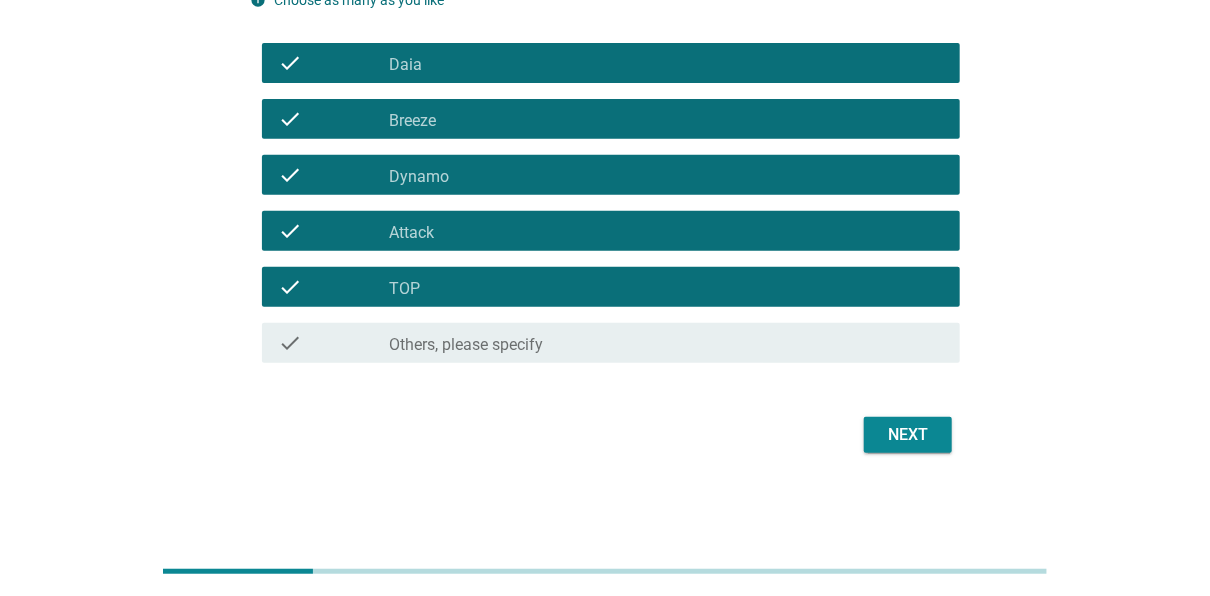 click on "Next" at bounding box center (908, 435) 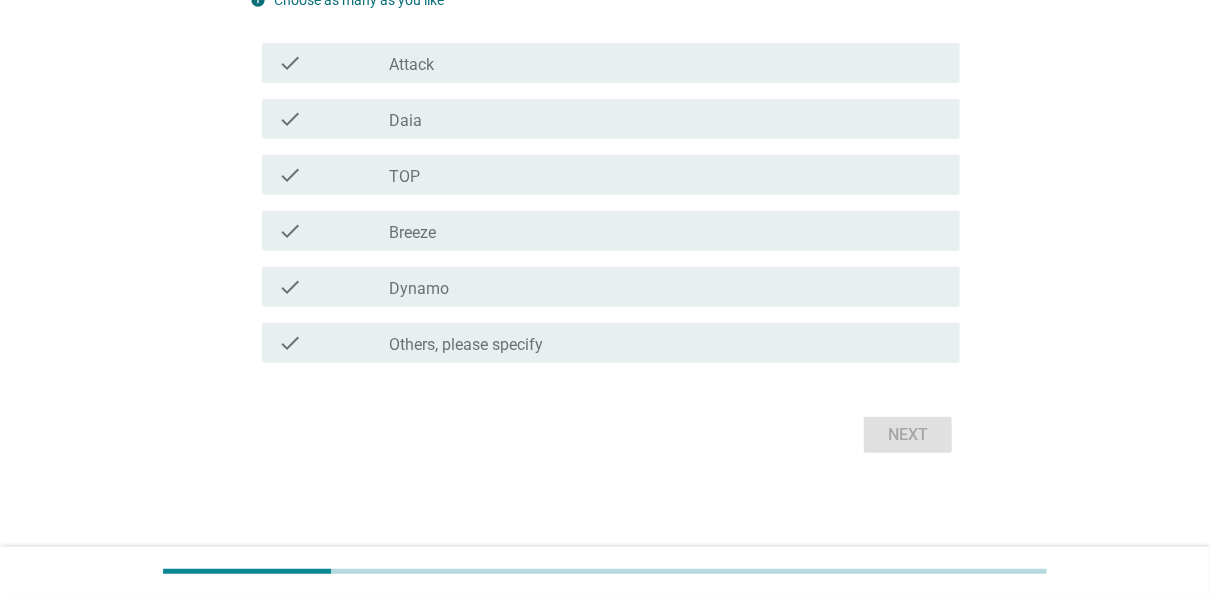 scroll, scrollTop: 0, scrollLeft: 0, axis: both 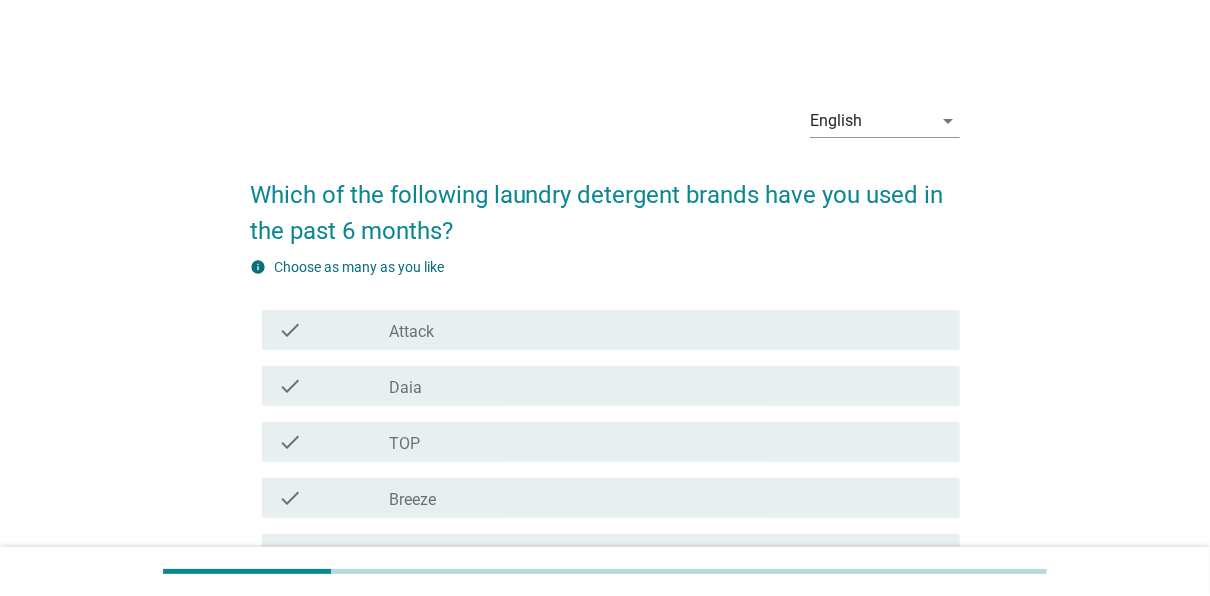 click on "check_box Attack" at bounding box center (667, 330) 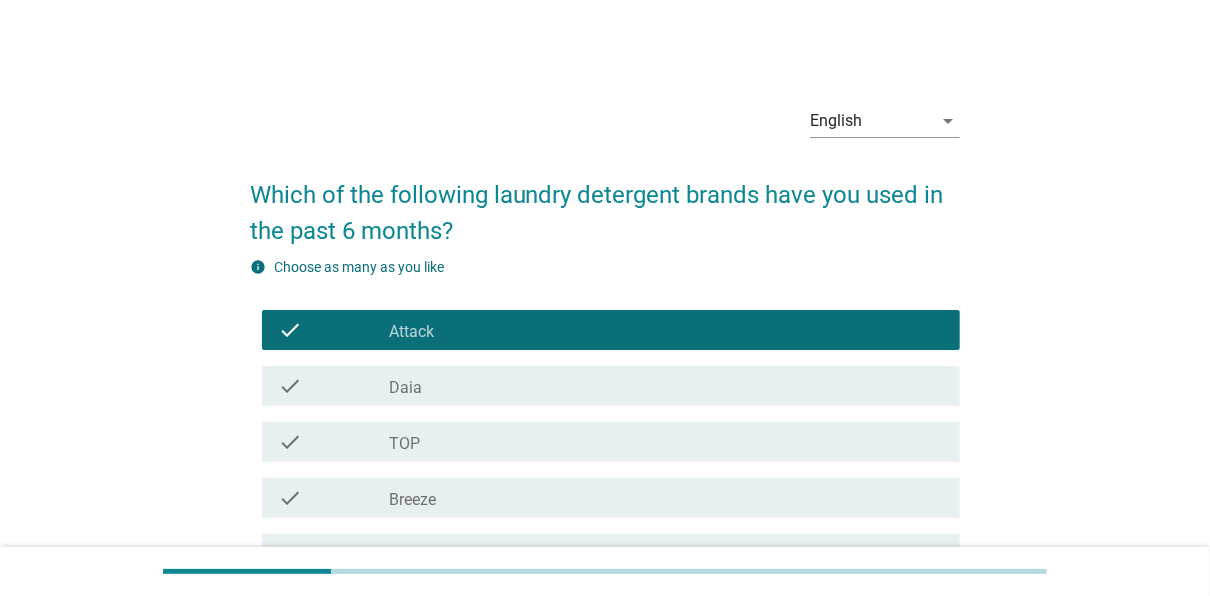 click on "check_box Daia" at bounding box center (667, 386) 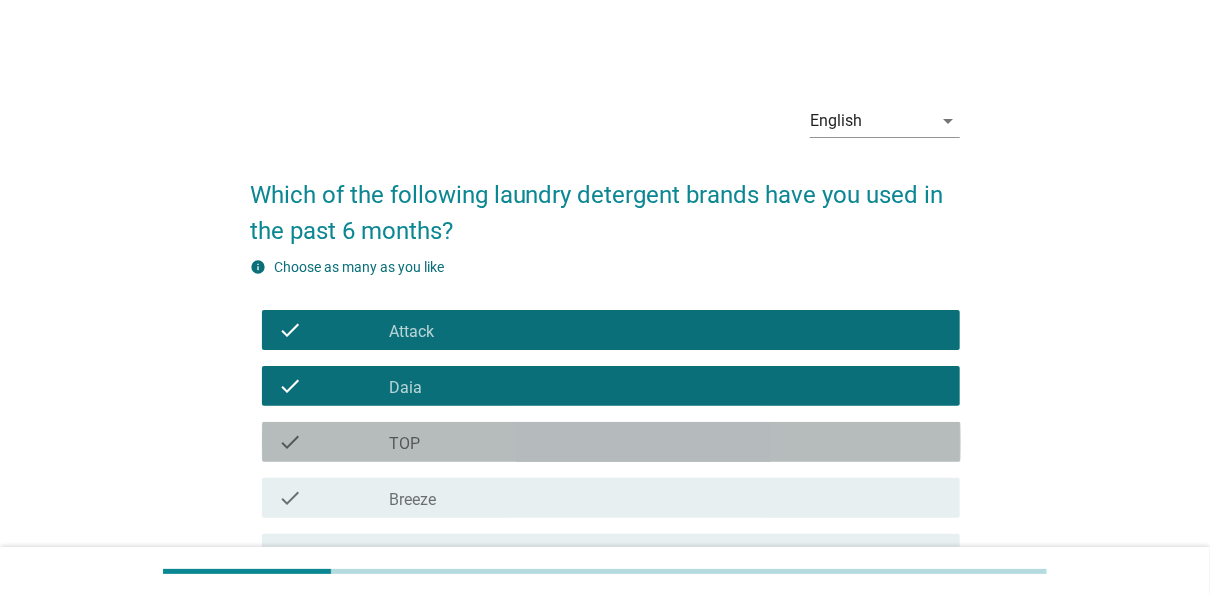 click on "check_box TOP" at bounding box center (667, 442) 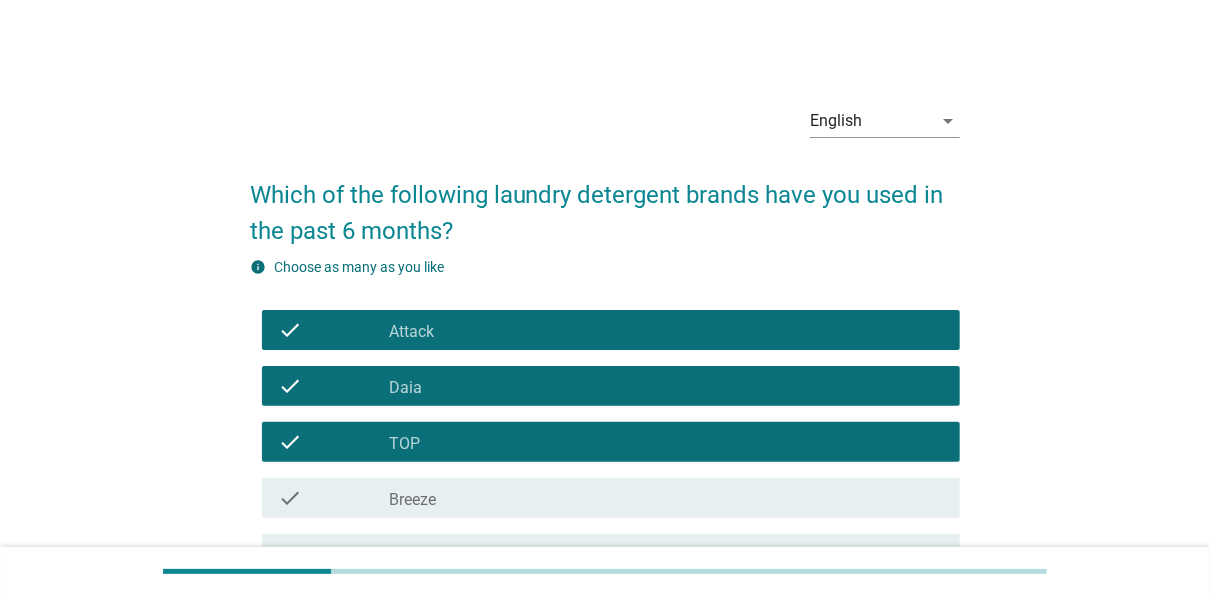 click on "check_box Breeze" at bounding box center (667, 498) 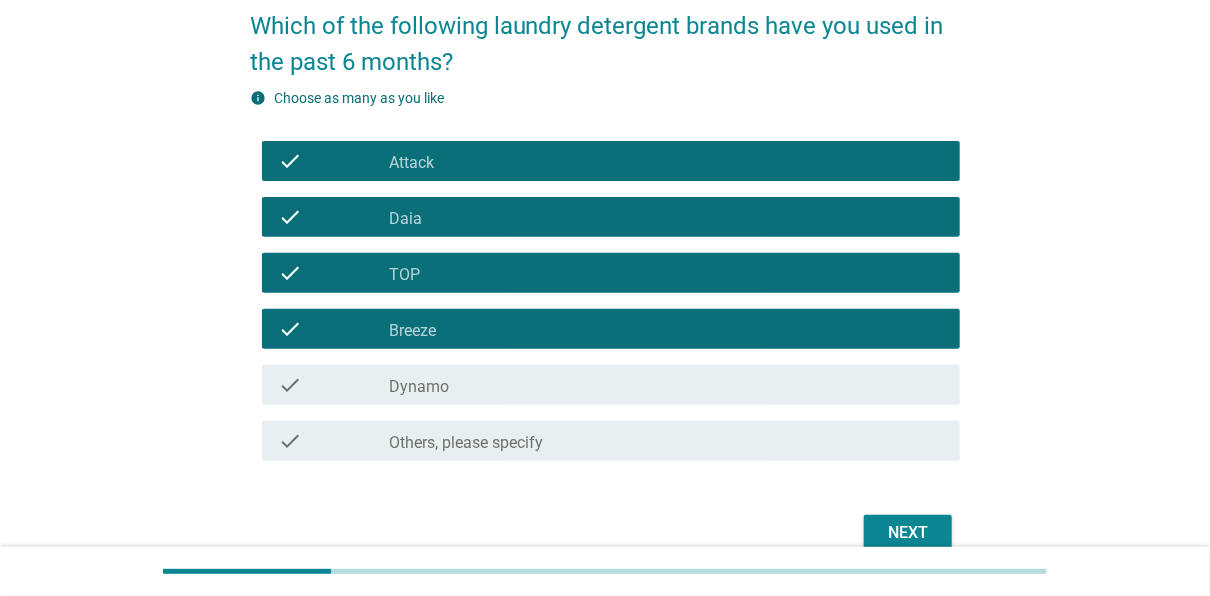 scroll, scrollTop: 267, scrollLeft: 0, axis: vertical 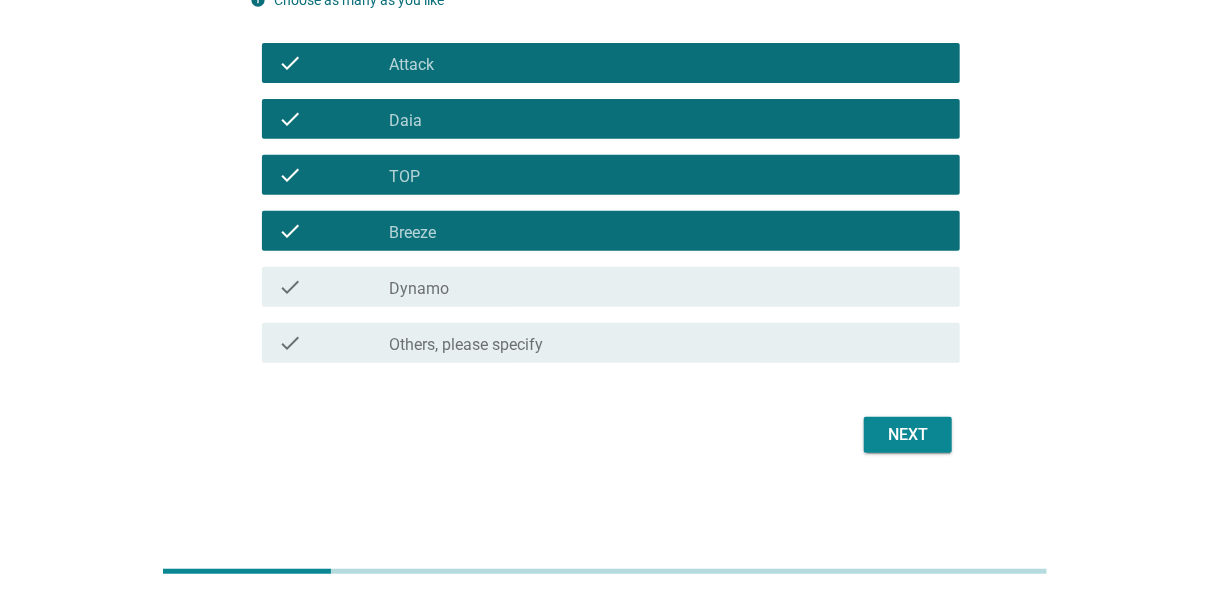 click on "check_box Dynamo" at bounding box center (667, 287) 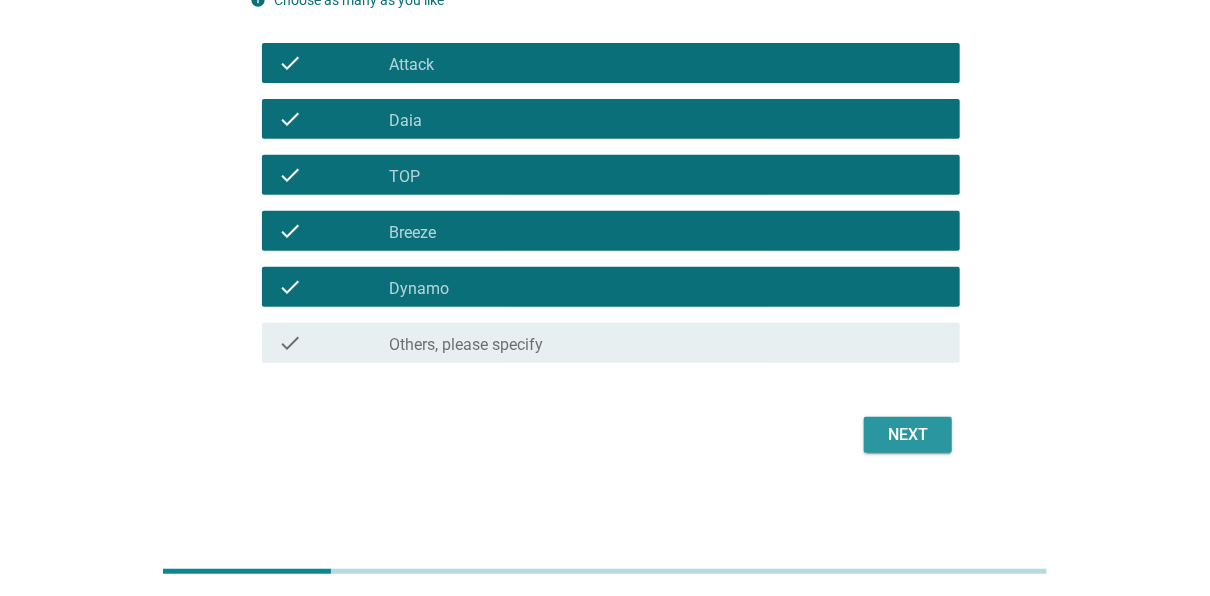 drag, startPoint x: 902, startPoint y: 429, endPoint x: 870, endPoint y: 432, distance: 32.140316 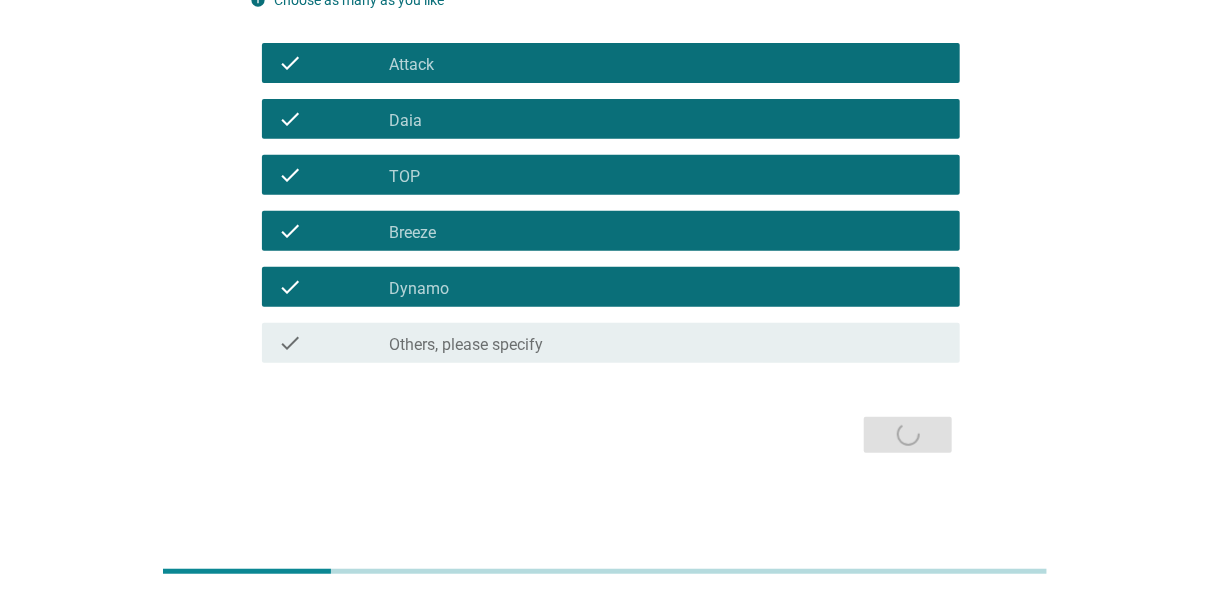 scroll, scrollTop: 0, scrollLeft: 0, axis: both 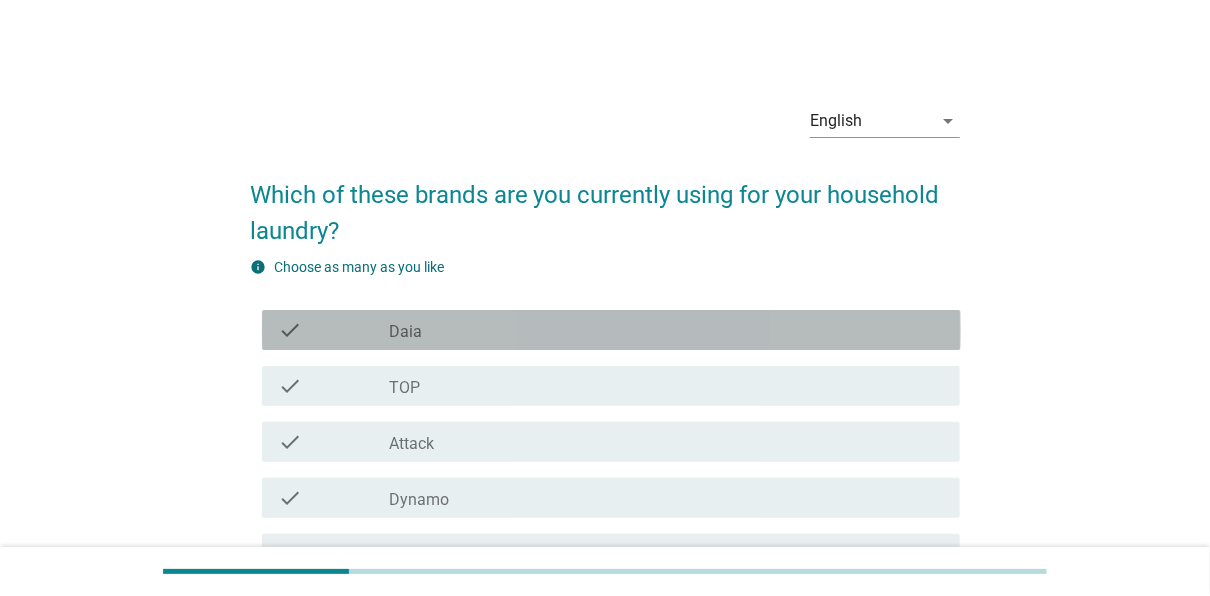 click on "check_box Daia" at bounding box center (667, 330) 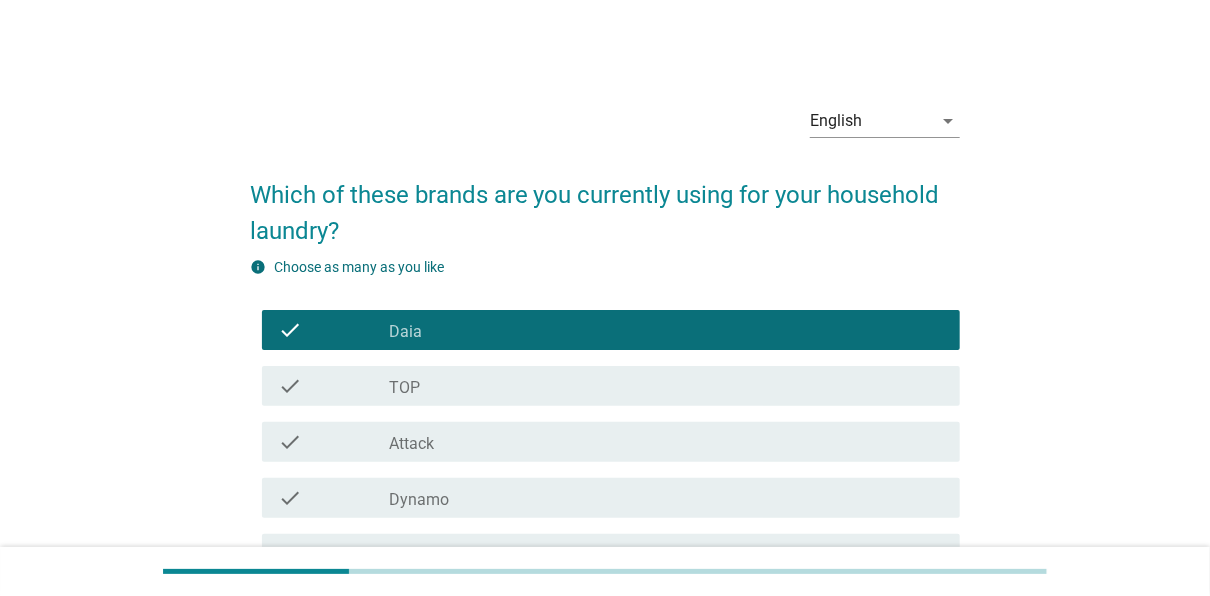click on "check_box TOP" at bounding box center [667, 386] 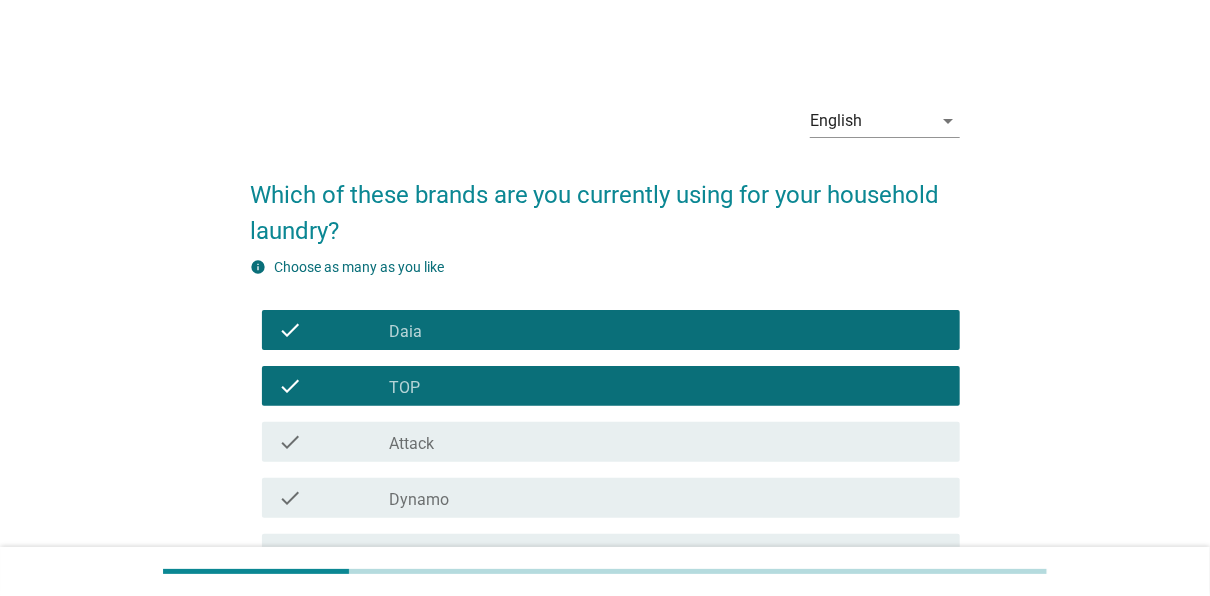 click on "check     check_box Attack" at bounding box center (611, 442) 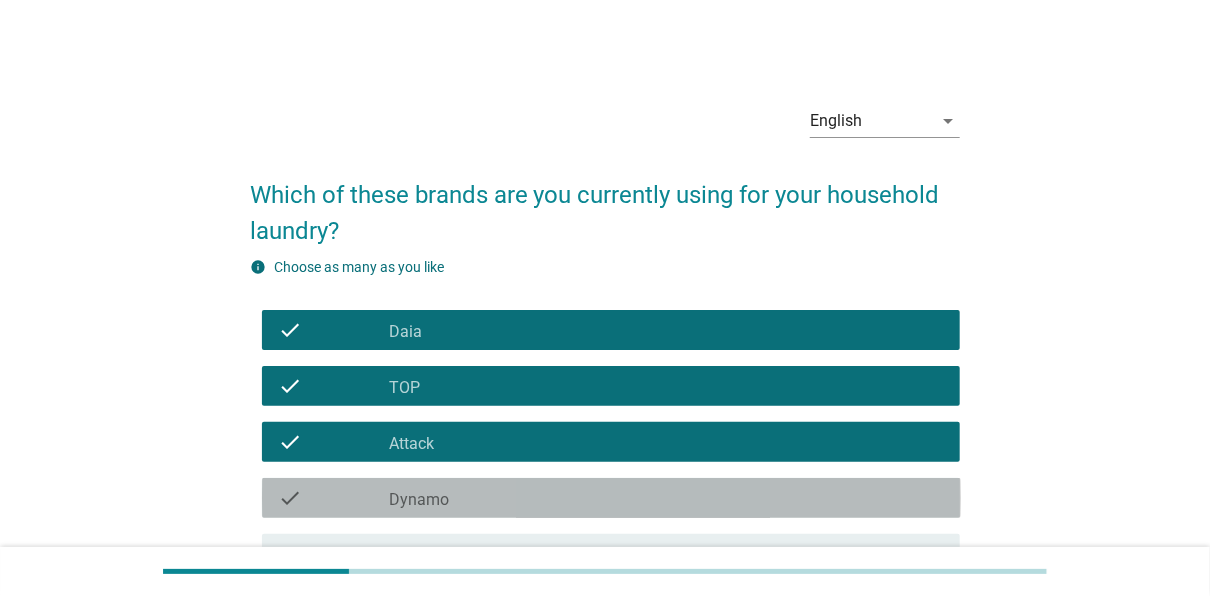click on "check_box Dynamo" at bounding box center [667, 498] 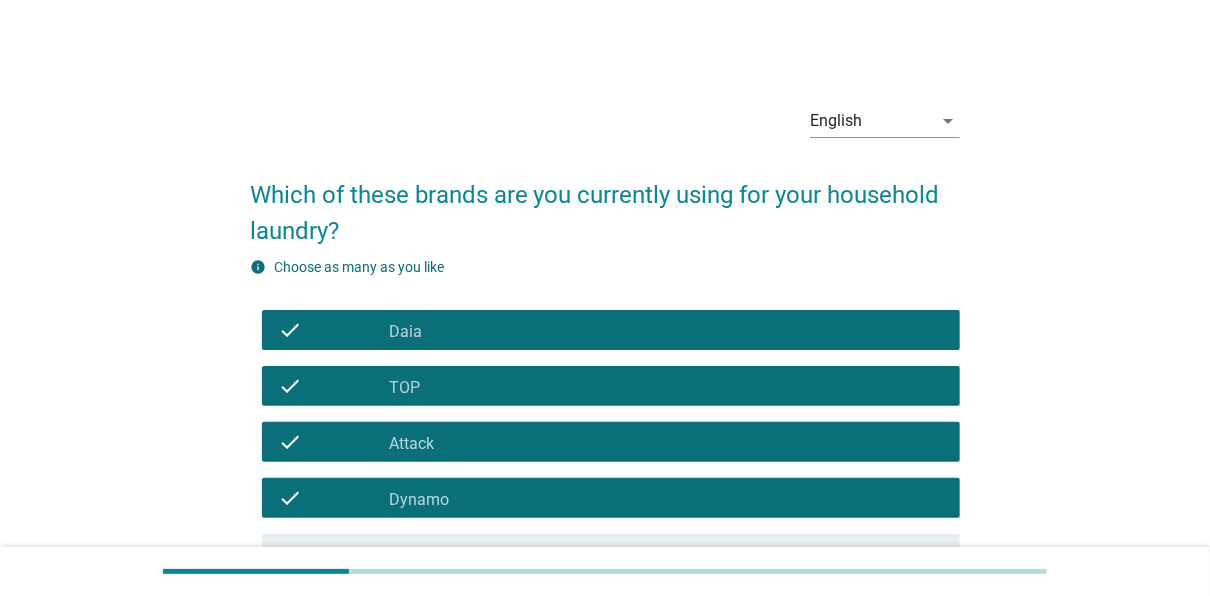 scroll, scrollTop: 267, scrollLeft: 0, axis: vertical 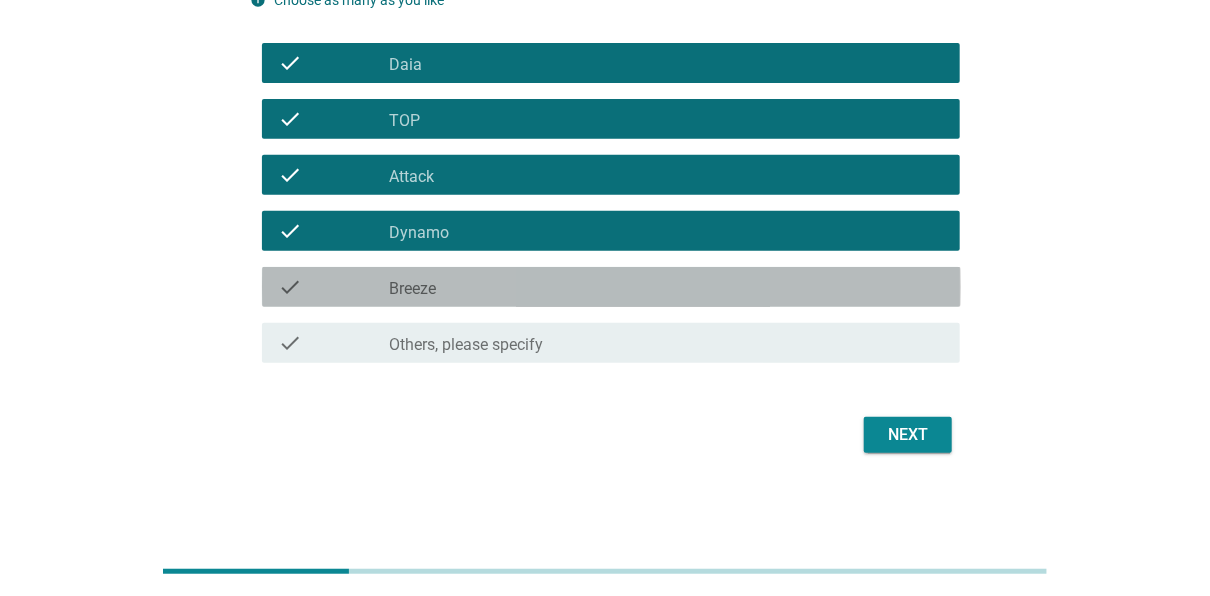 click on "Breeze" at bounding box center [412, 289] 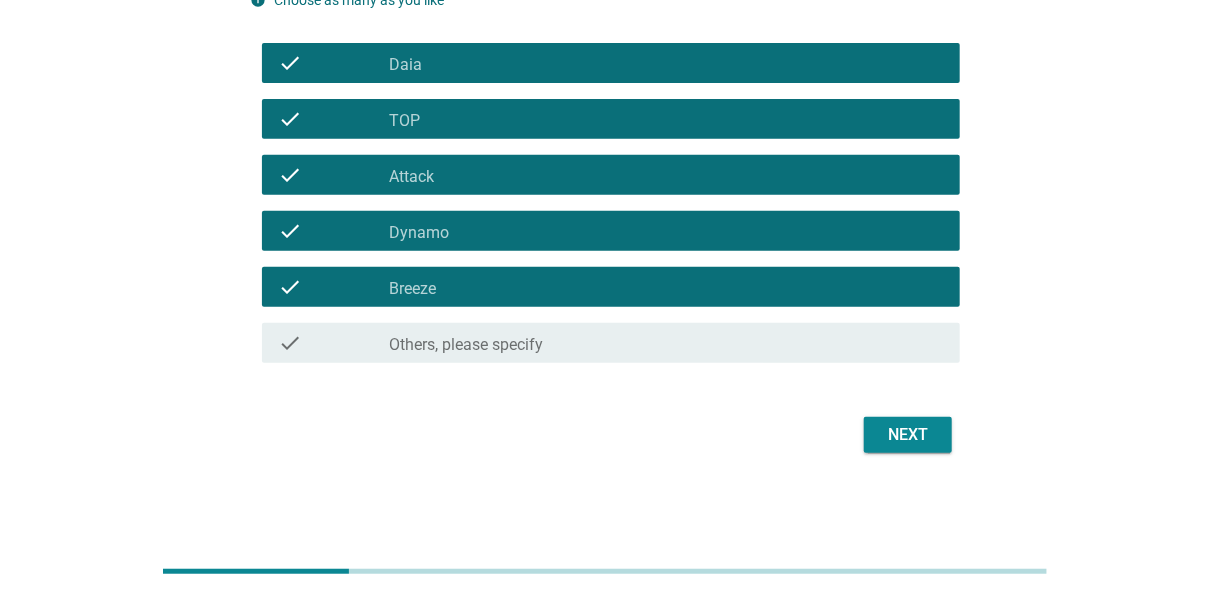 click on "Next" at bounding box center (908, 435) 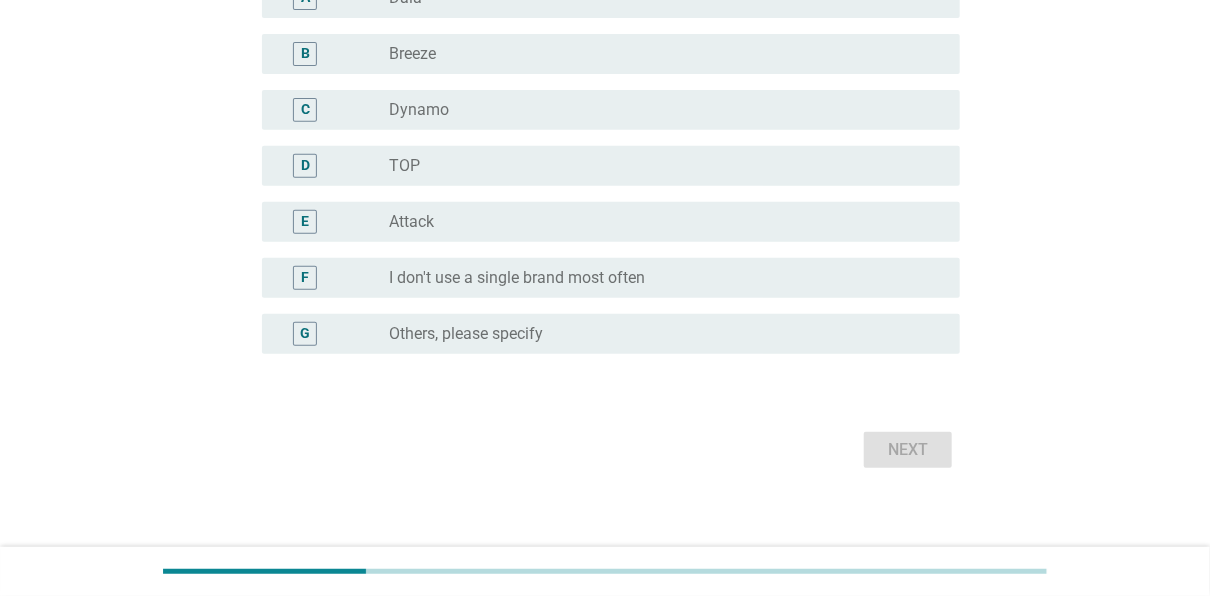 scroll, scrollTop: 0, scrollLeft: 0, axis: both 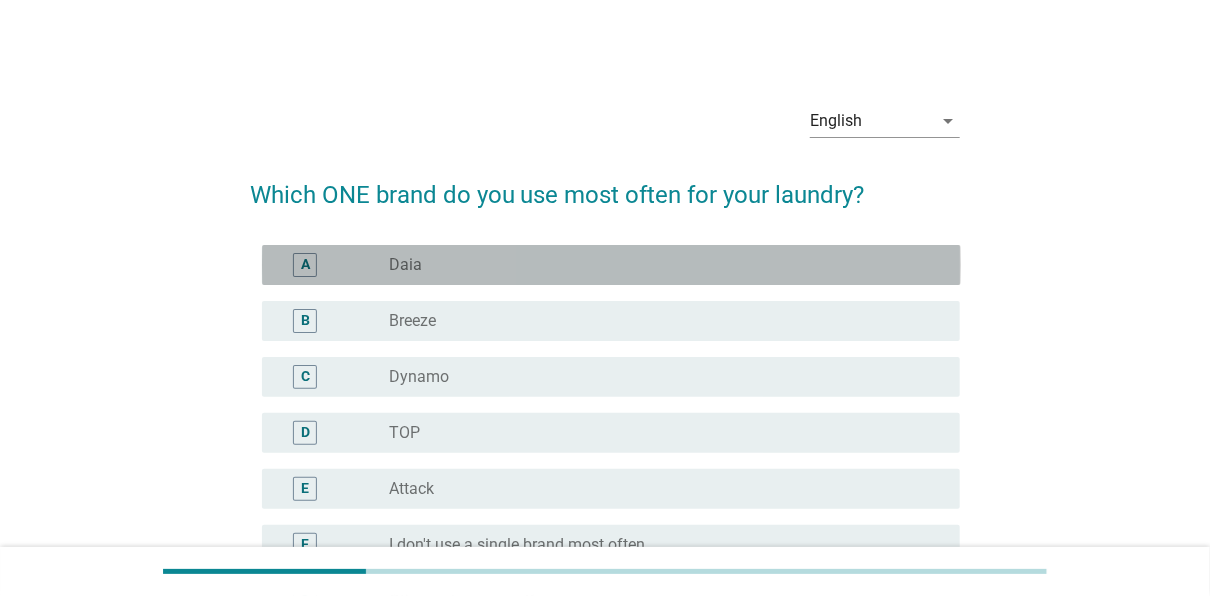 click on "Daia" at bounding box center [405, 265] 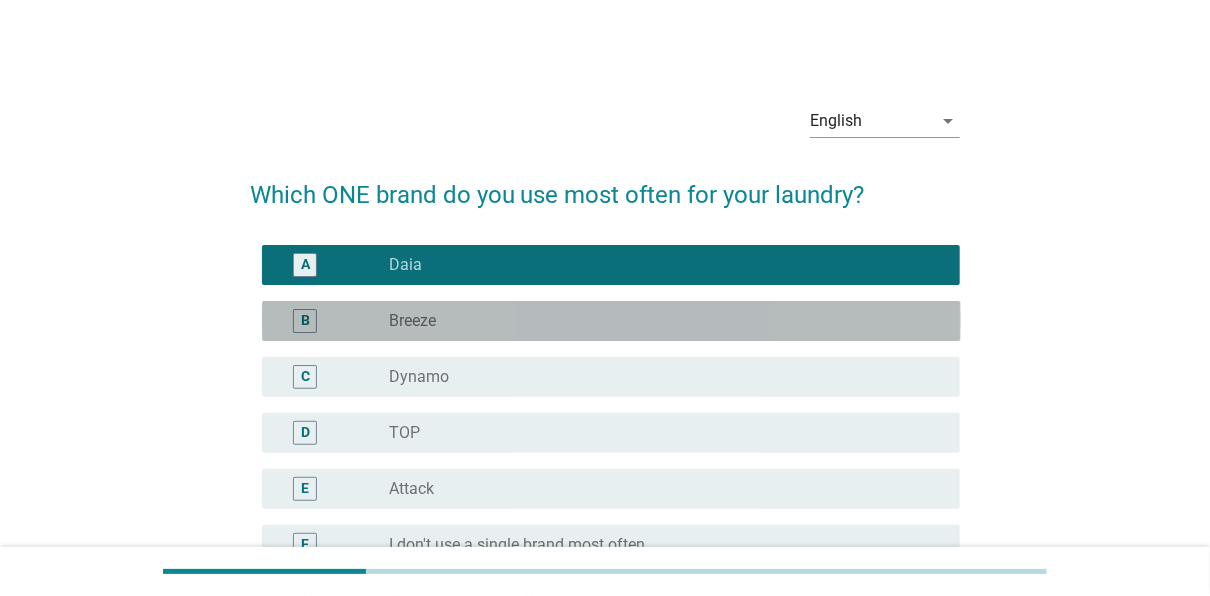 click on "Breeze" at bounding box center (412, 321) 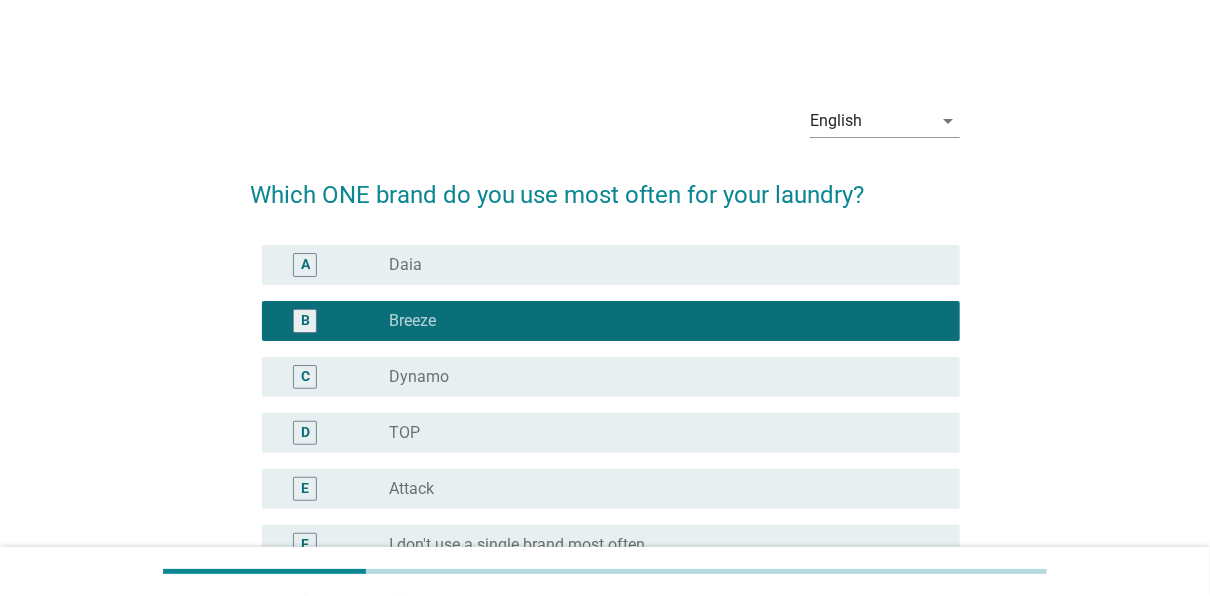 click on "radio_button_unchecked Attack" at bounding box center [659, 489] 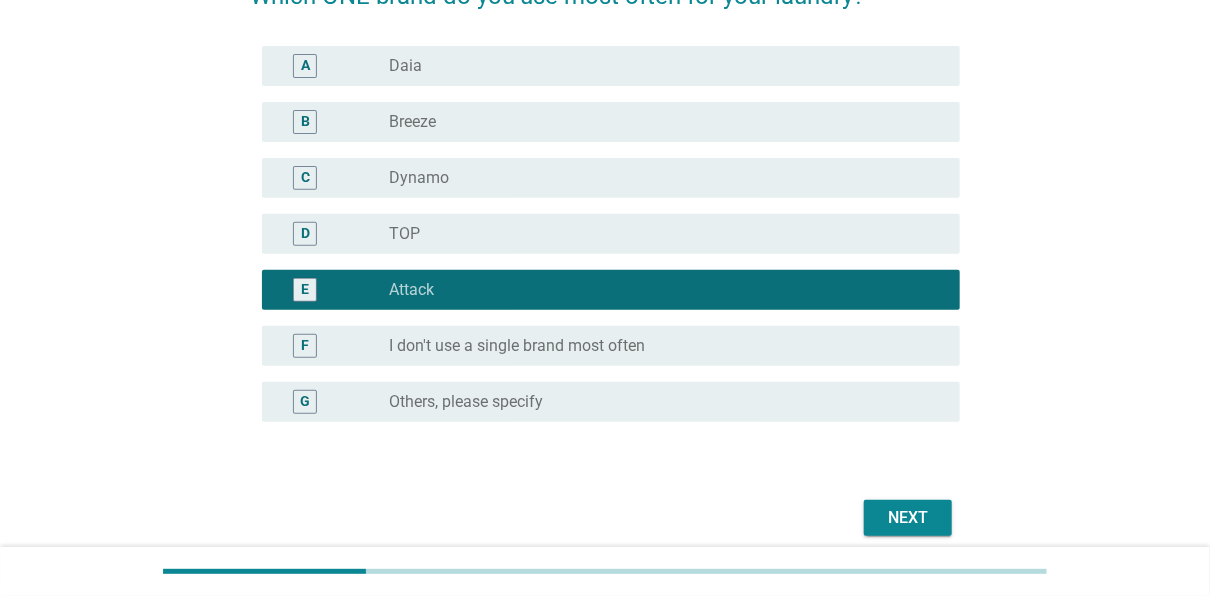 scroll, scrollTop: 282, scrollLeft: 0, axis: vertical 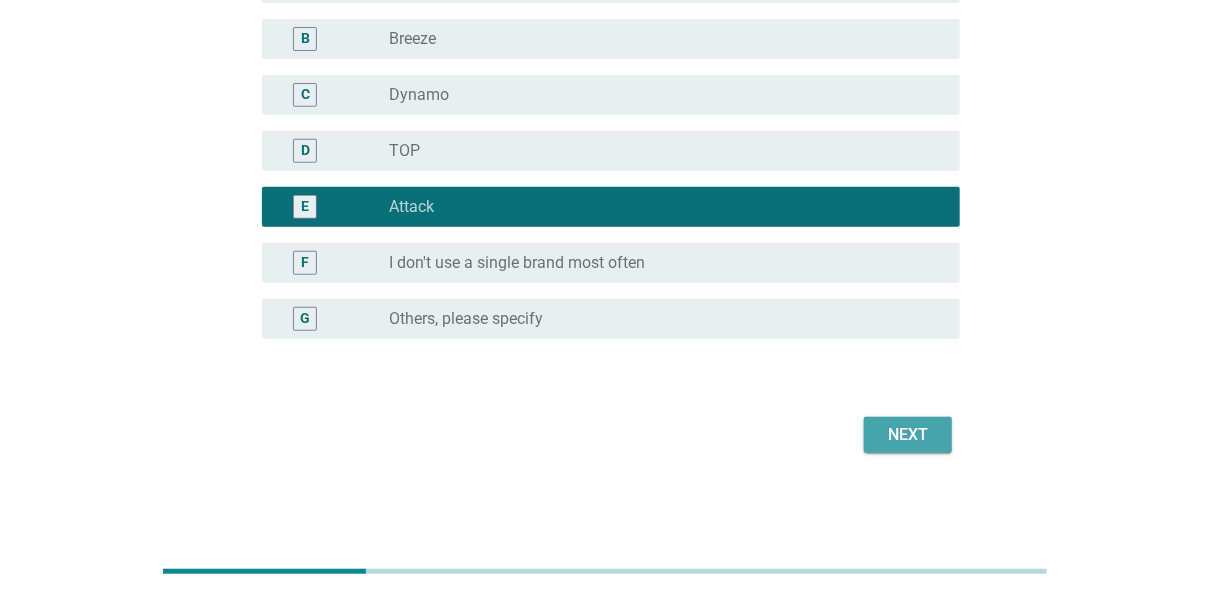 click on "Next" at bounding box center [908, 435] 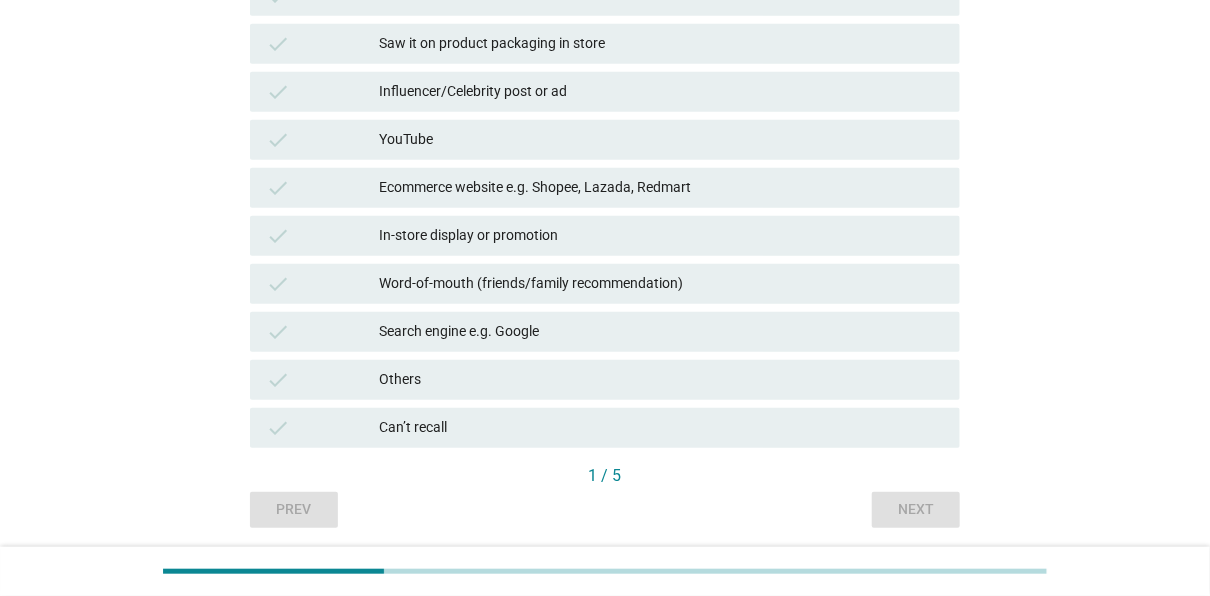scroll, scrollTop: 572, scrollLeft: 0, axis: vertical 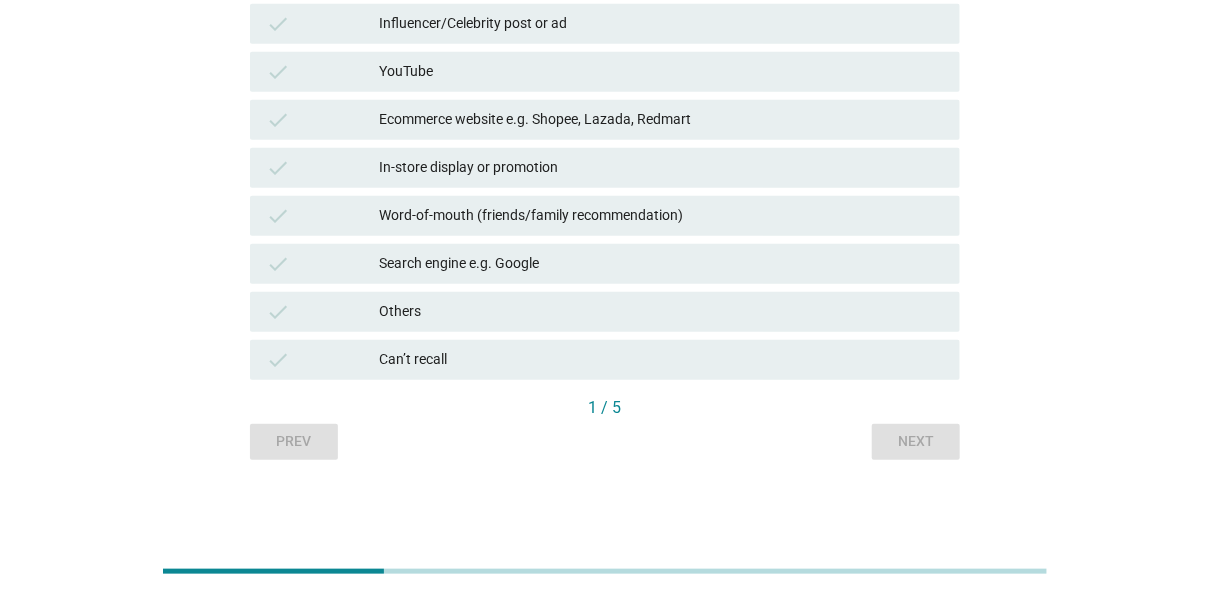click on "Influencer/Celebrity post or ad" at bounding box center [662, 24] 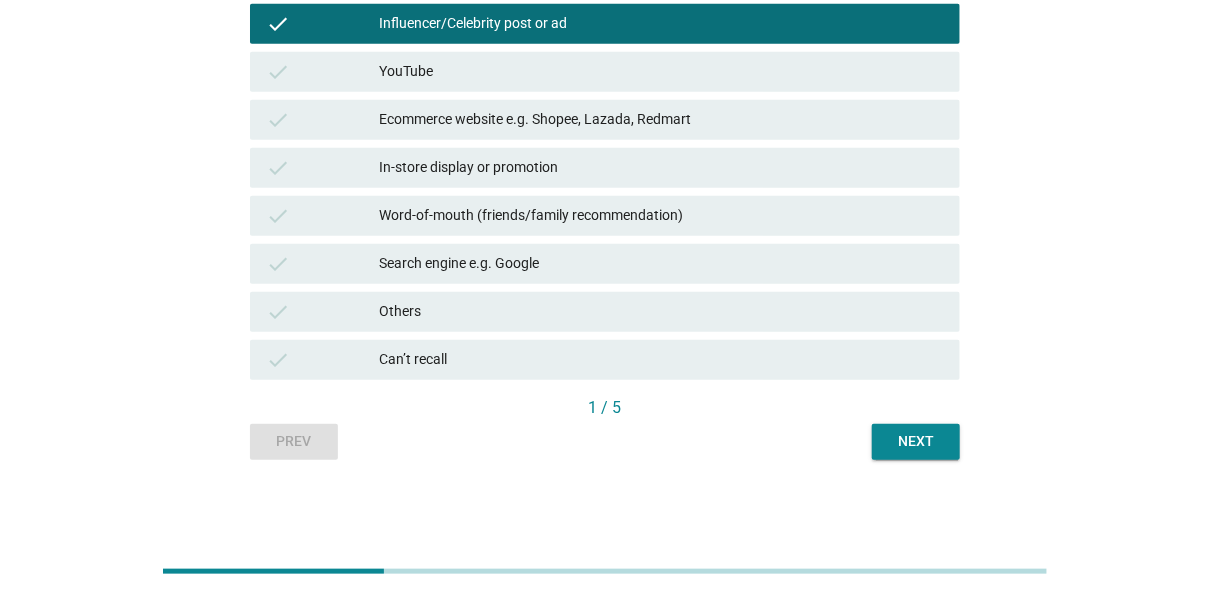 click on "YouTube" at bounding box center [662, 72] 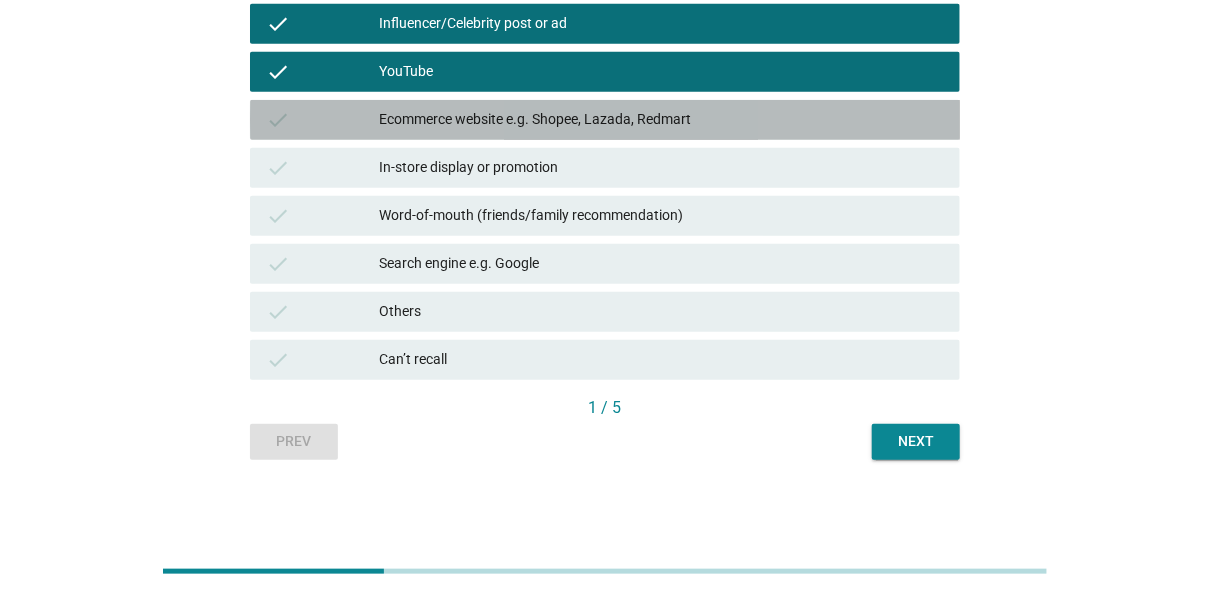 click on "Ecommerce website e.g. Shopee, Lazada, Redmart" at bounding box center [662, 120] 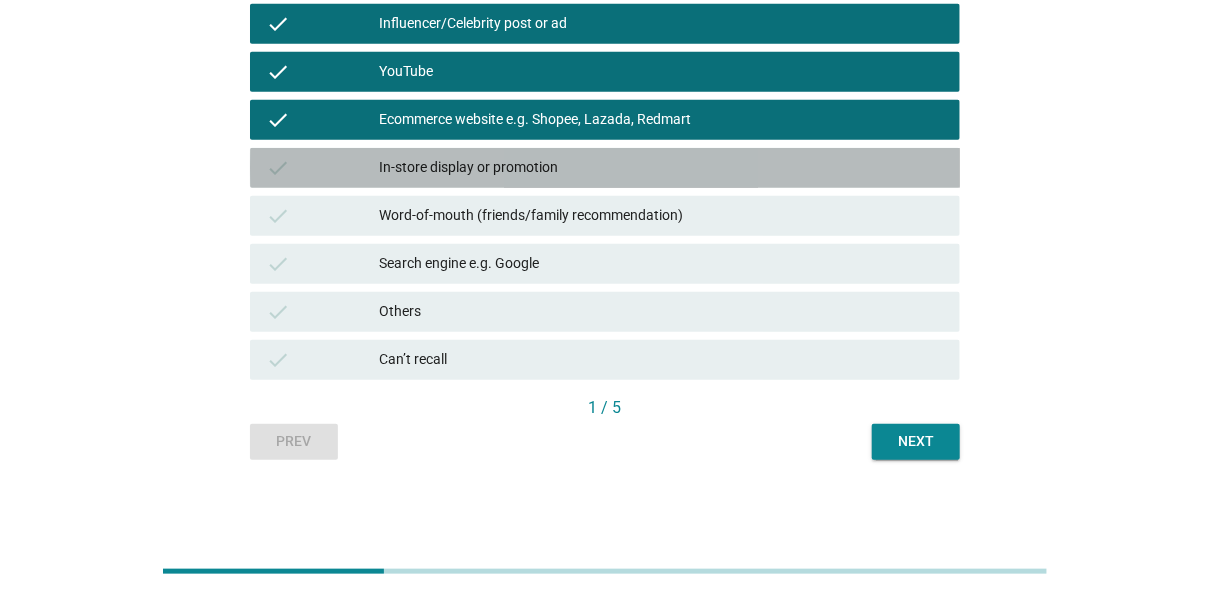 click on "check   In-store display or promotion" at bounding box center (605, 168) 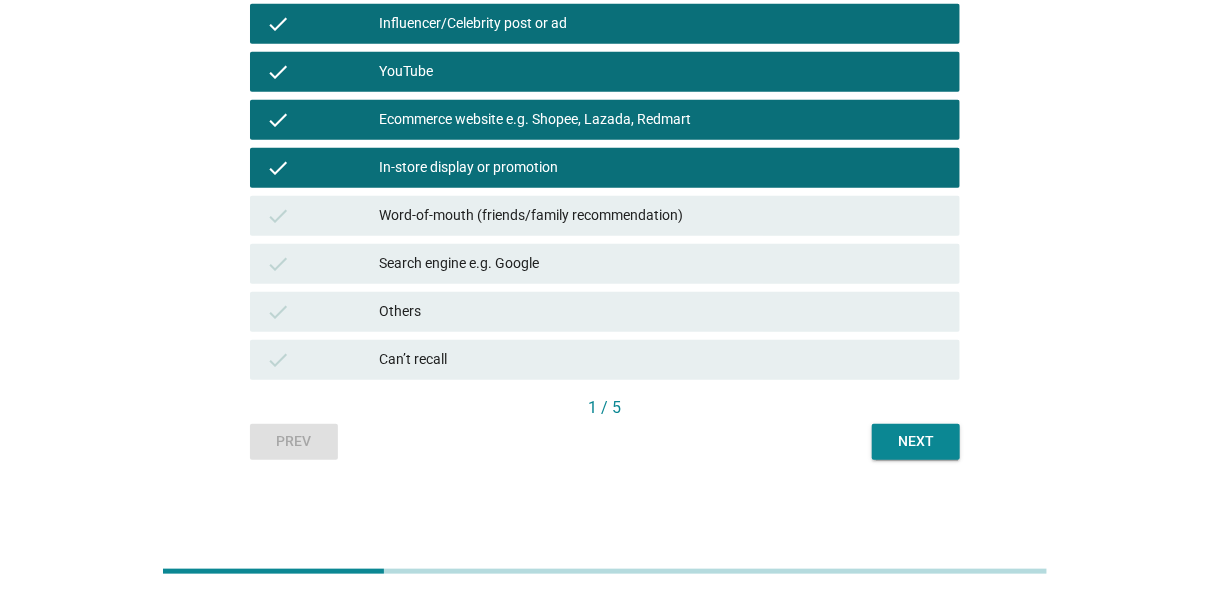 click on "Word-of-mouth (friends/family recommendation)" at bounding box center [662, 216] 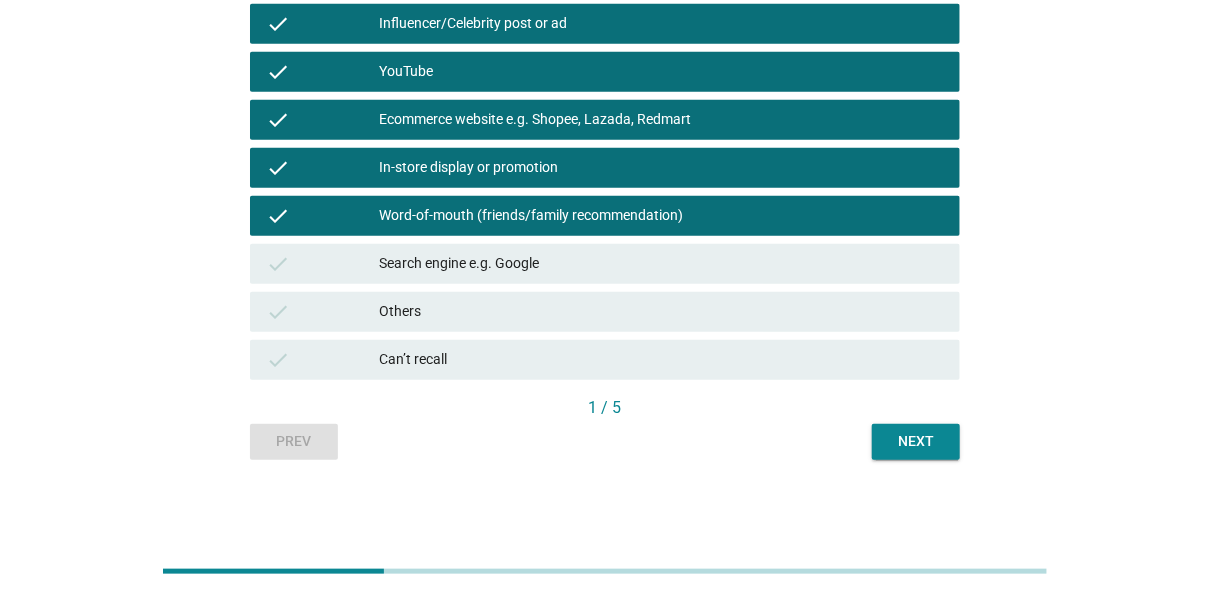 click on "Search engine e.g. Google" at bounding box center [662, 264] 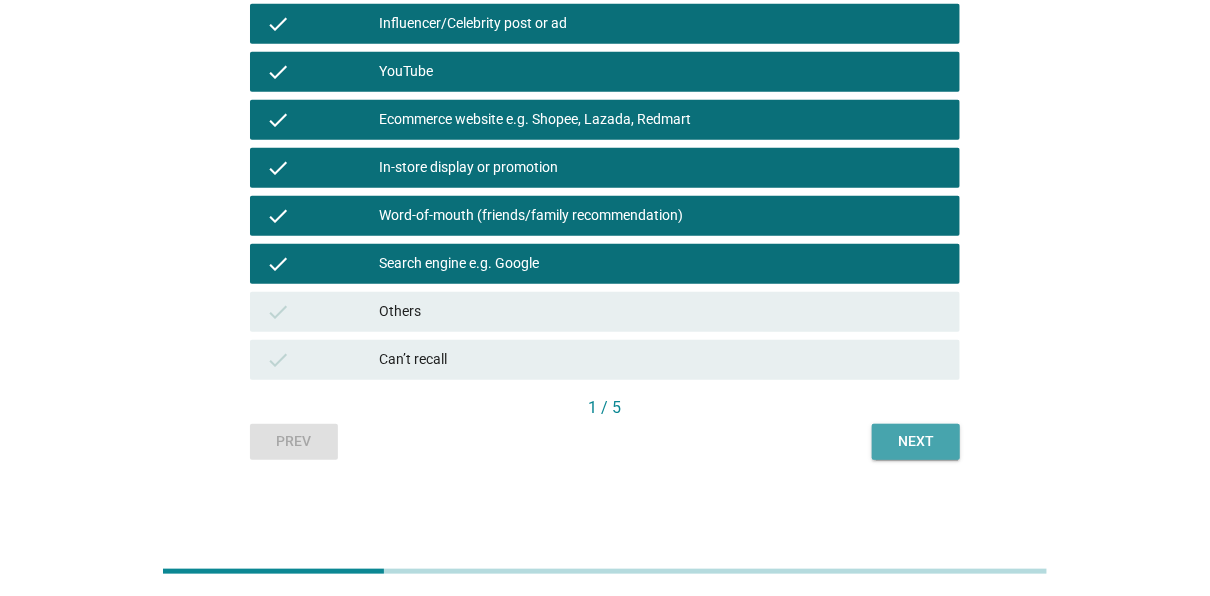 click on "Next" at bounding box center [916, 441] 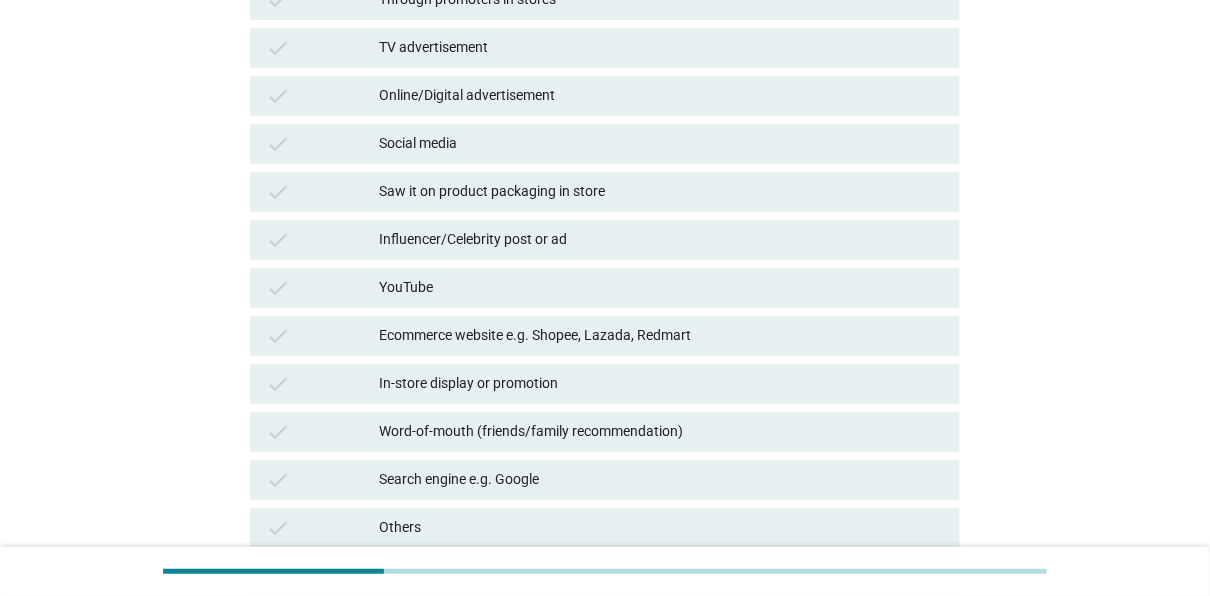 scroll, scrollTop: 572, scrollLeft: 0, axis: vertical 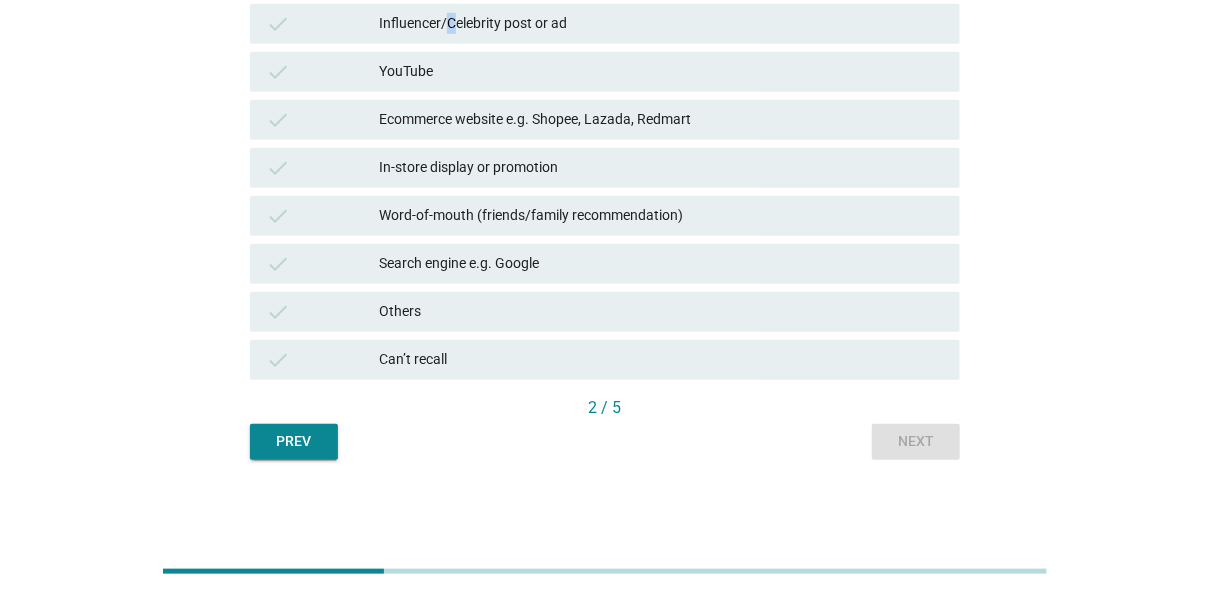 click on "Influencer/Celebrity post or ad" at bounding box center (662, 24) 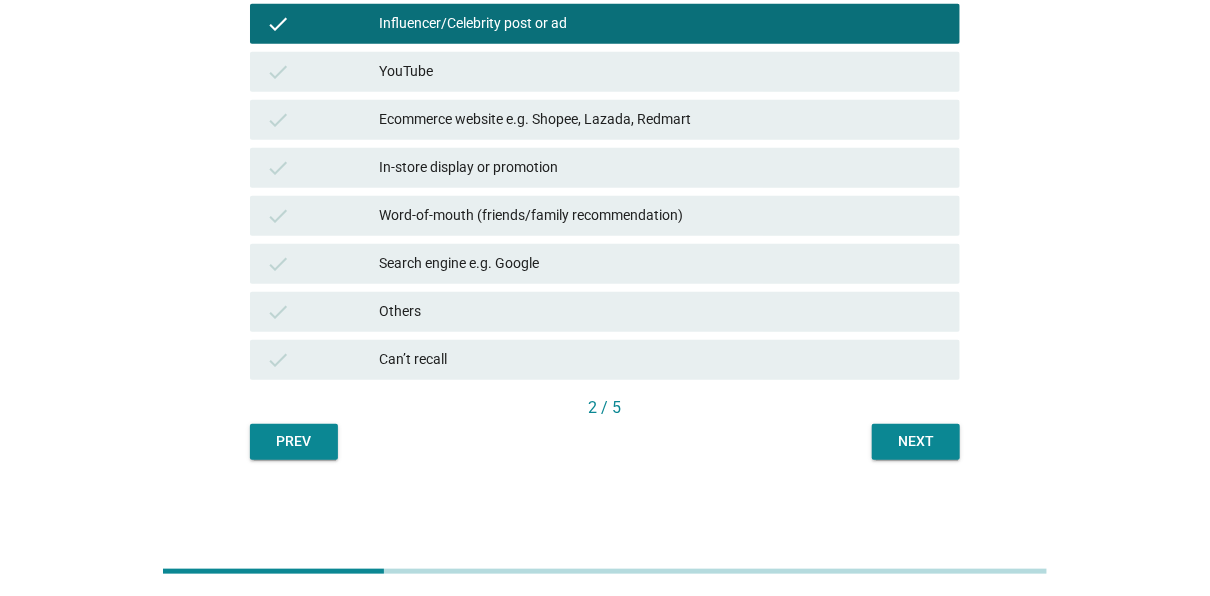 drag, startPoint x: 451, startPoint y: 24, endPoint x: 409, endPoint y: 80, distance: 70 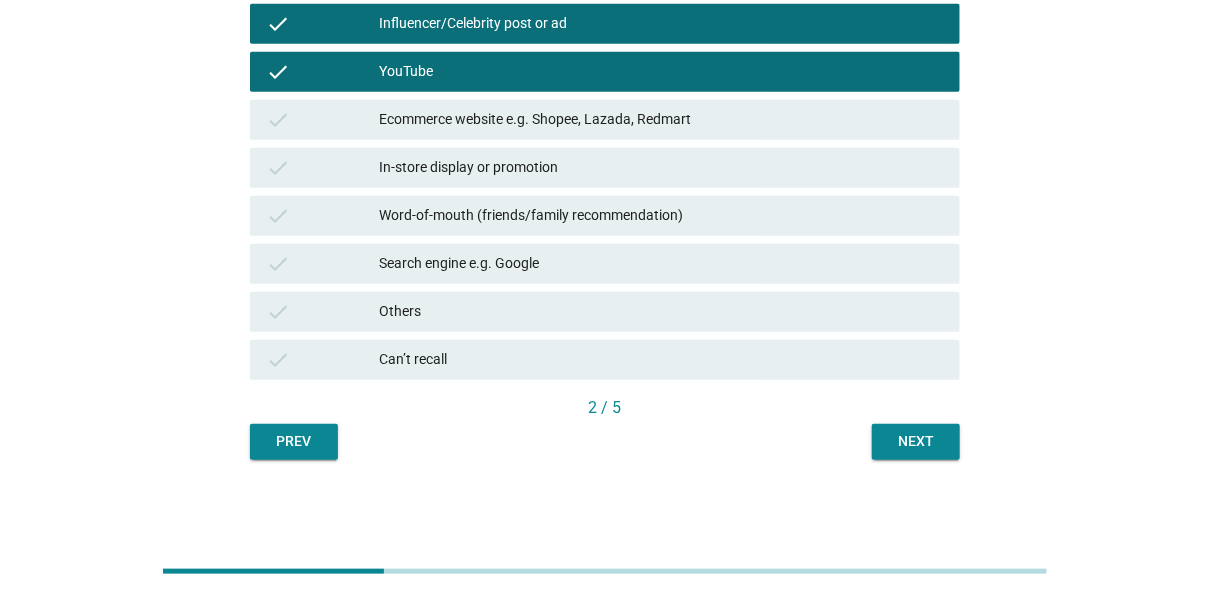 click on "Ecommerce website e.g. Shopee, Lazada, Redmart" at bounding box center [662, 120] 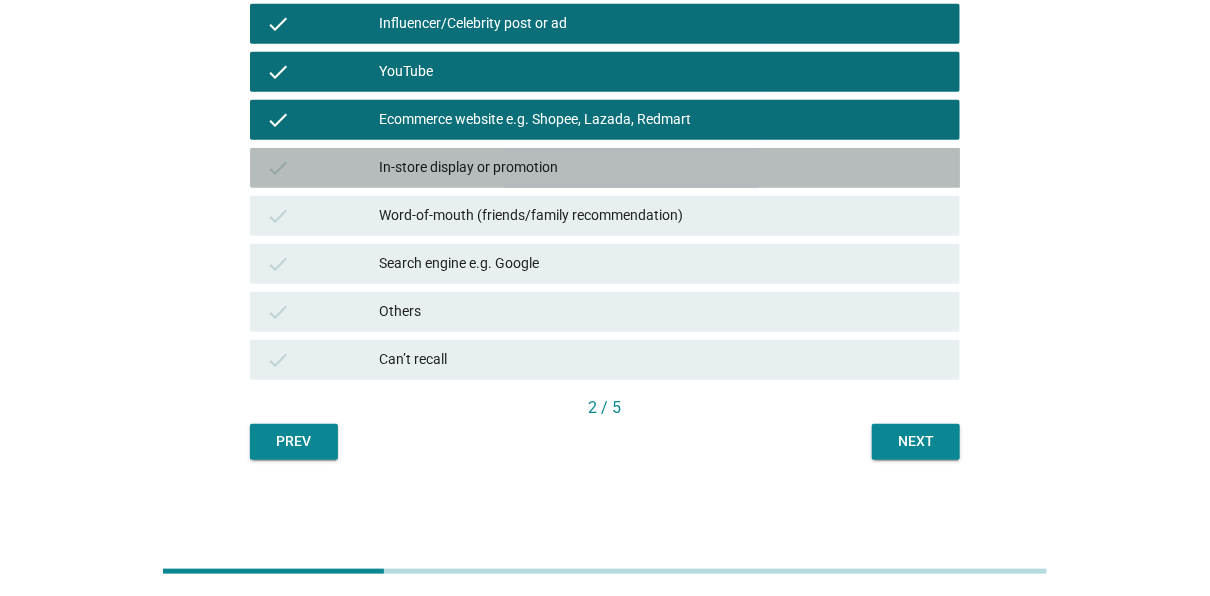 drag, startPoint x: 428, startPoint y: 158, endPoint x: 432, endPoint y: 188, distance: 30.265491 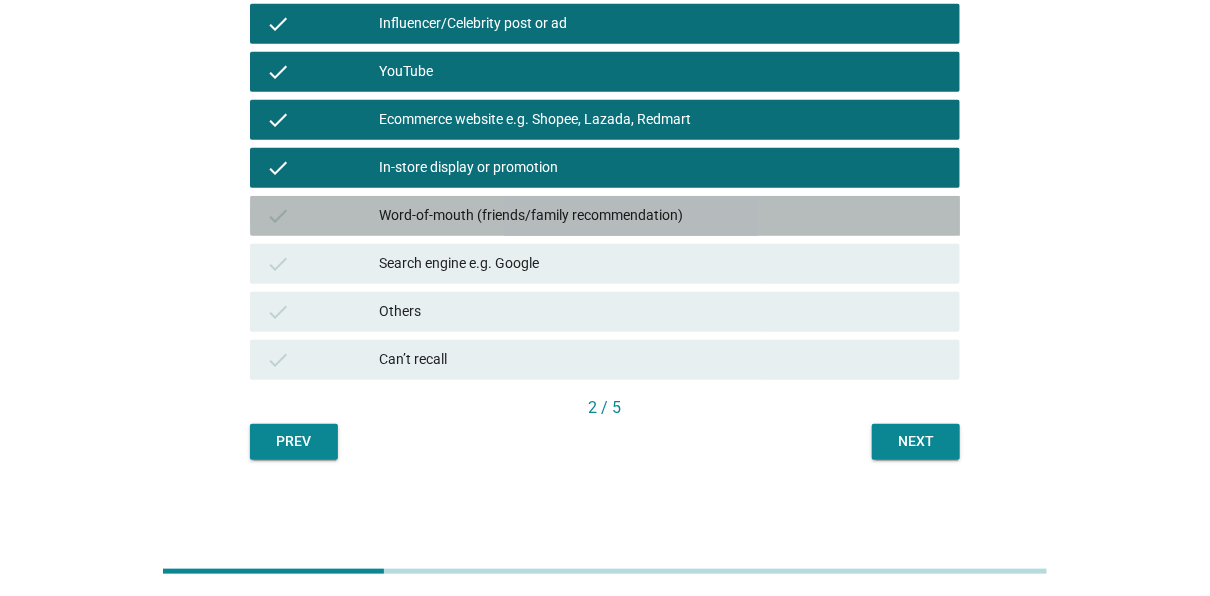 click on "Word-of-mouth (friends/family recommendation)" at bounding box center (662, 216) 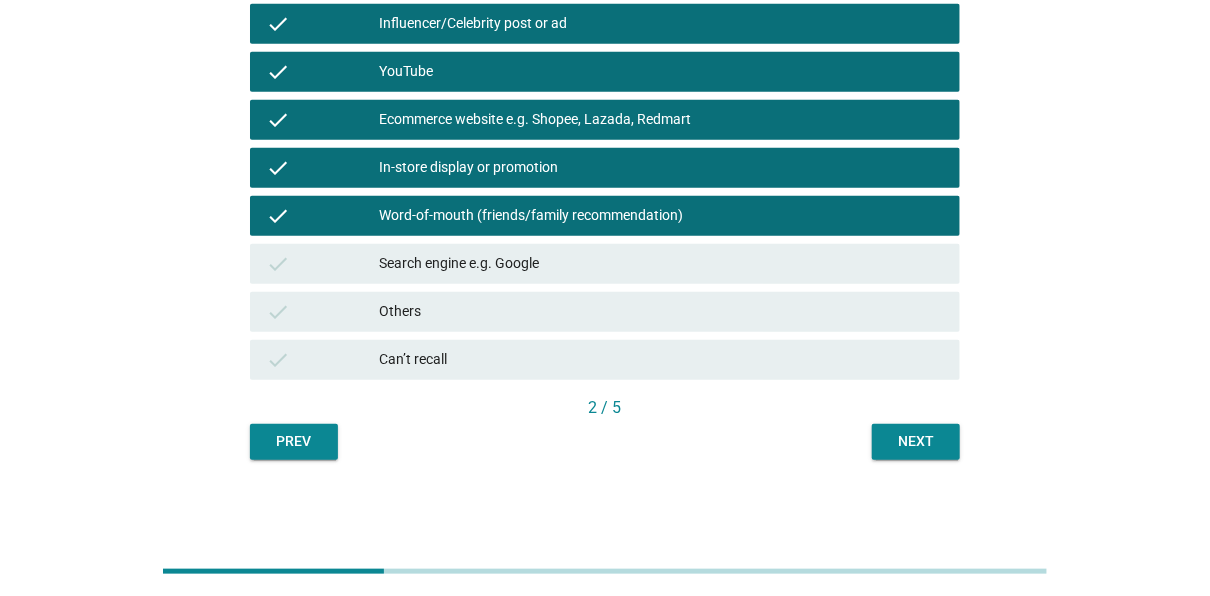 click on "Search engine e.g. Google" at bounding box center (662, 264) 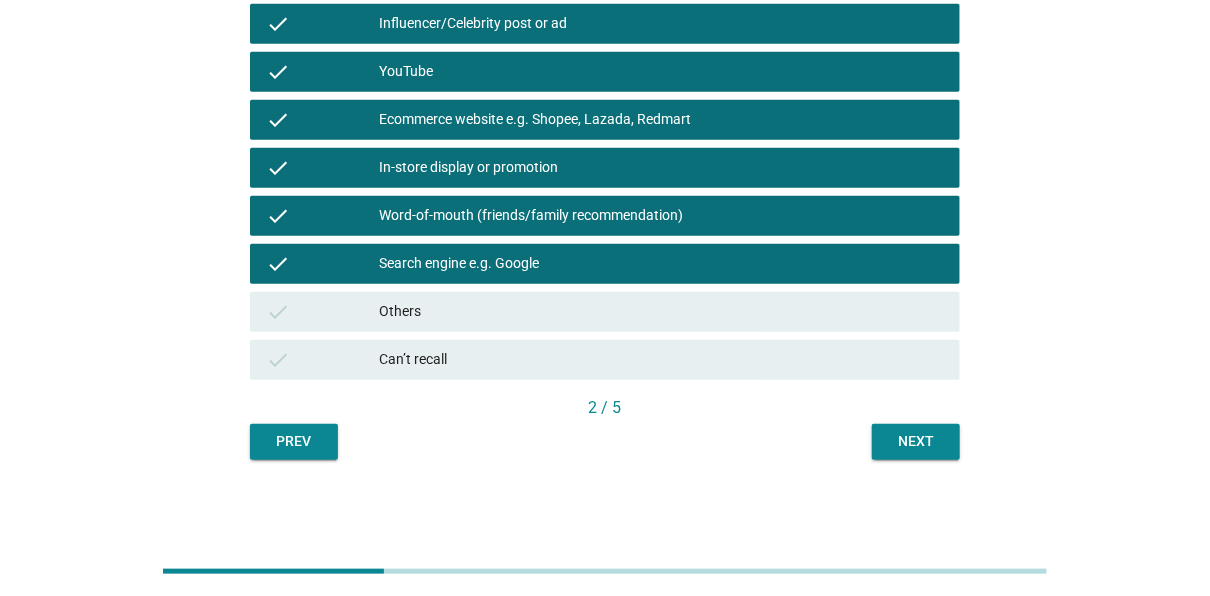 click on "Next" at bounding box center [916, 441] 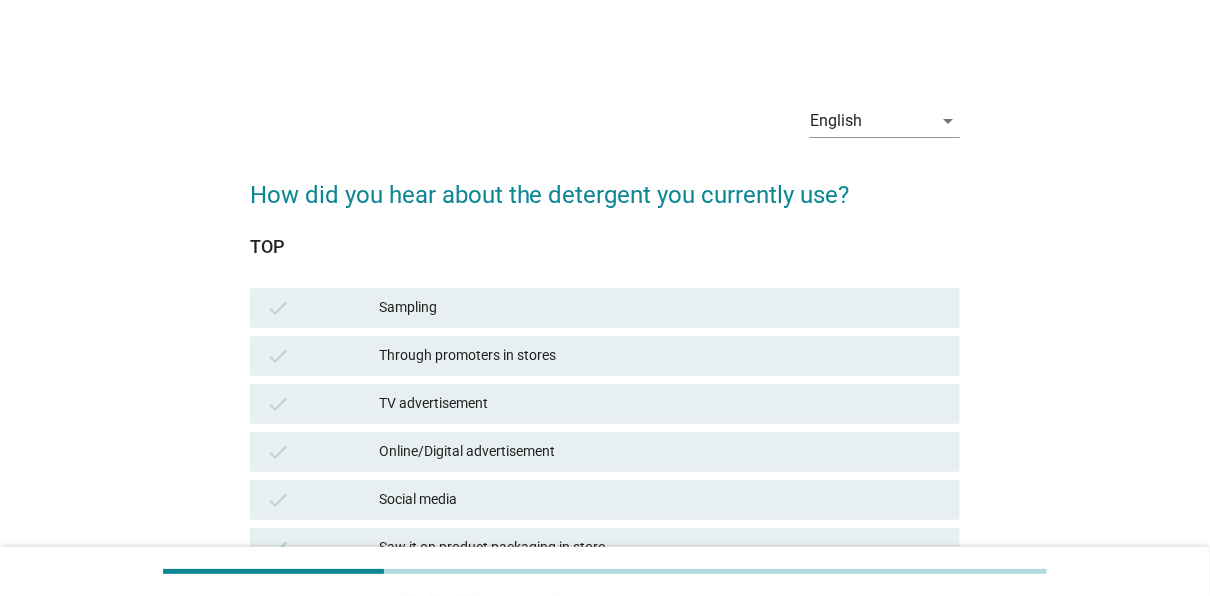 scroll, scrollTop: 572, scrollLeft: 0, axis: vertical 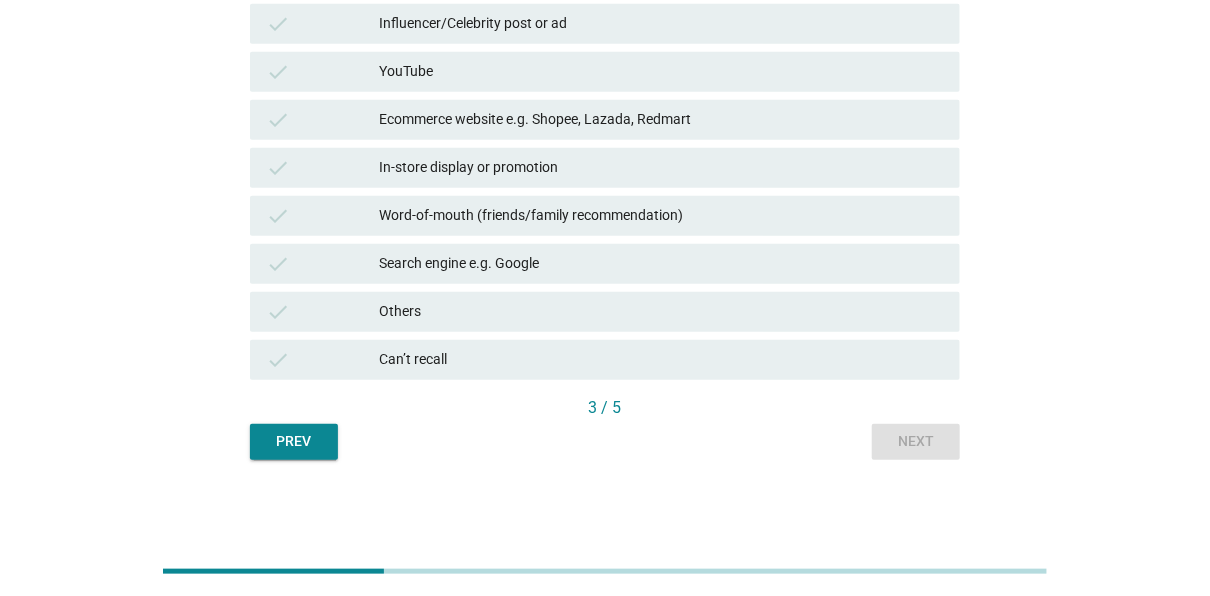 click on "Influencer/Celebrity post or ad" at bounding box center [662, 24] 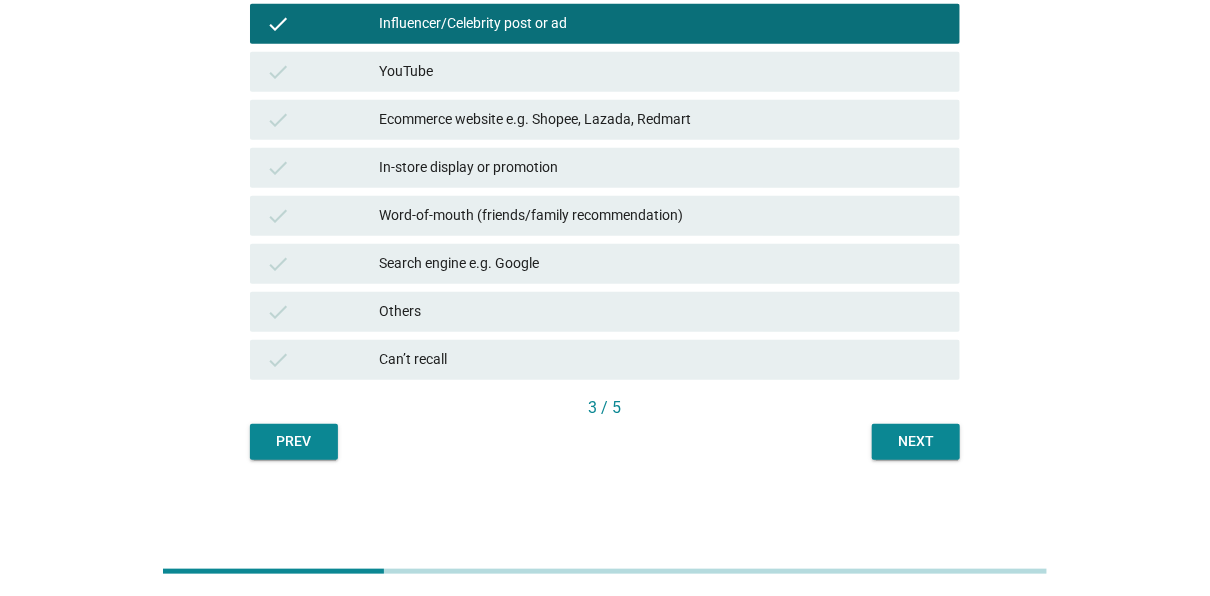 click on "YouTube" at bounding box center [662, 72] 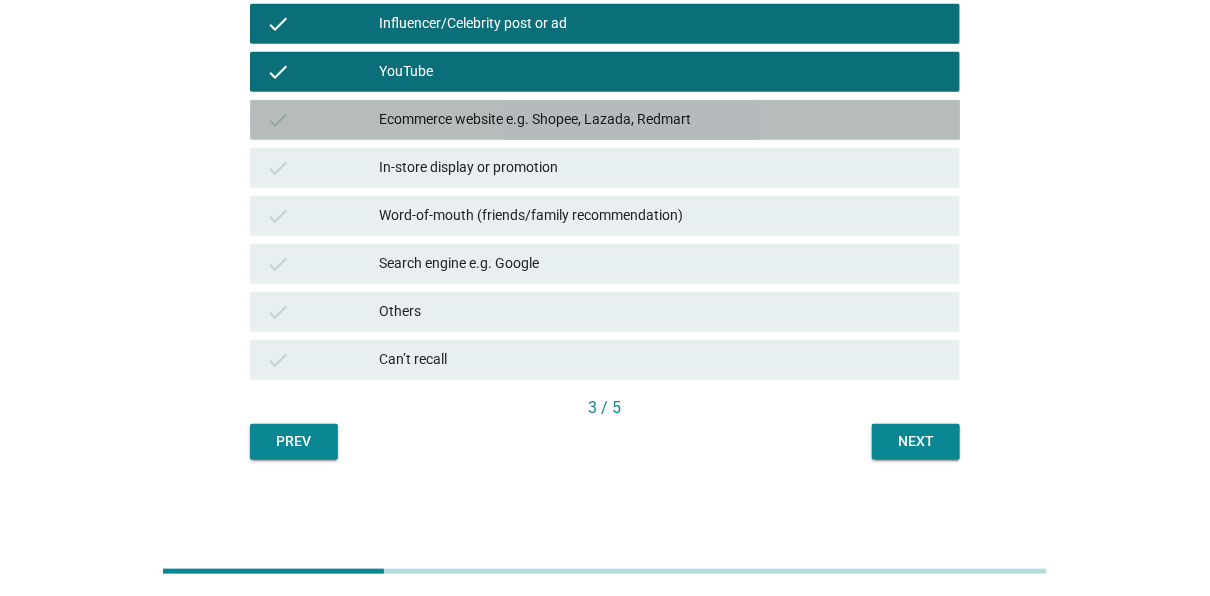 click on "Ecommerce website e.g. Shopee, Lazada, Redmart" at bounding box center (662, 120) 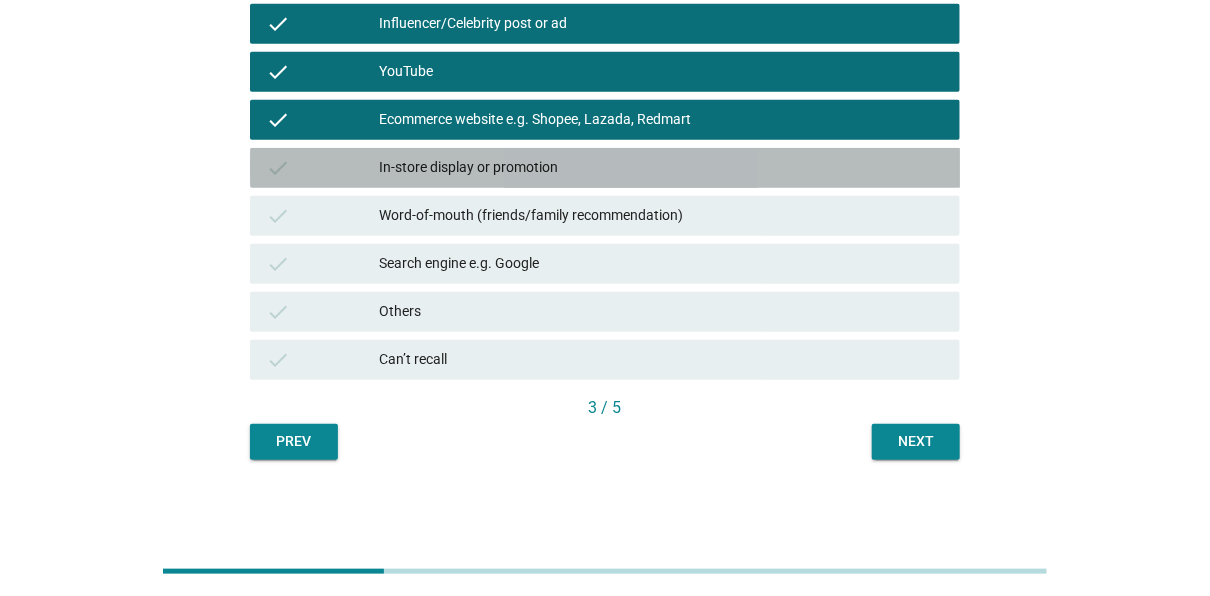 click on "In-store display or promotion" at bounding box center (662, 168) 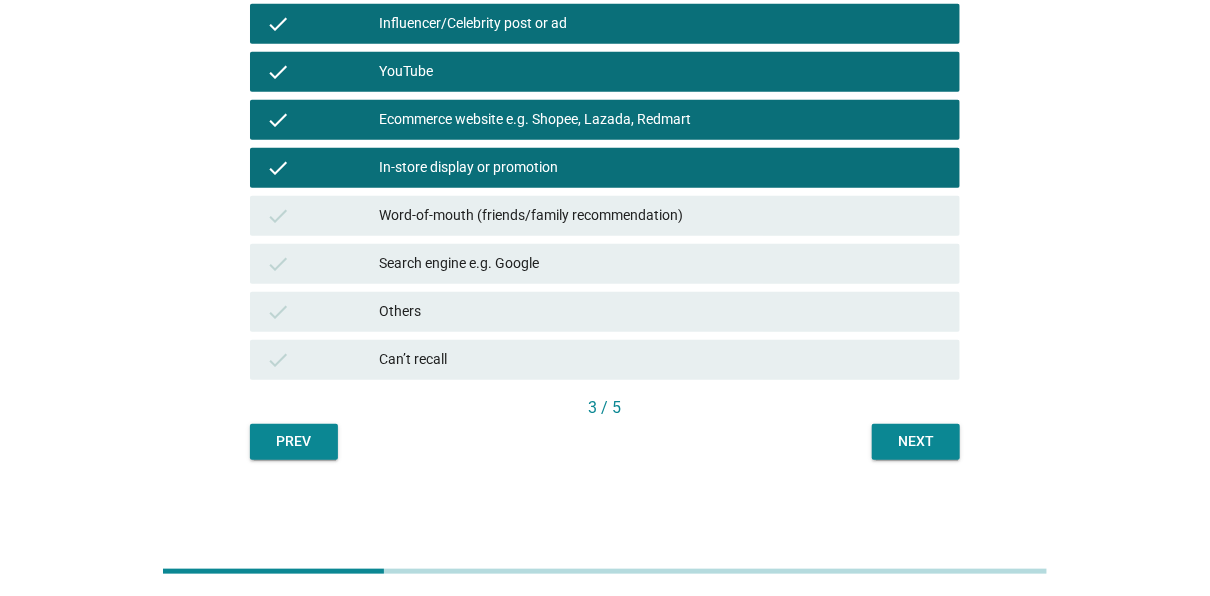 click on "Word-of-mouth (friends/family recommendation)" at bounding box center (662, 216) 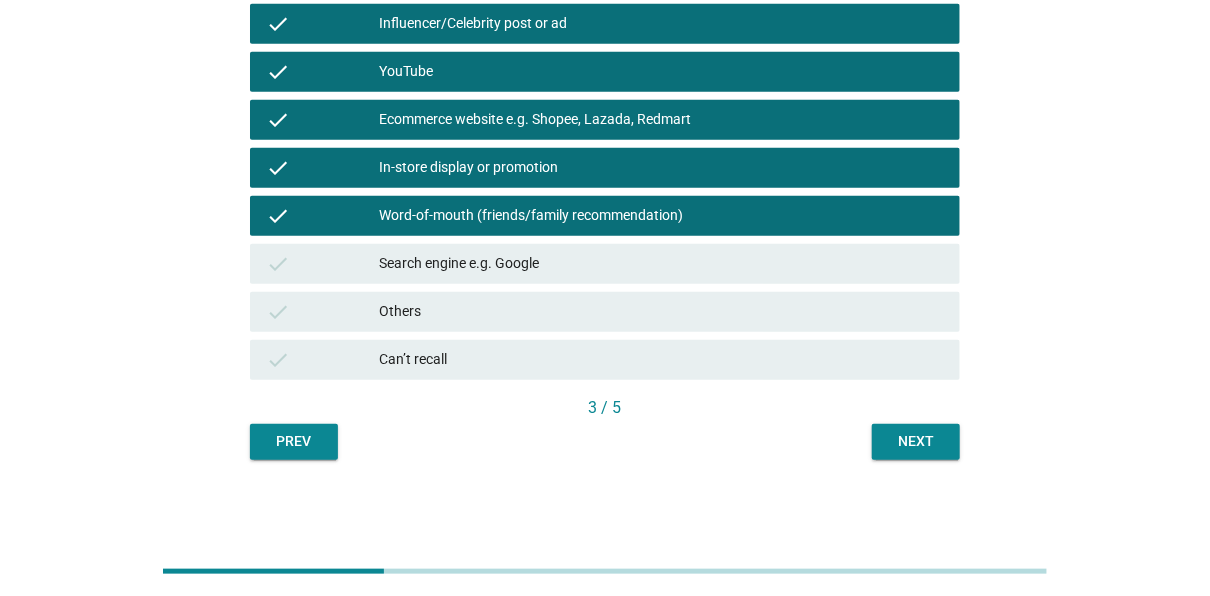 click on "Search engine e.g. Google" at bounding box center (662, 264) 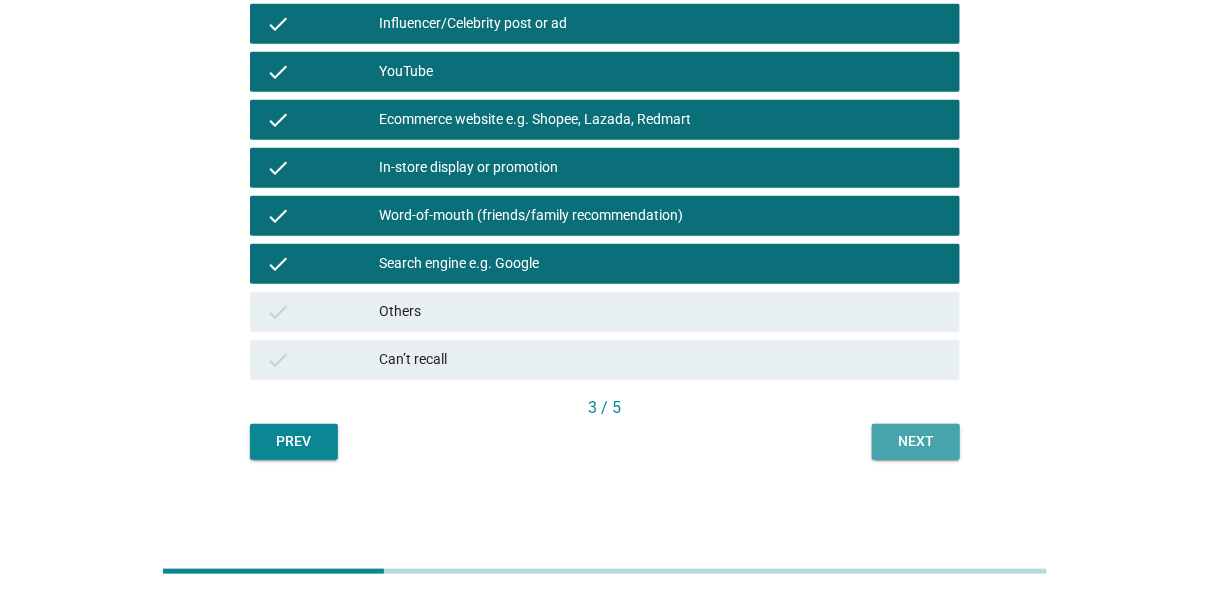 click on "Next" at bounding box center (916, 441) 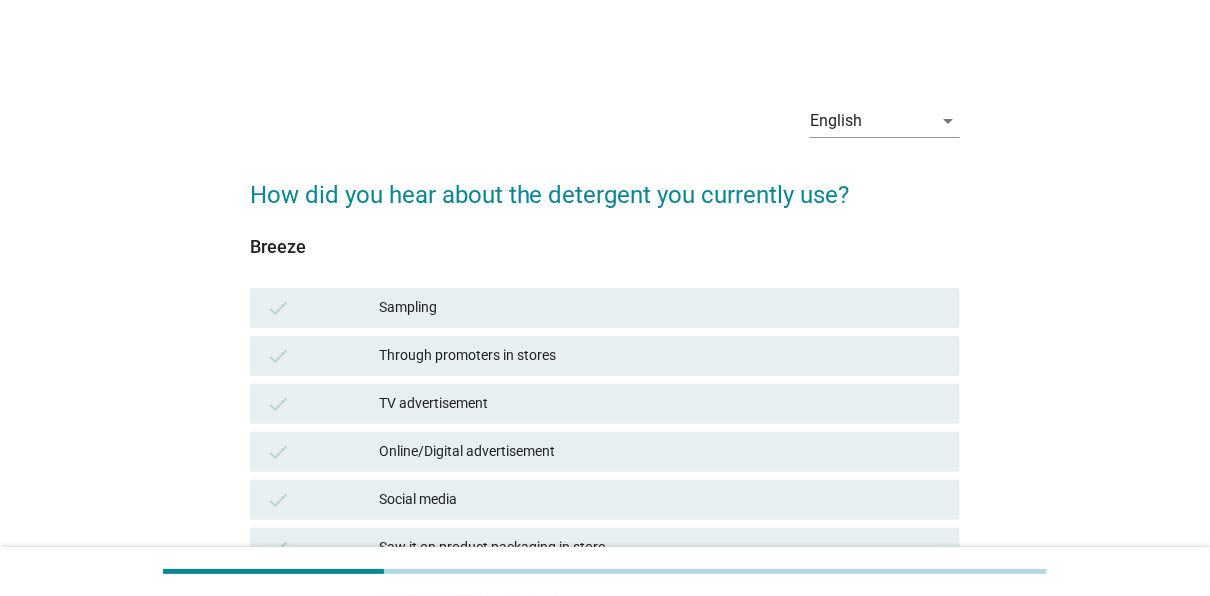 scroll, scrollTop: 572, scrollLeft: 0, axis: vertical 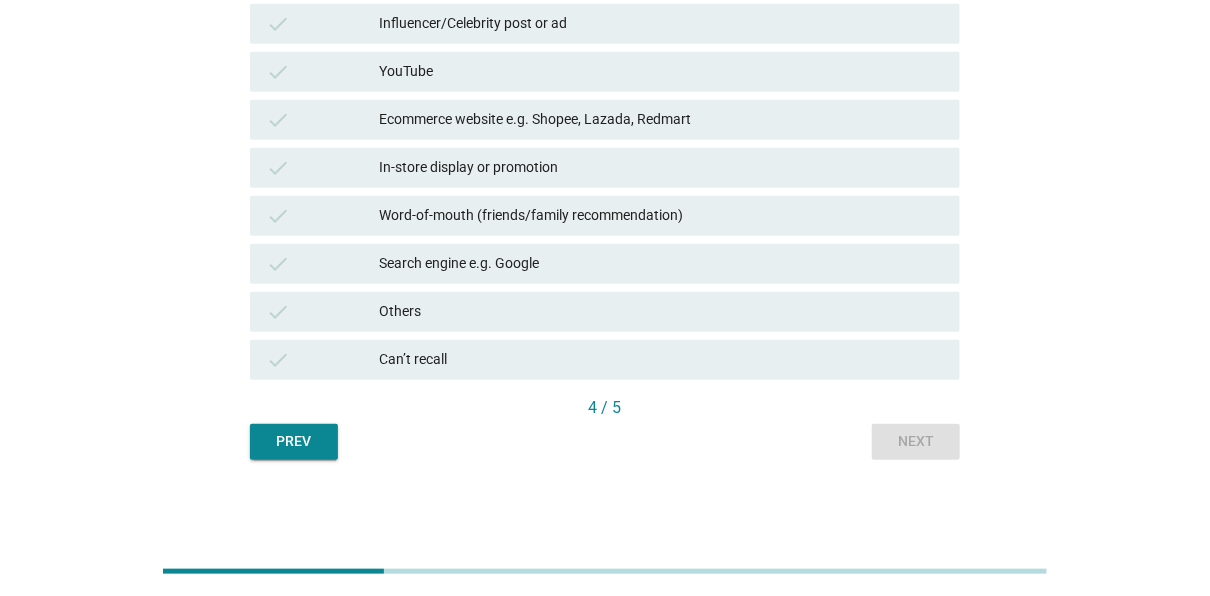 click on "Influencer/Celebrity post or ad" at bounding box center [662, 24] 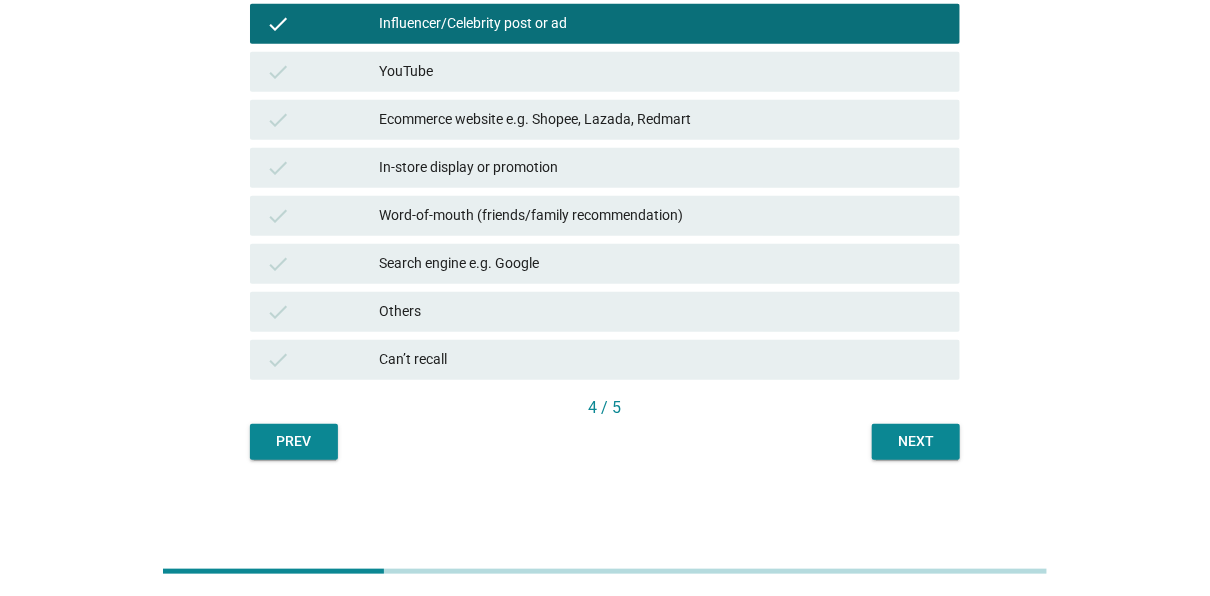 drag, startPoint x: 409, startPoint y: 65, endPoint x: 440, endPoint y: 117, distance: 60.53924 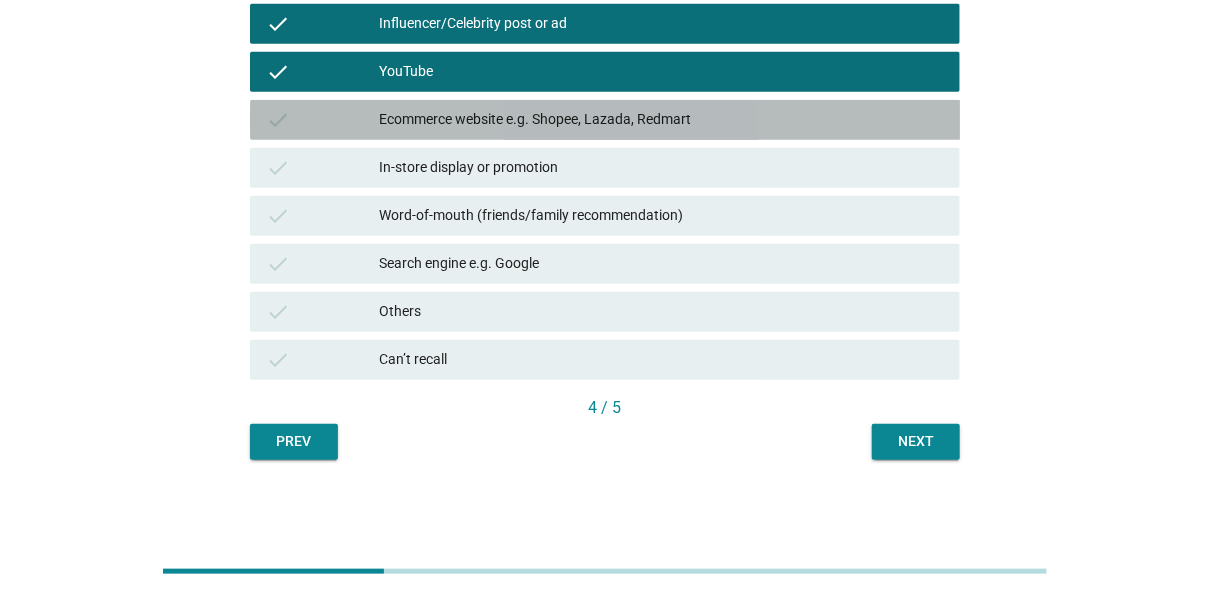 click on "Ecommerce website e.g. Shopee, Lazada, Redmart" at bounding box center (662, 120) 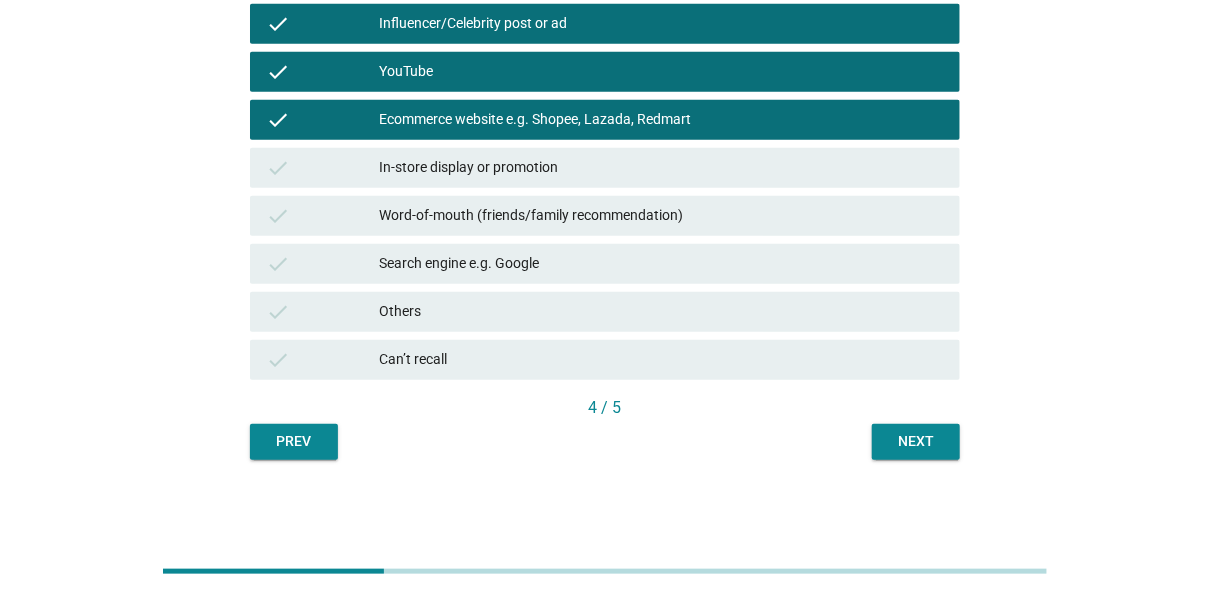 click on "check   In-store display or promotion" at bounding box center [605, 168] 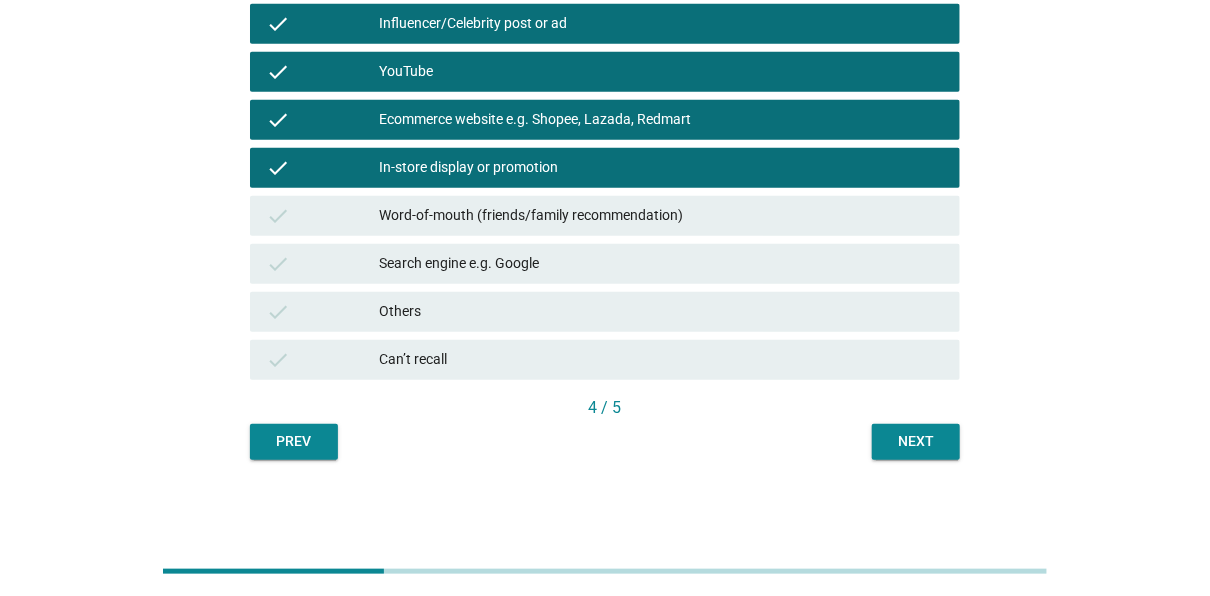 click on "Word-of-mouth (friends/family recommendation)" at bounding box center [662, 216] 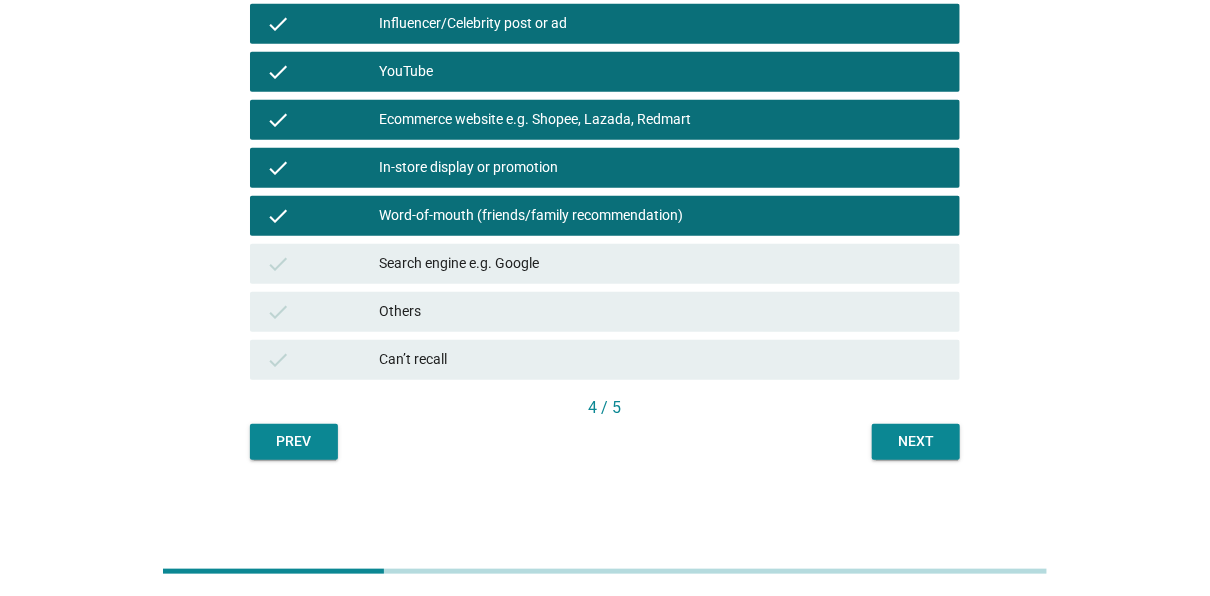 click on "check   Search engine e.g. Google" at bounding box center [605, 264] 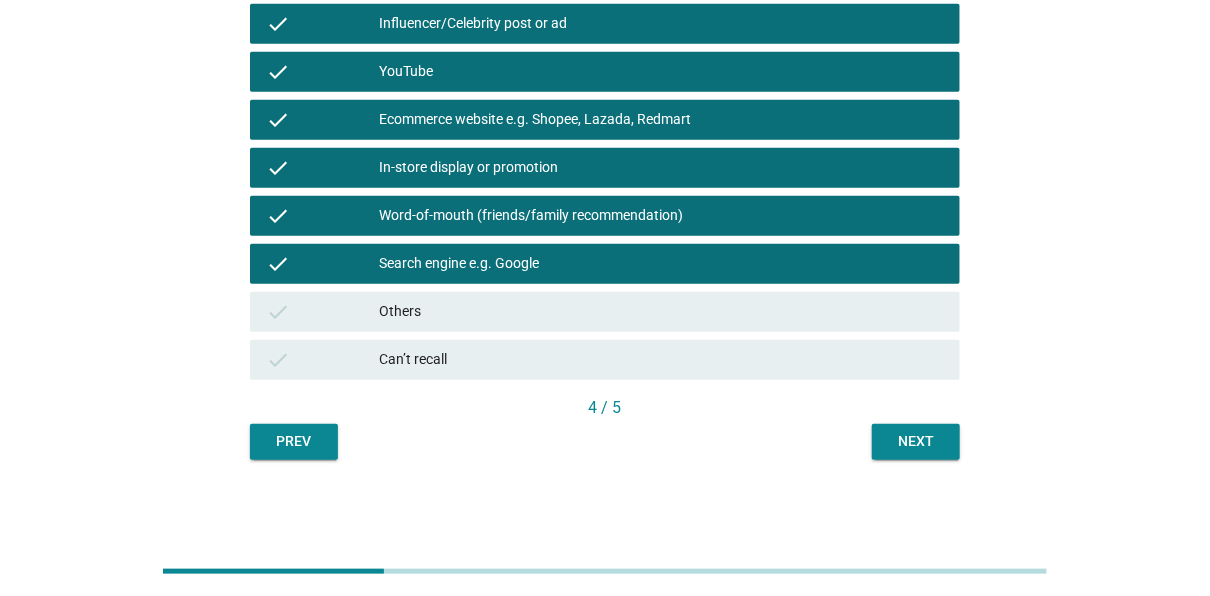click on "Next" at bounding box center [916, 441] 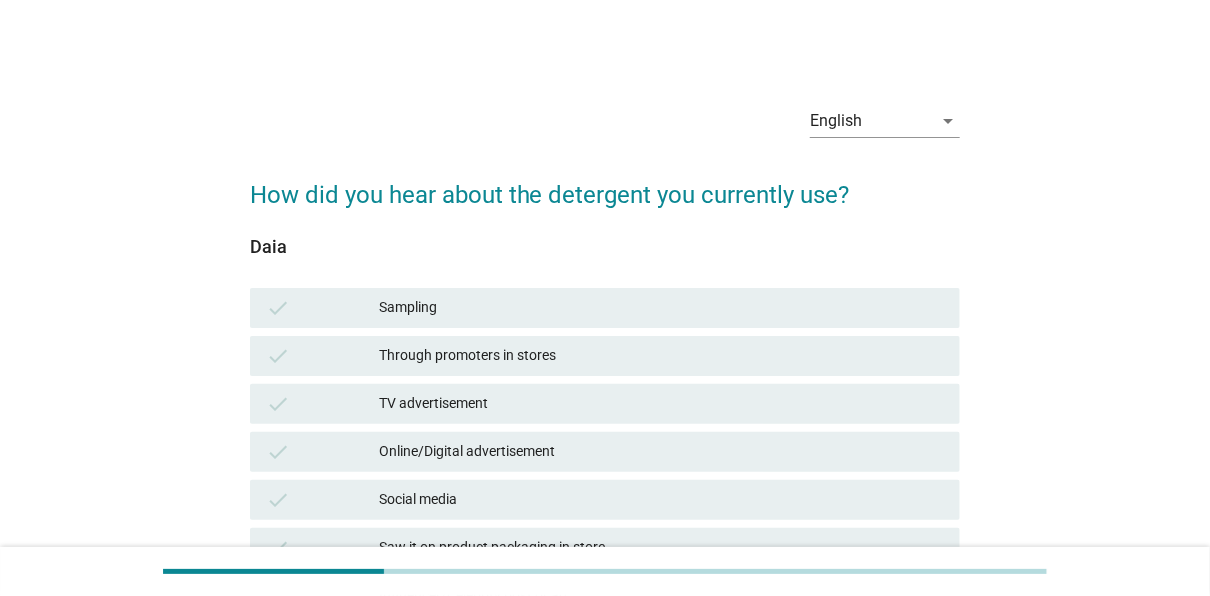 scroll, scrollTop: 572, scrollLeft: 0, axis: vertical 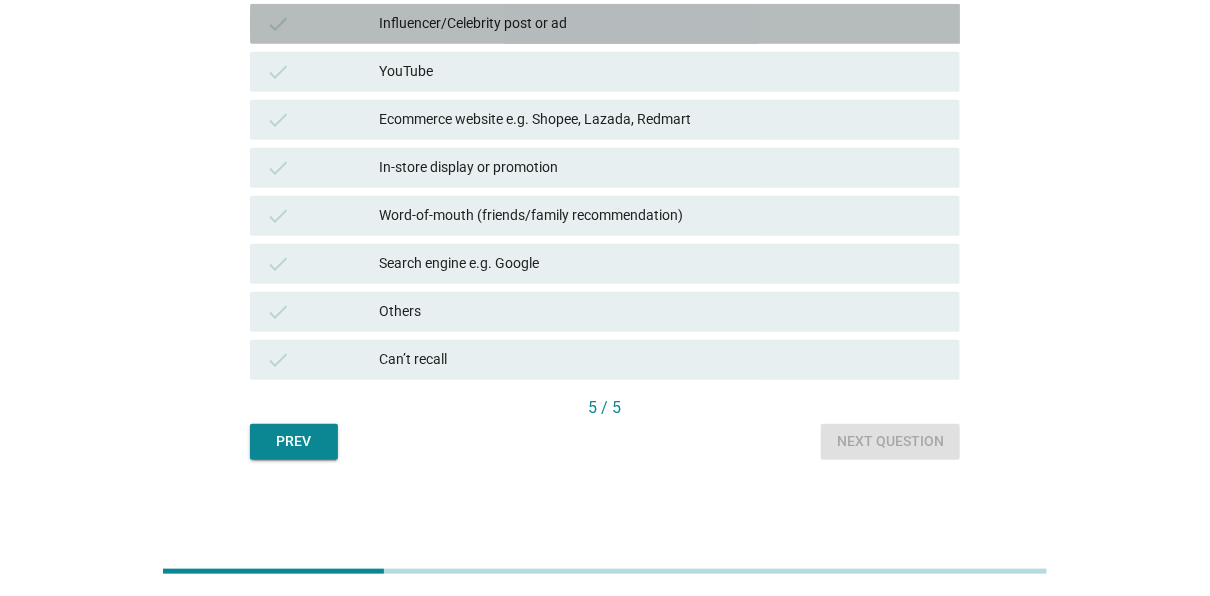 click on "Influencer/Celebrity post or ad" at bounding box center (662, 24) 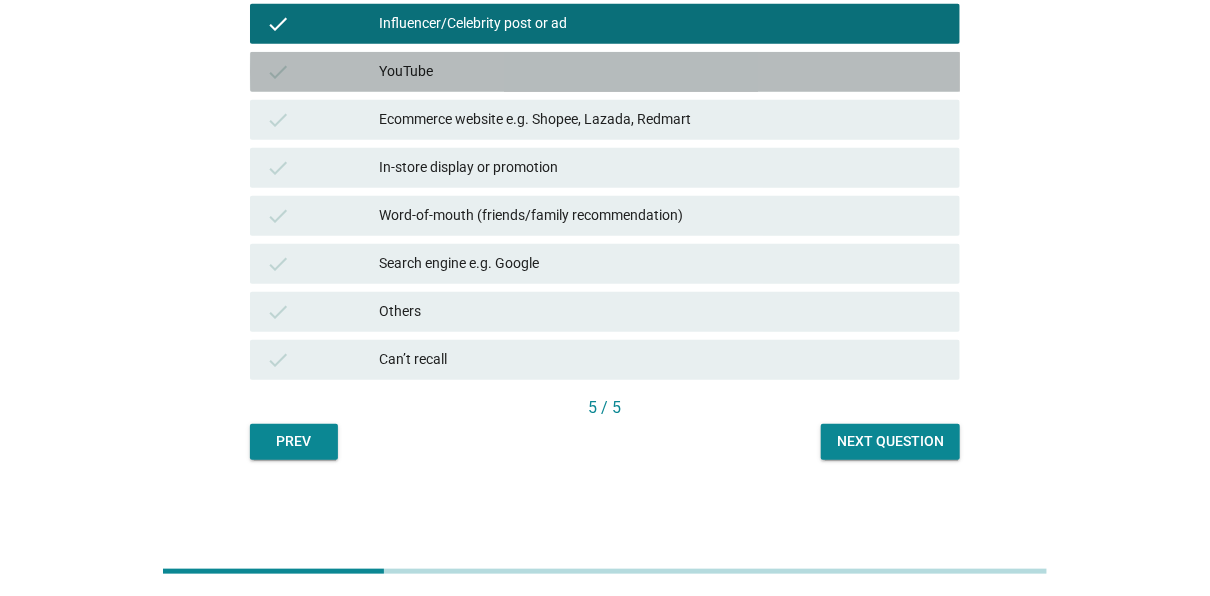 click on "YouTube" at bounding box center (662, 72) 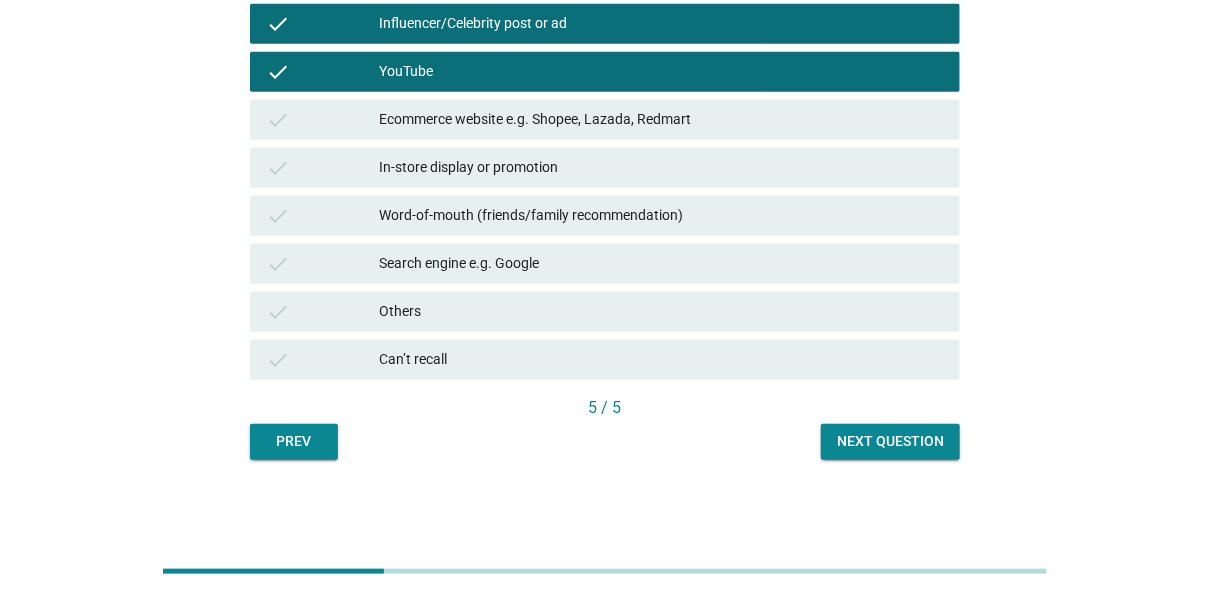 click on "Ecommerce website e.g. Shopee, Lazada, Redmart" at bounding box center (662, 120) 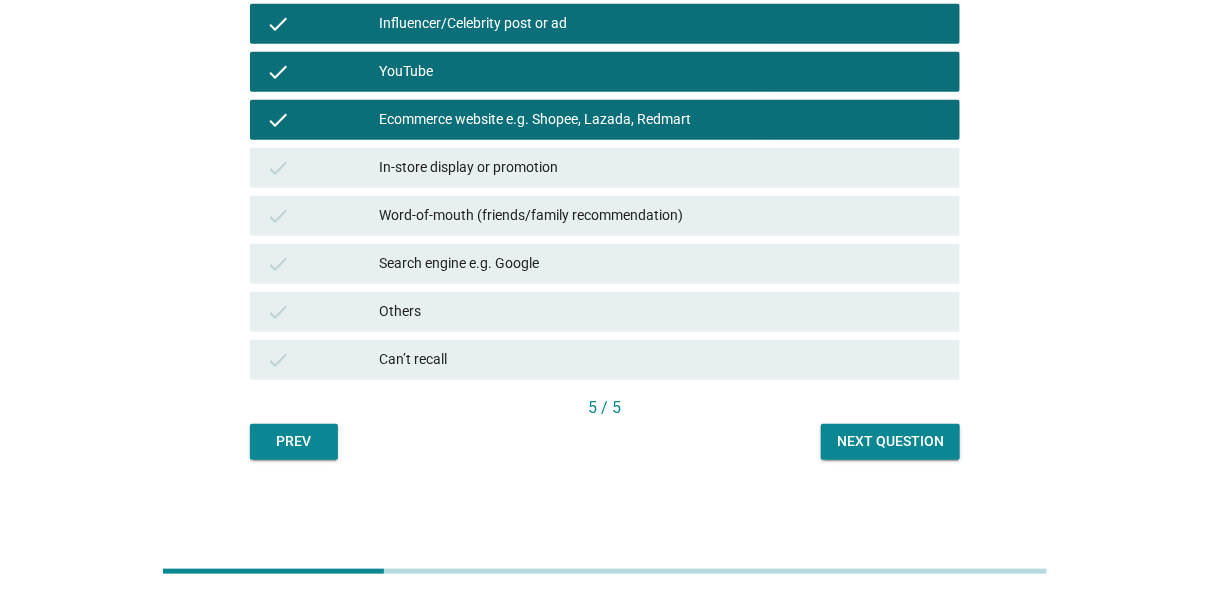click on "In-store display or promotion" at bounding box center (662, 168) 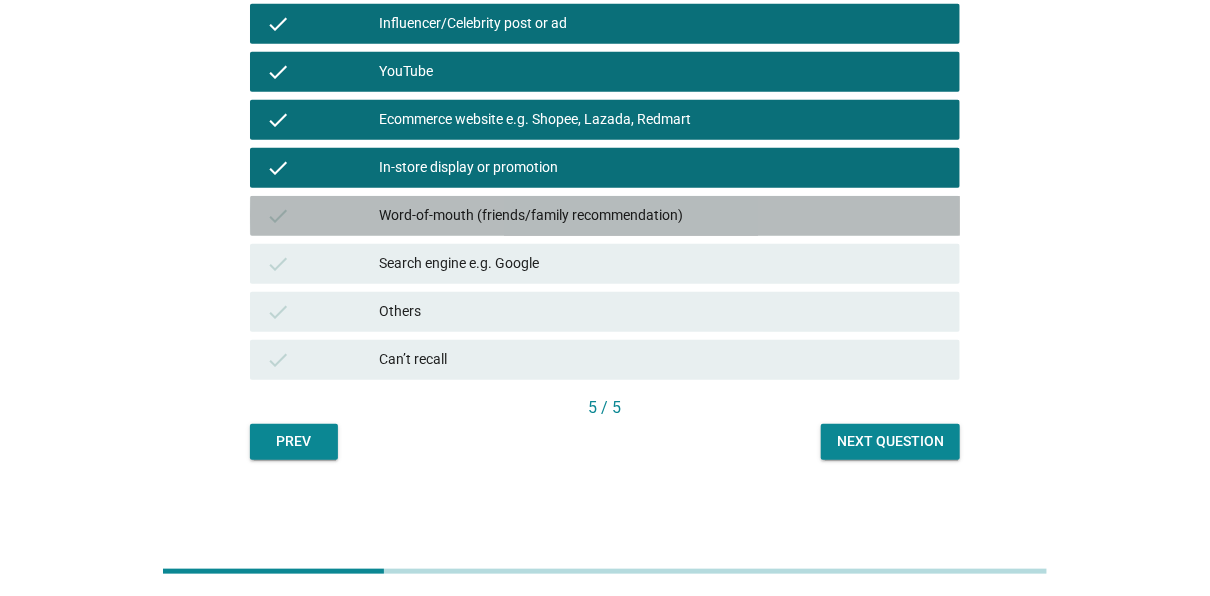 click on "Word-of-mouth (friends/family recommendation)" at bounding box center [662, 216] 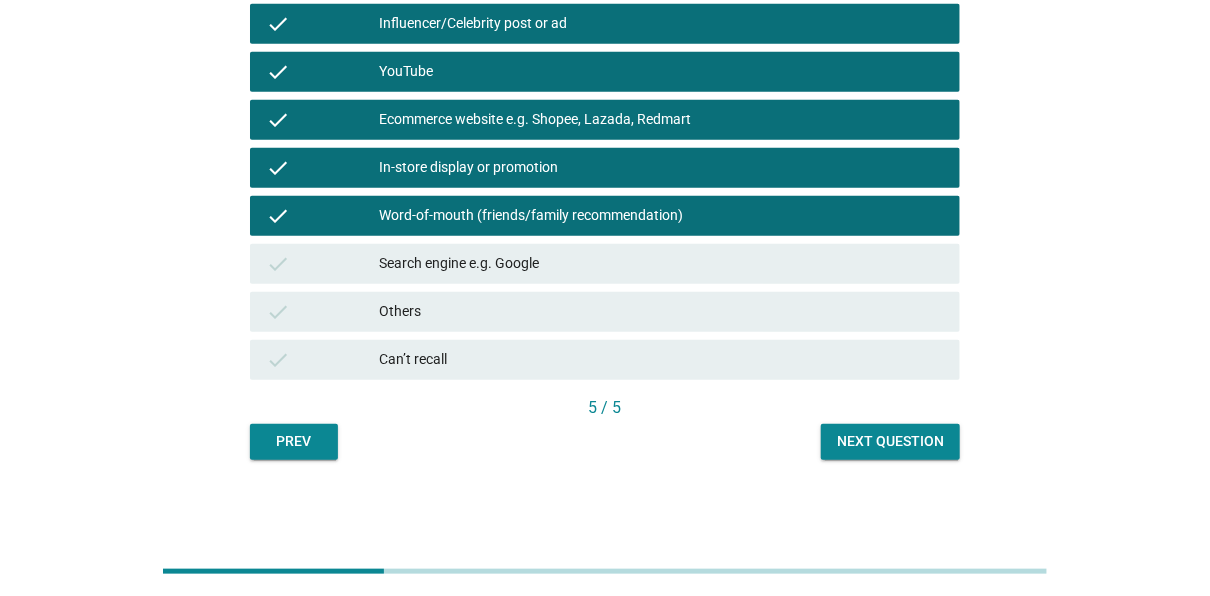 click on "Search engine e.g. Google" at bounding box center (662, 264) 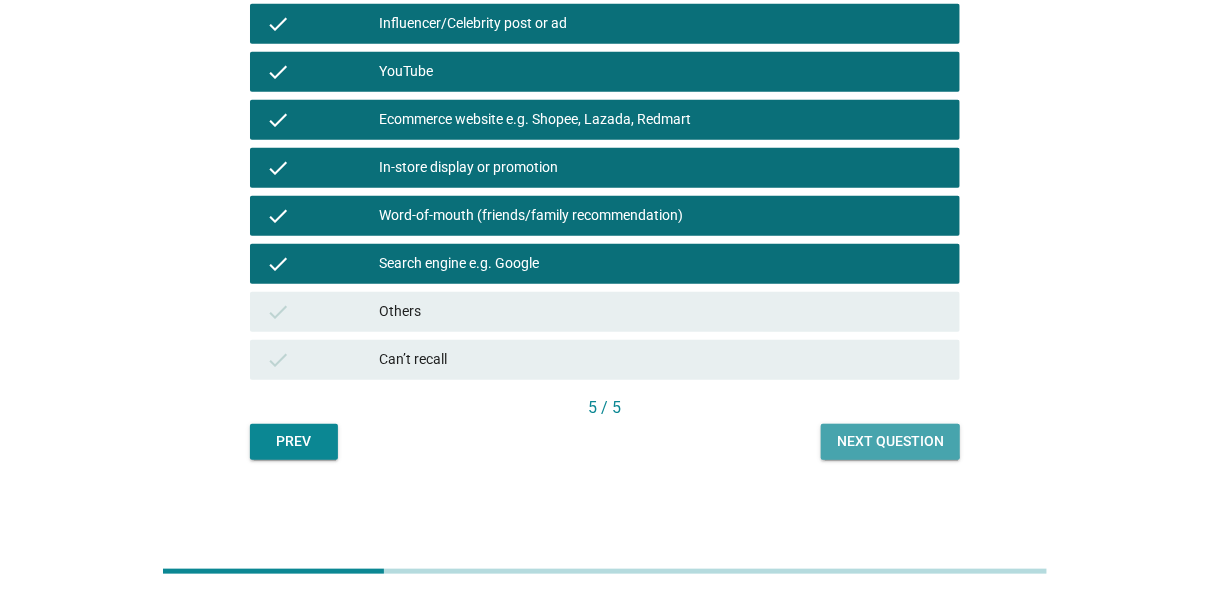 click on "Next question" at bounding box center [890, 441] 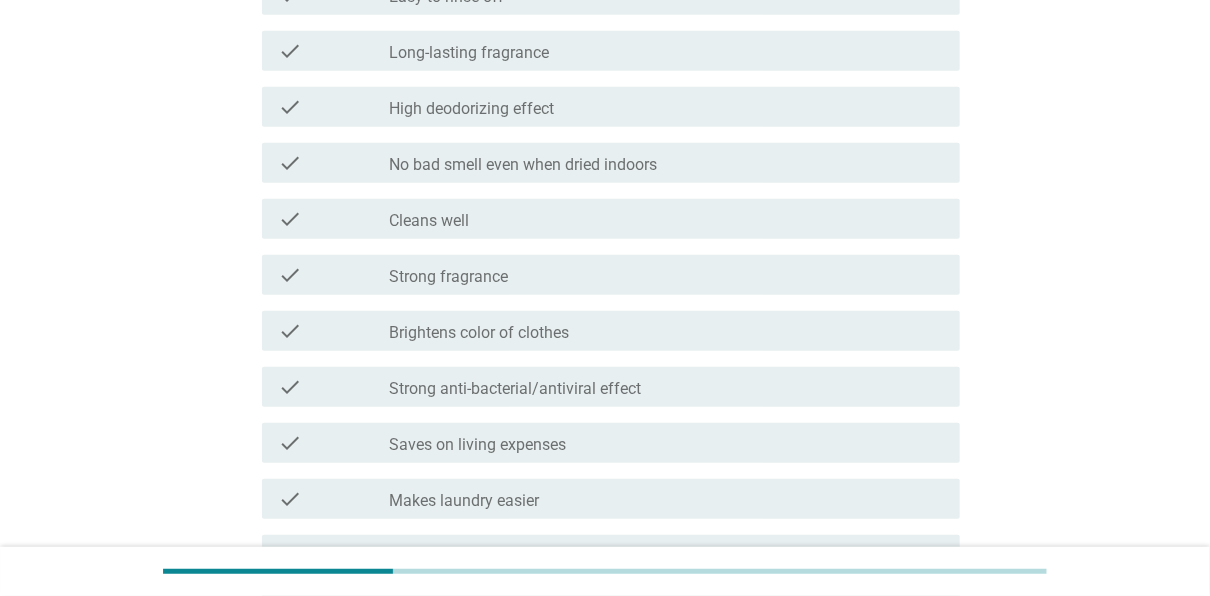 scroll, scrollTop: 1051, scrollLeft: 0, axis: vertical 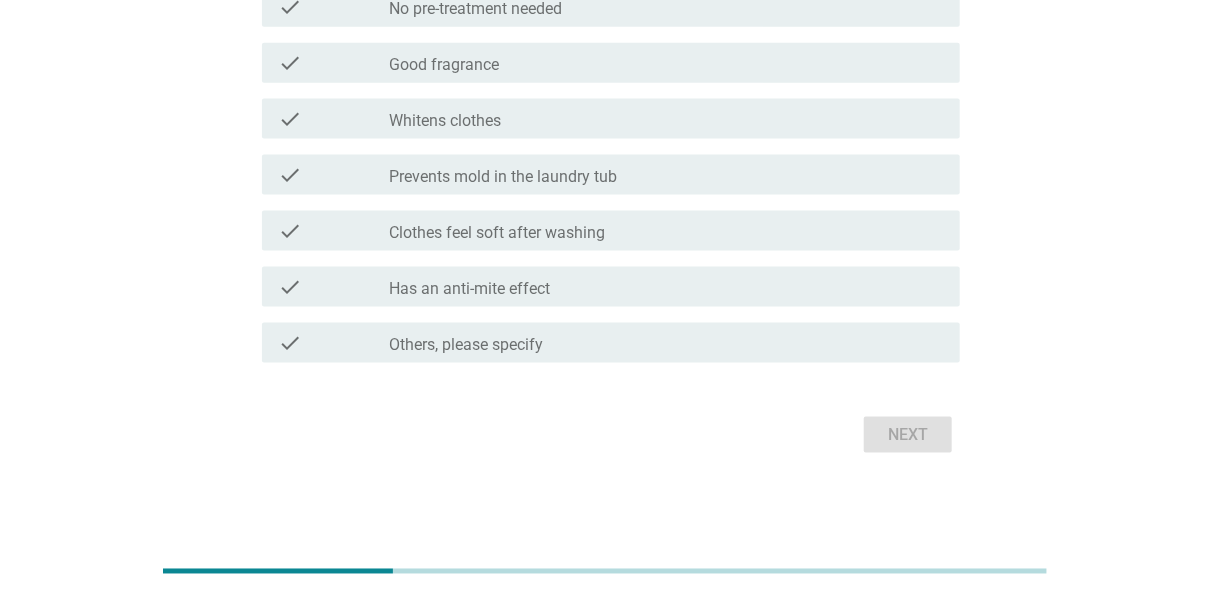 click on "check" at bounding box center [333, 7] 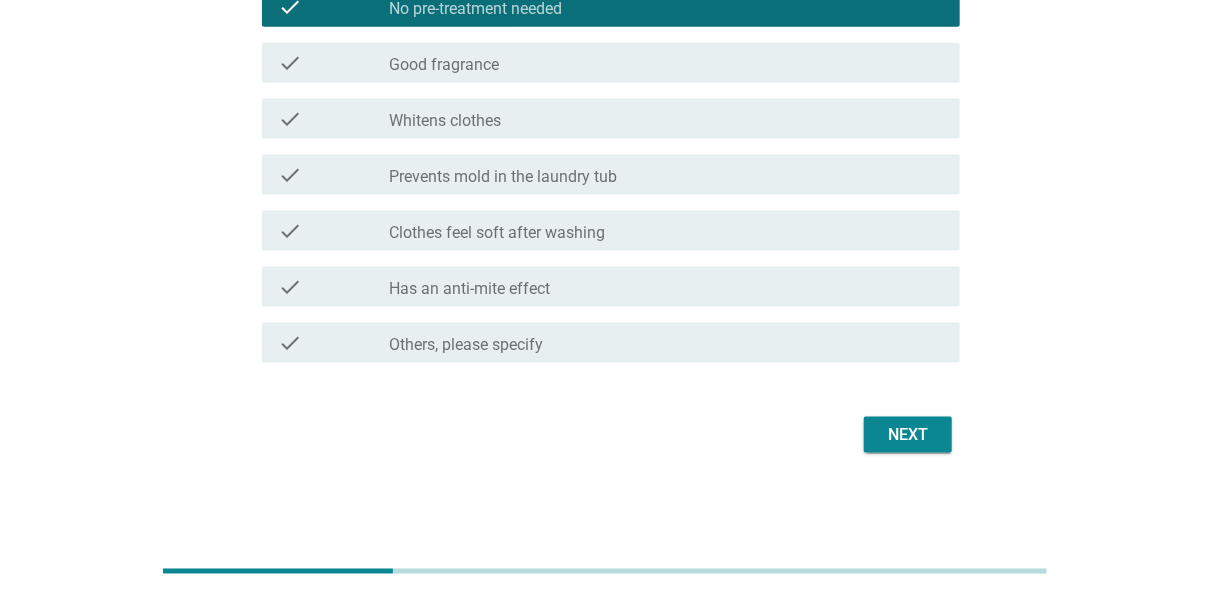 click at bounding box center [389, 65] 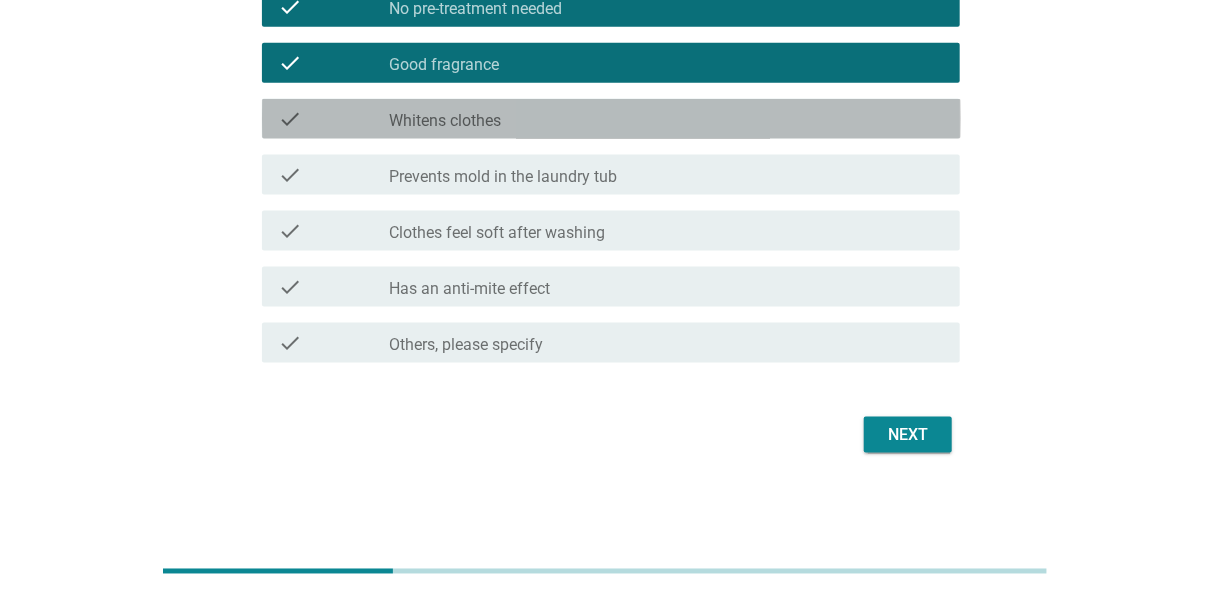 click on "check_box_outline_blank Whitens clothes" at bounding box center (667, 119) 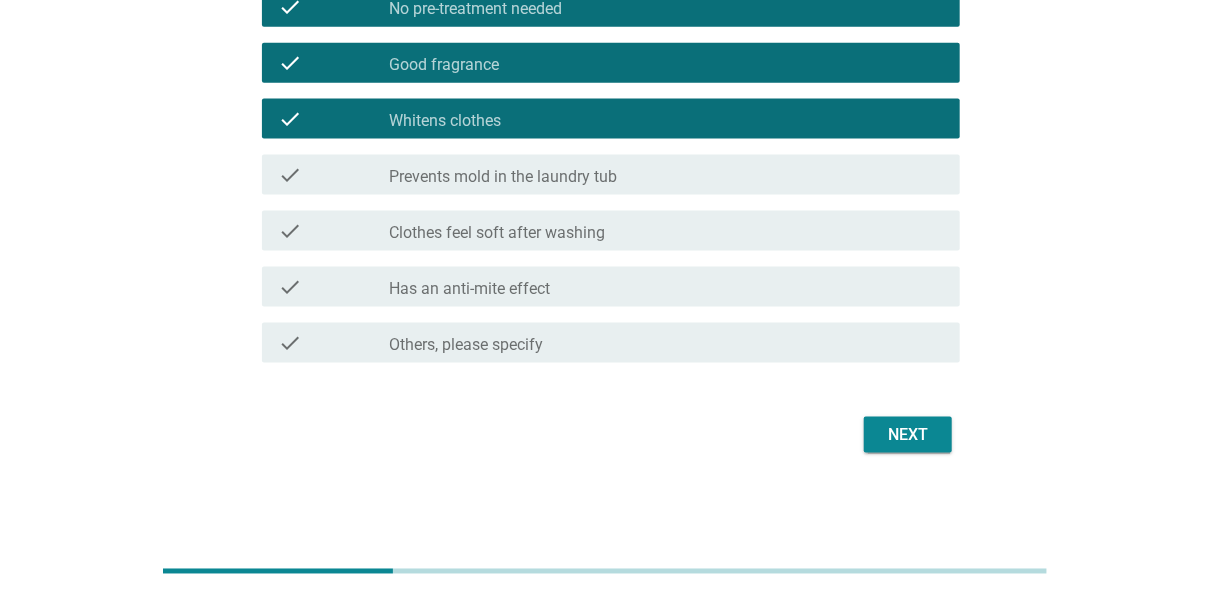 click on "Prevents mold in the laundry tub" at bounding box center (503, 177) 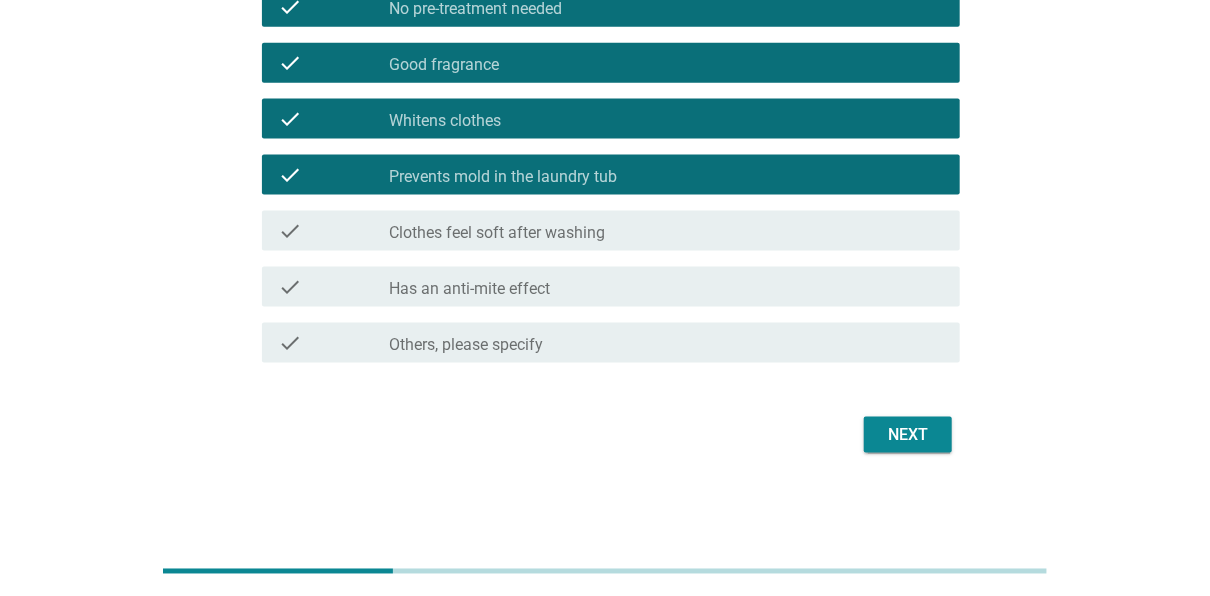 click on "Clothes feel soft after washing" at bounding box center (497, 233) 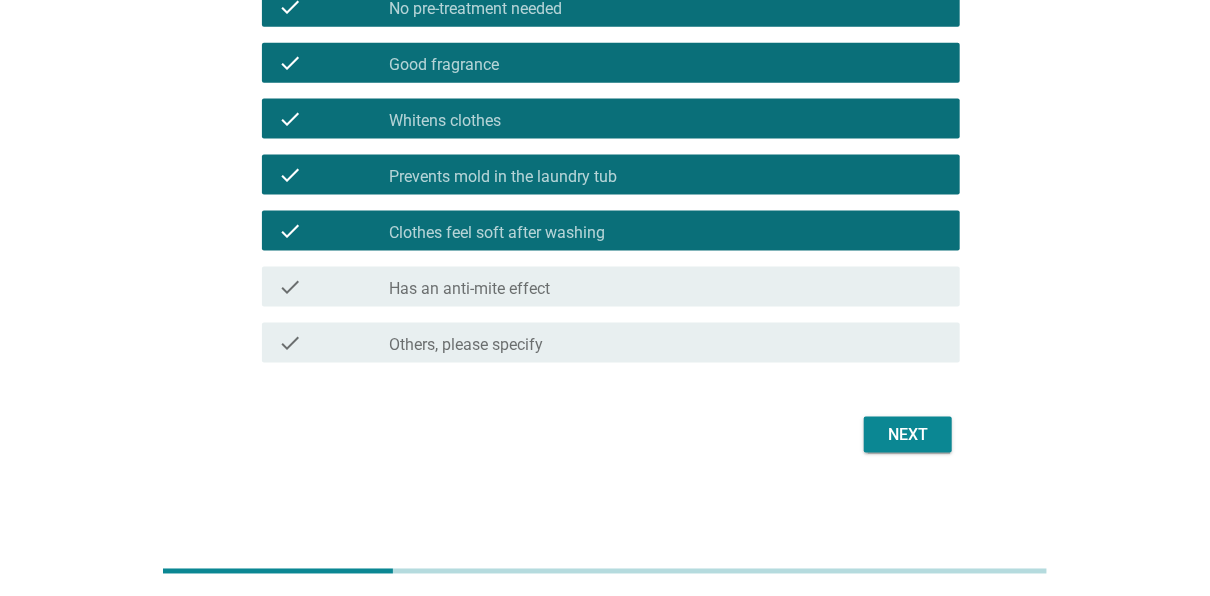click on "Has an anti-mite effect" at bounding box center (469, 289) 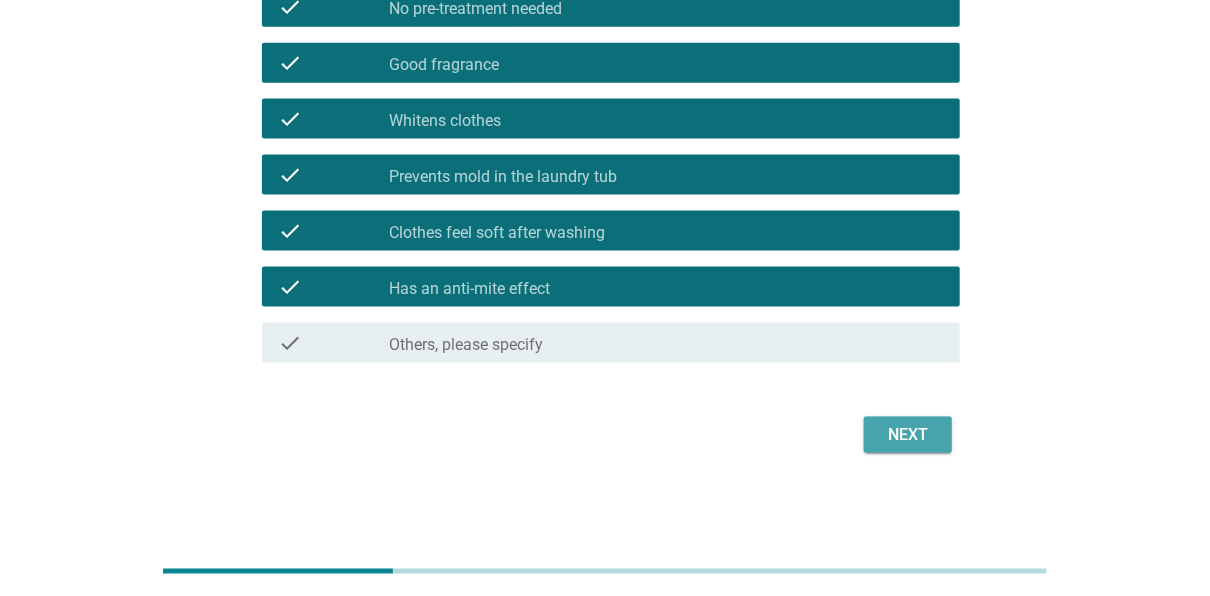 click on "Next" at bounding box center [908, 435] 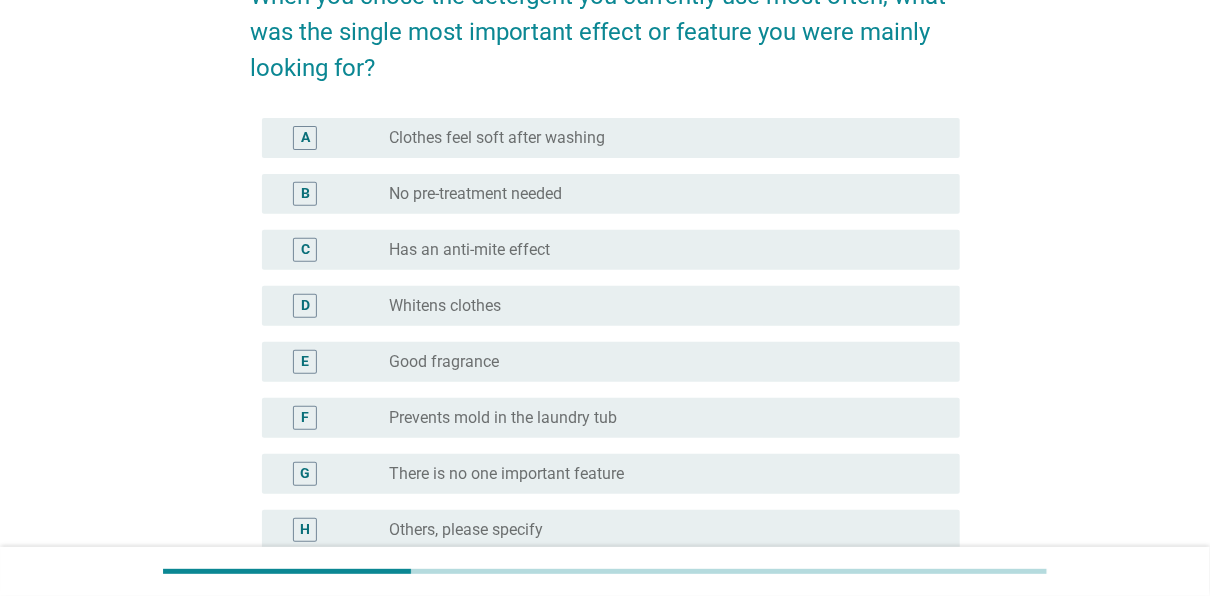 scroll, scrollTop: 410, scrollLeft: 0, axis: vertical 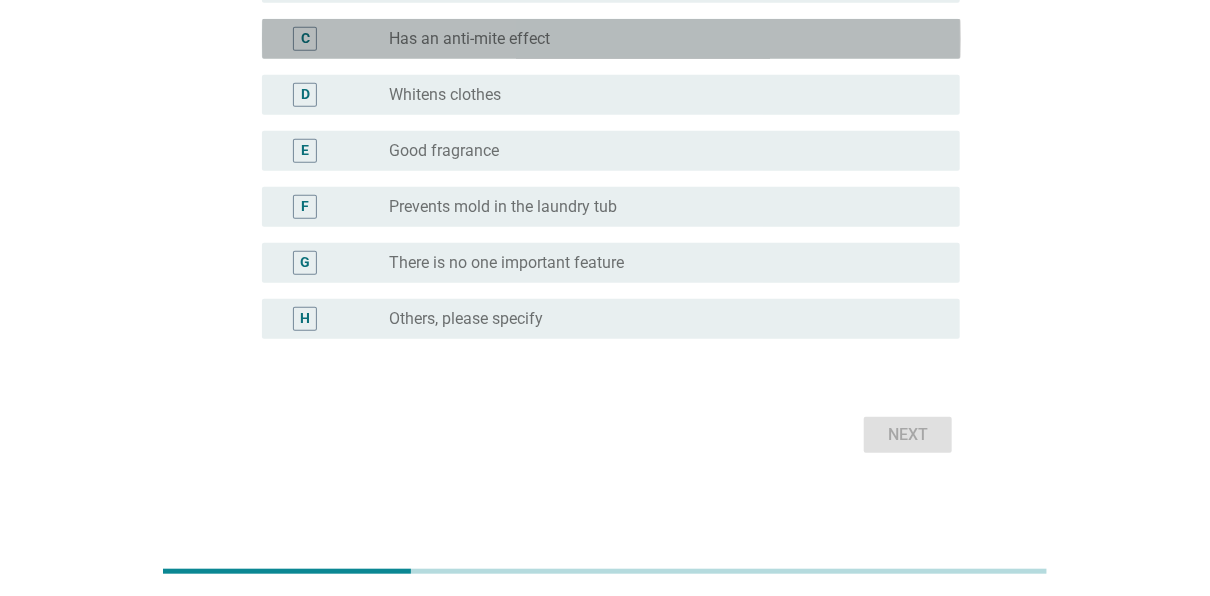click on "Has an anti-mite effect" at bounding box center (469, 39) 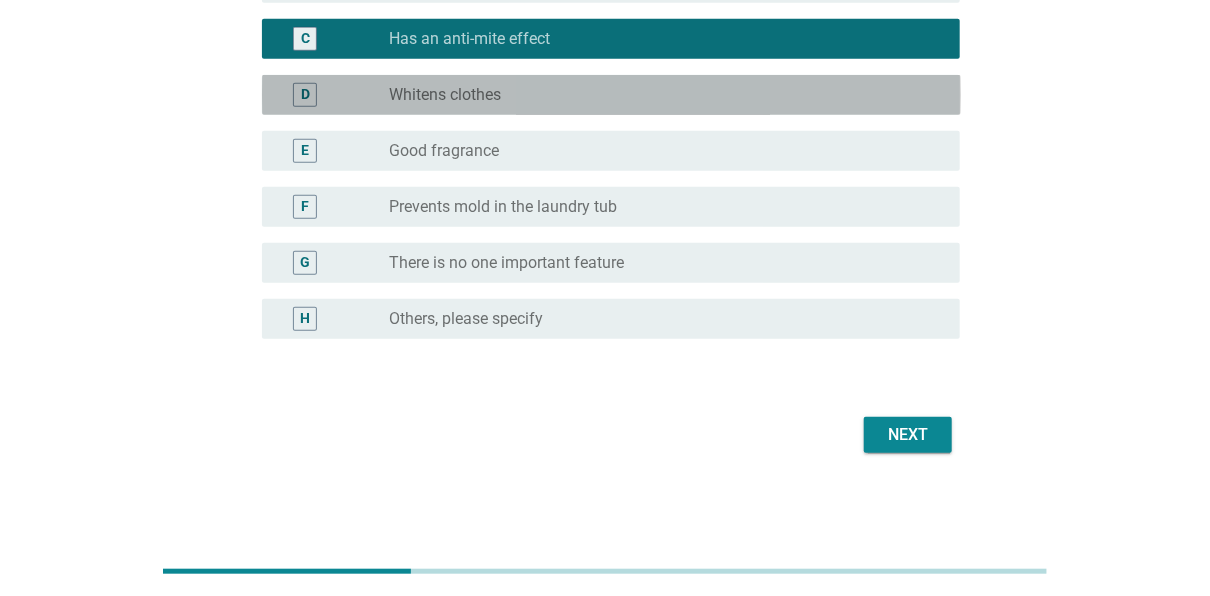 click on "Whitens clothes" at bounding box center [445, 95] 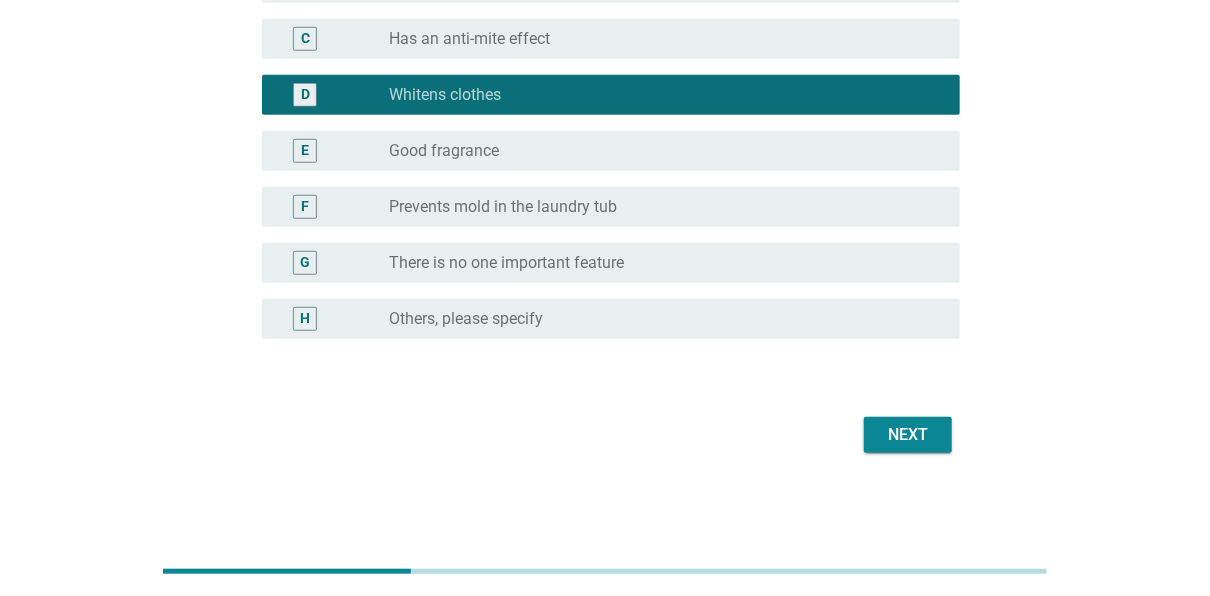 click on "Good fragrance" at bounding box center [444, 151] 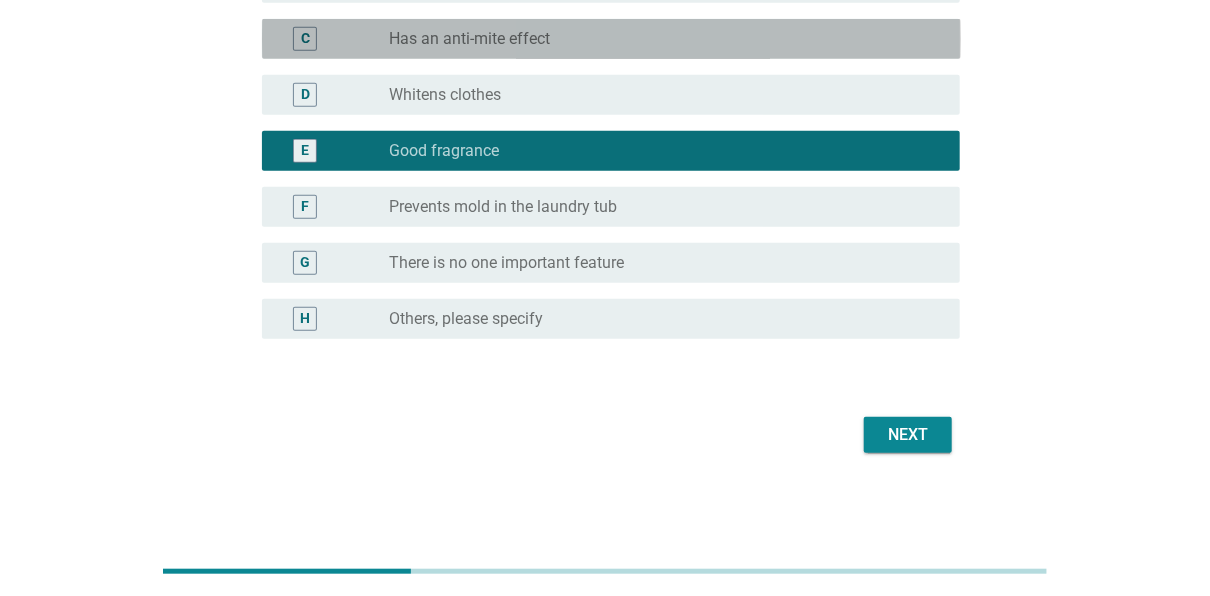 click on "radio_button_unchecked Has an anti-mite effect" at bounding box center [667, 39] 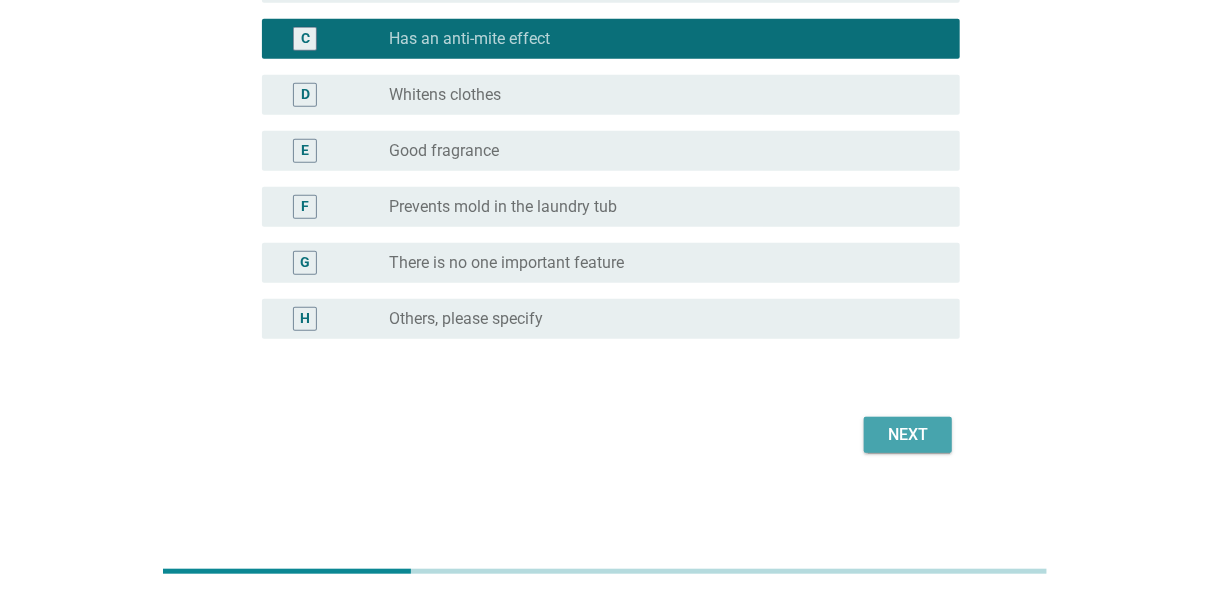 click on "Next" at bounding box center [908, 435] 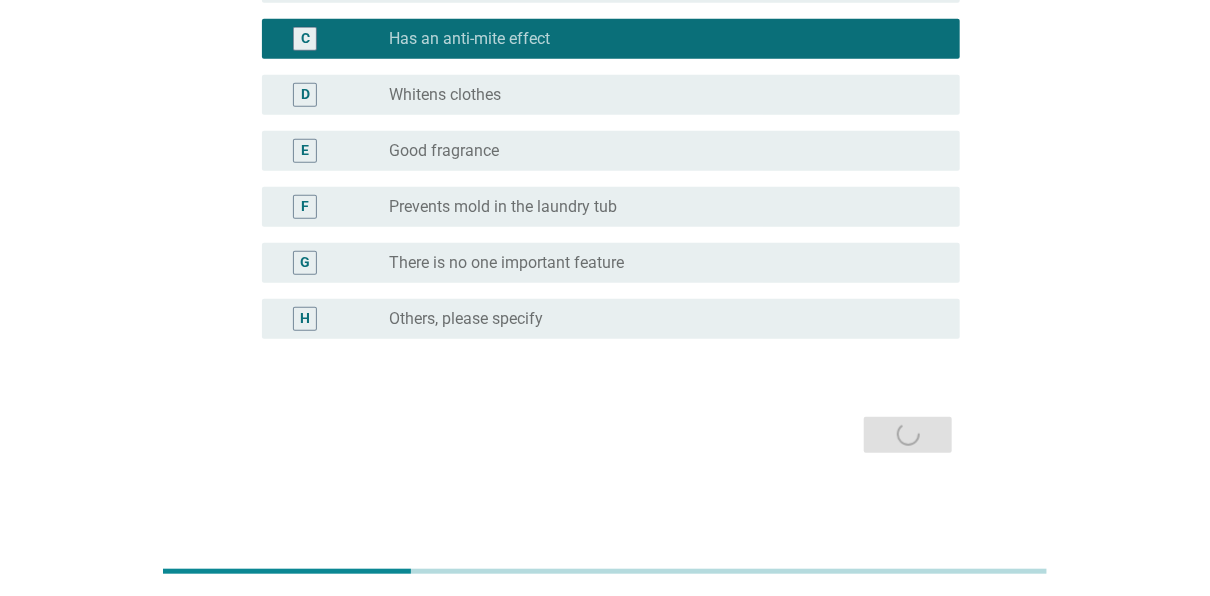scroll, scrollTop: 0, scrollLeft: 0, axis: both 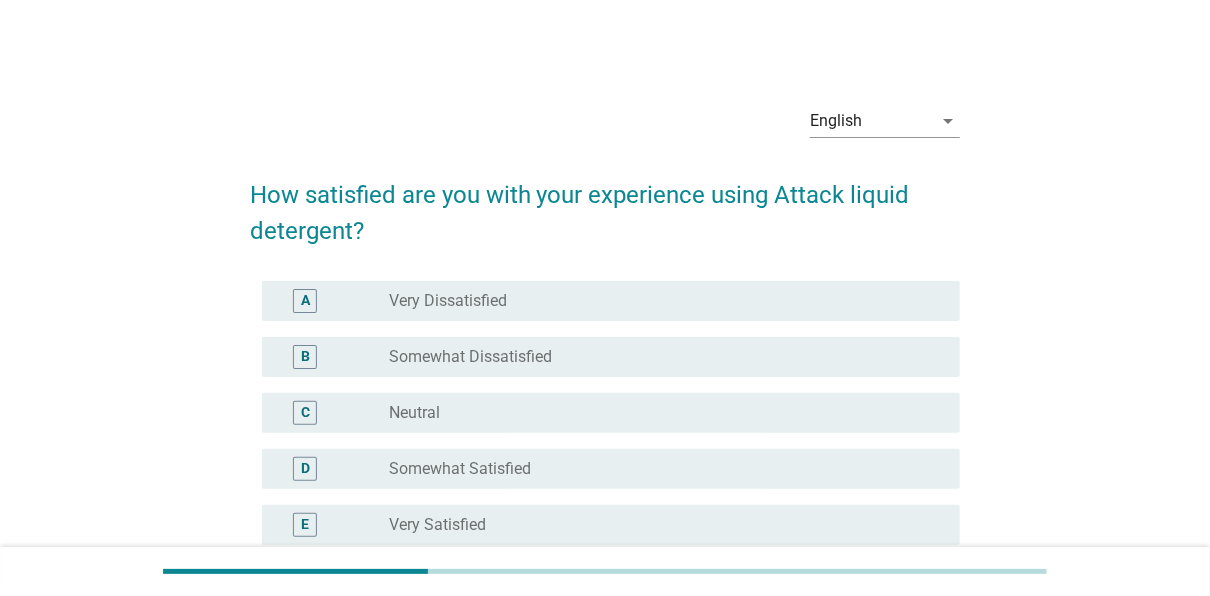 click on "Very Dissatisfied" at bounding box center (448, 301) 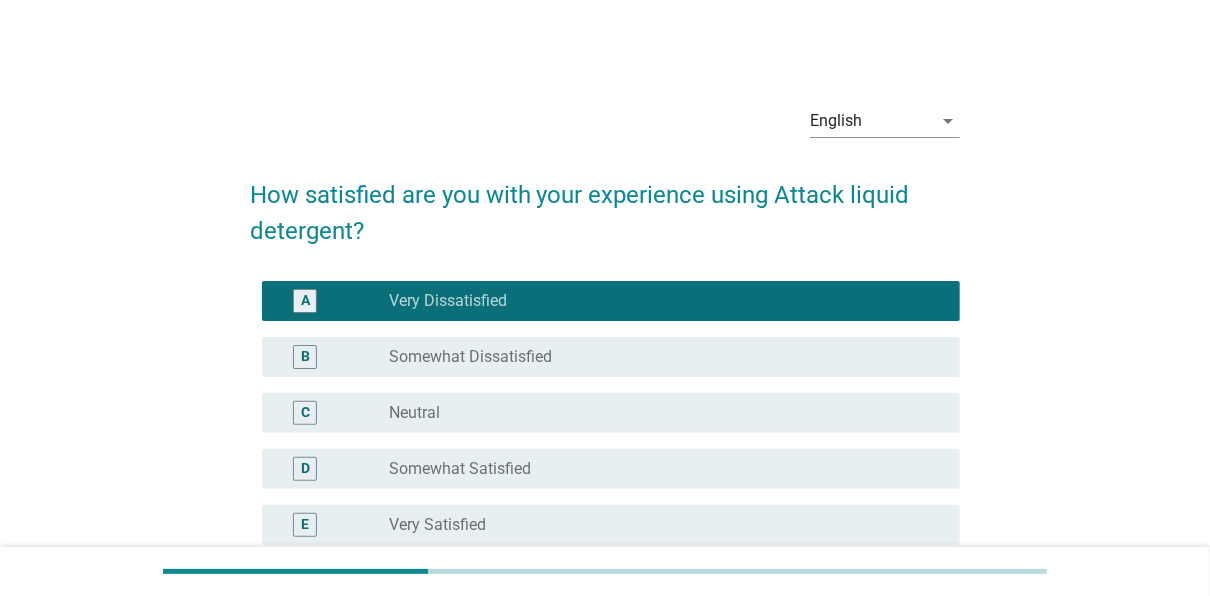 scroll, scrollTop: 206, scrollLeft: 0, axis: vertical 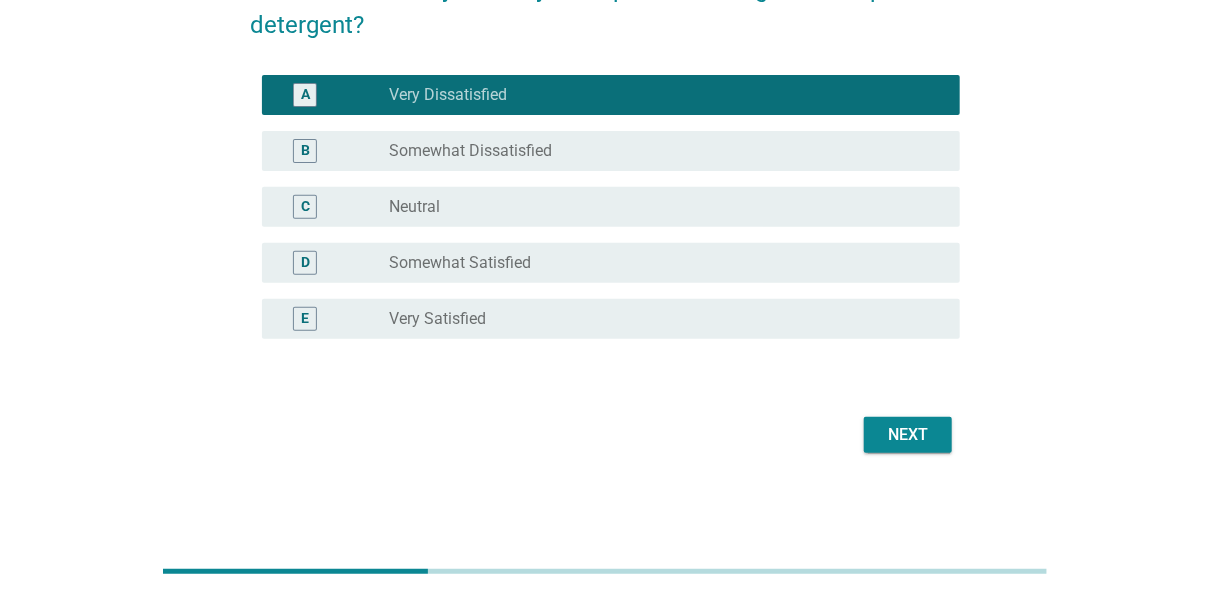 click on "Next" at bounding box center (908, 435) 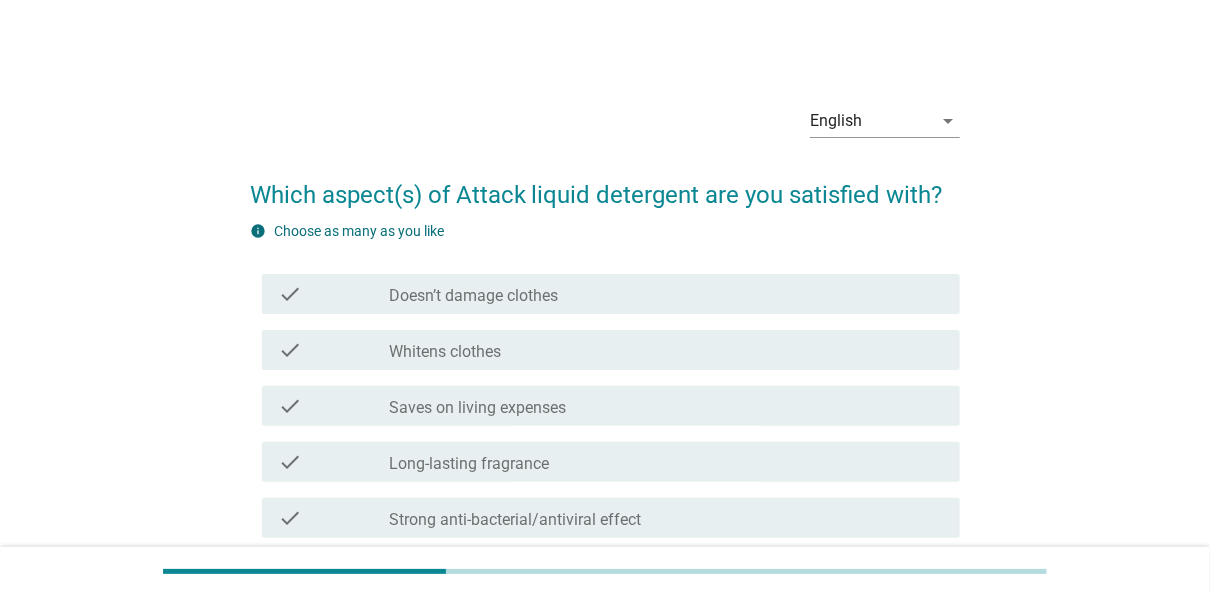 scroll, scrollTop: 1071, scrollLeft: 0, axis: vertical 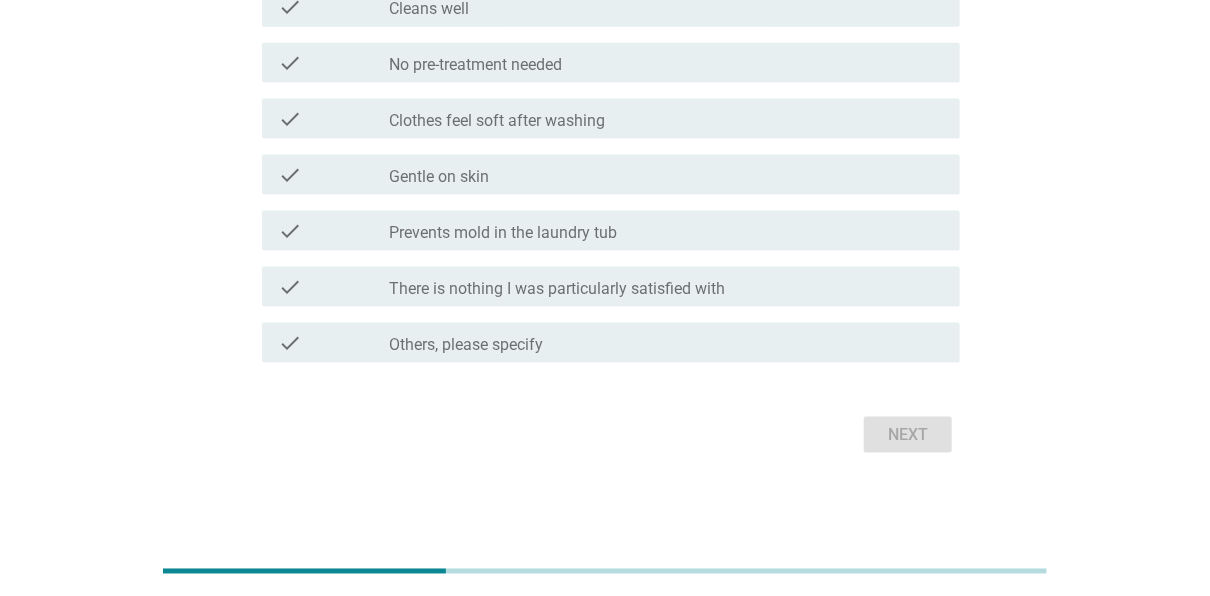 drag, startPoint x: 397, startPoint y: 57, endPoint x: 434, endPoint y: 106, distance: 61.400326 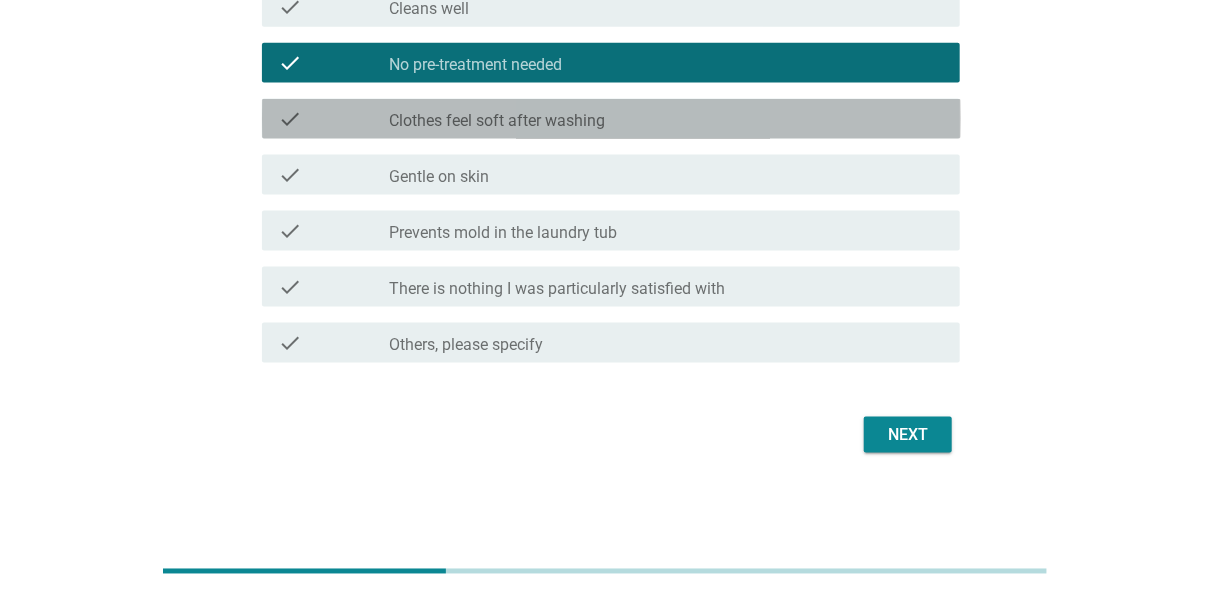 click on "Clothes feel soft after washing" at bounding box center [497, 121] 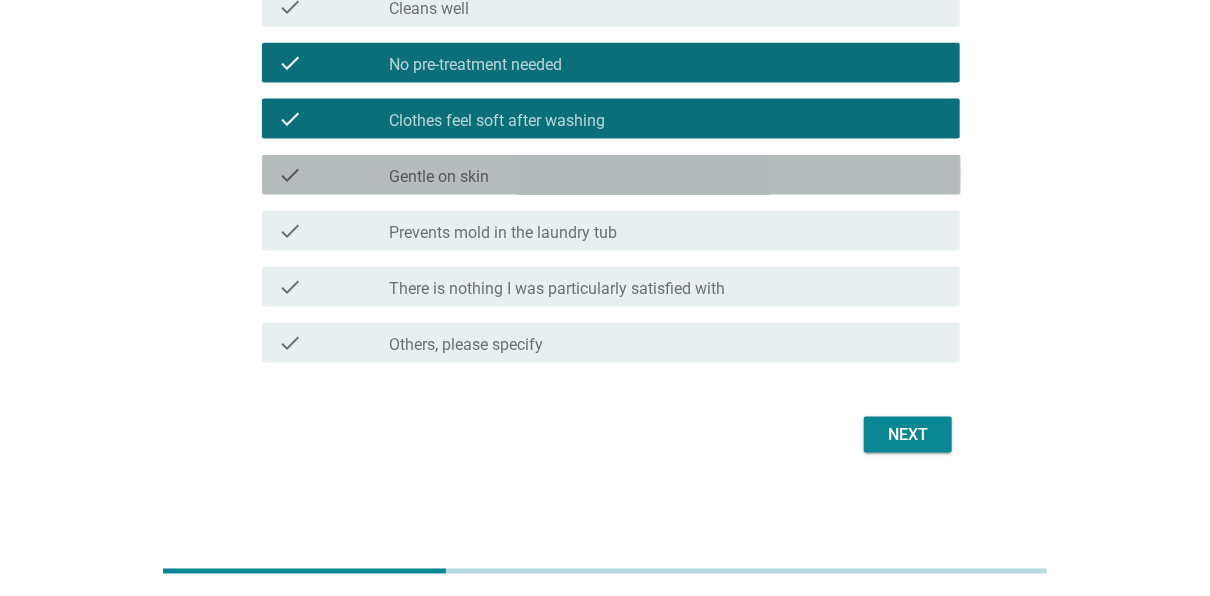 click on "Gentle on skin" at bounding box center [439, 177] 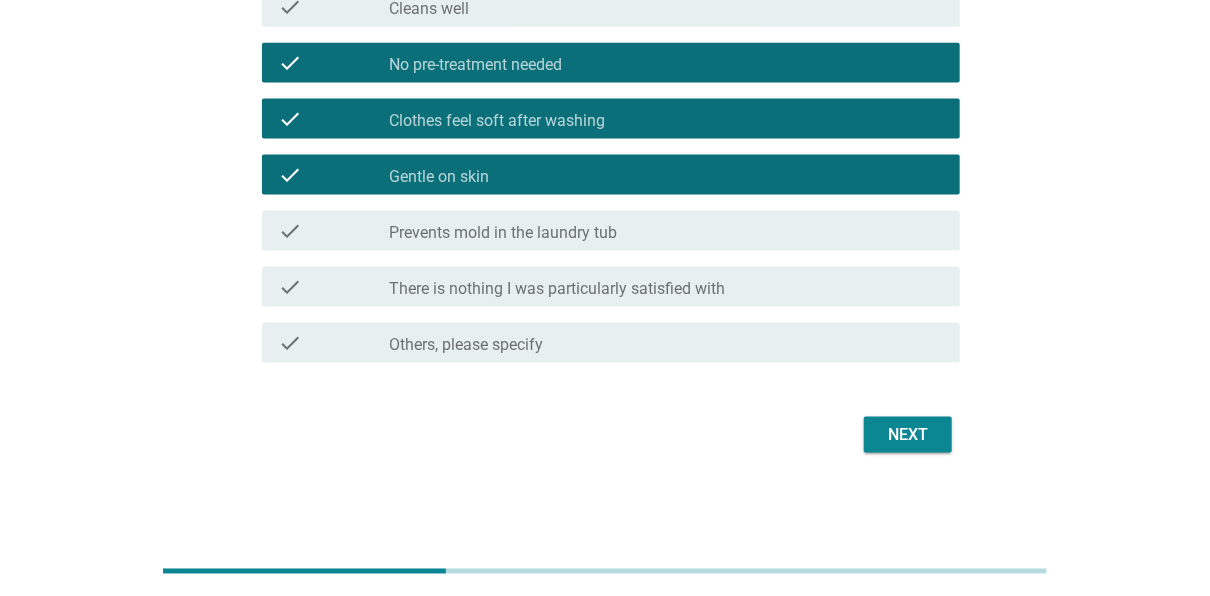 click on "Prevents mold in the laundry tub" at bounding box center [503, 233] 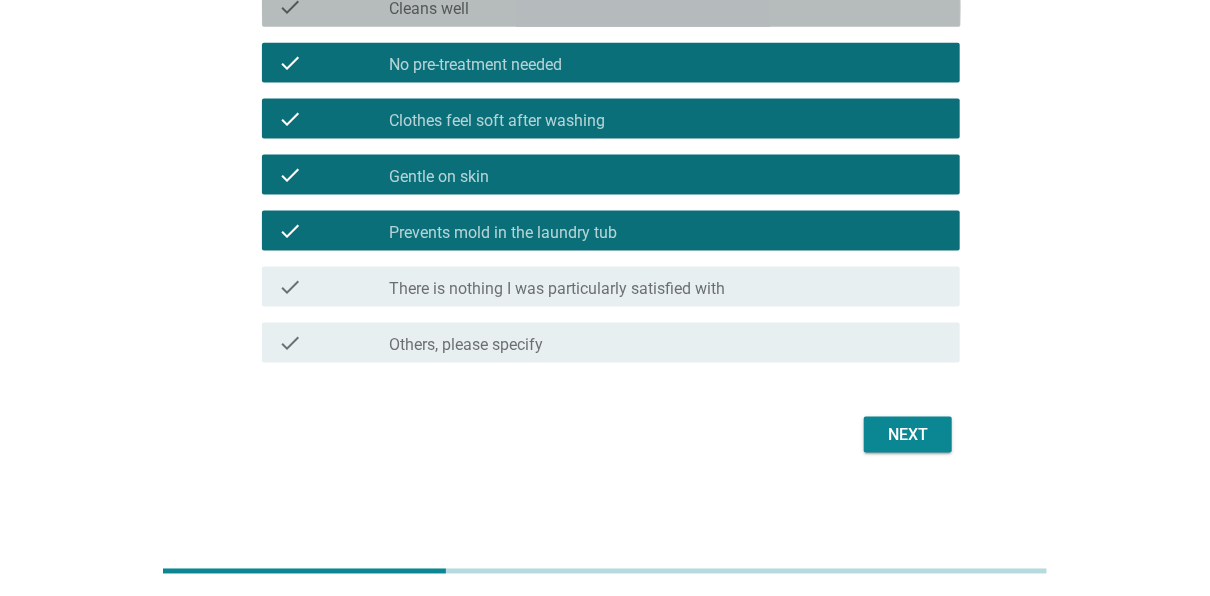click on "Cleans well" at bounding box center (429, 9) 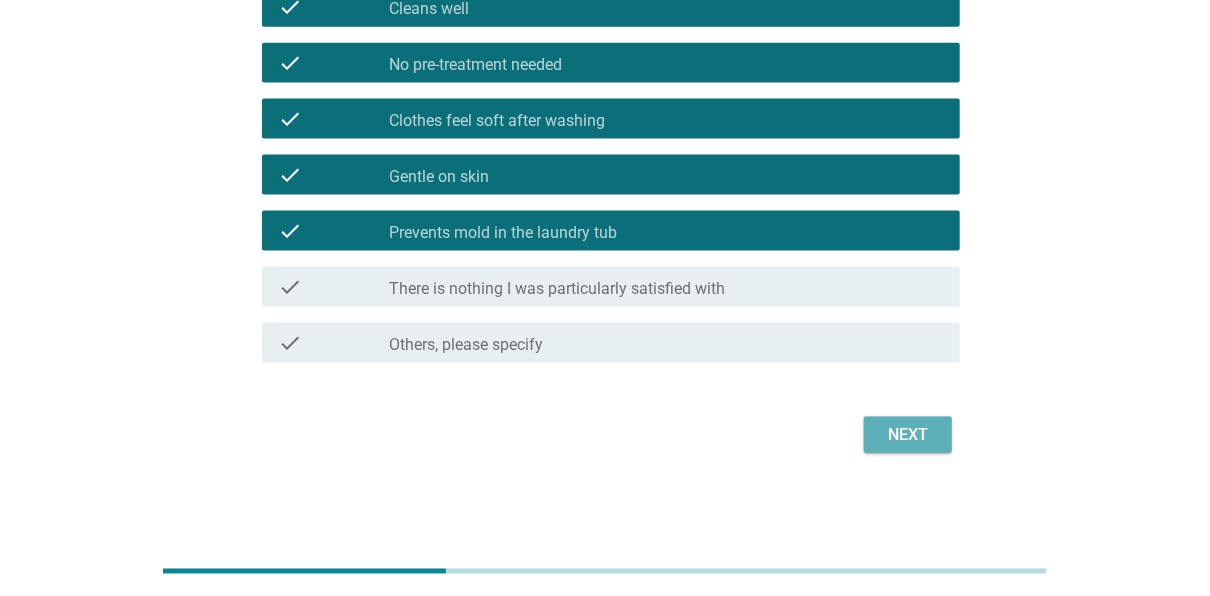 click on "Next" at bounding box center (908, 435) 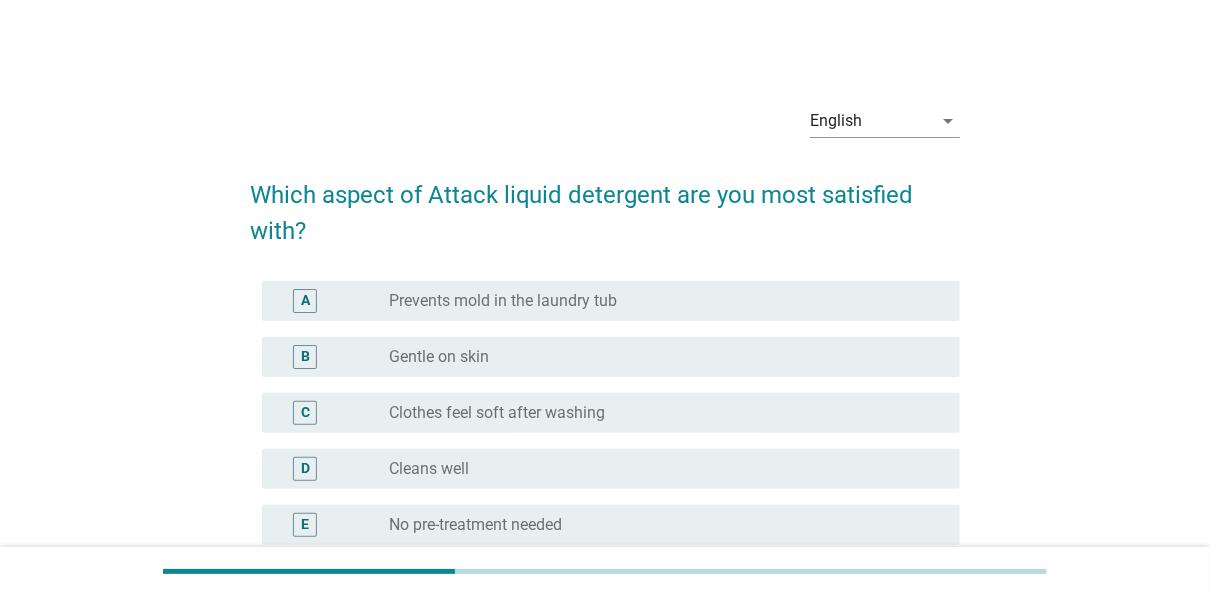 scroll, scrollTop: 262, scrollLeft: 0, axis: vertical 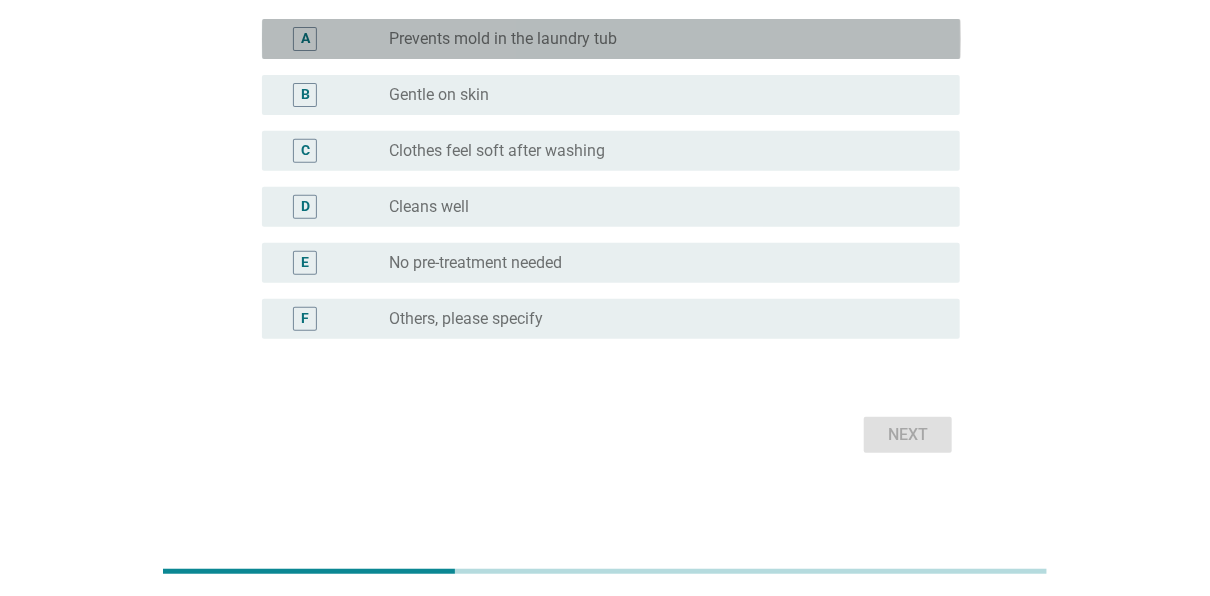 click on "Prevents mold in the laundry tub" at bounding box center (503, 39) 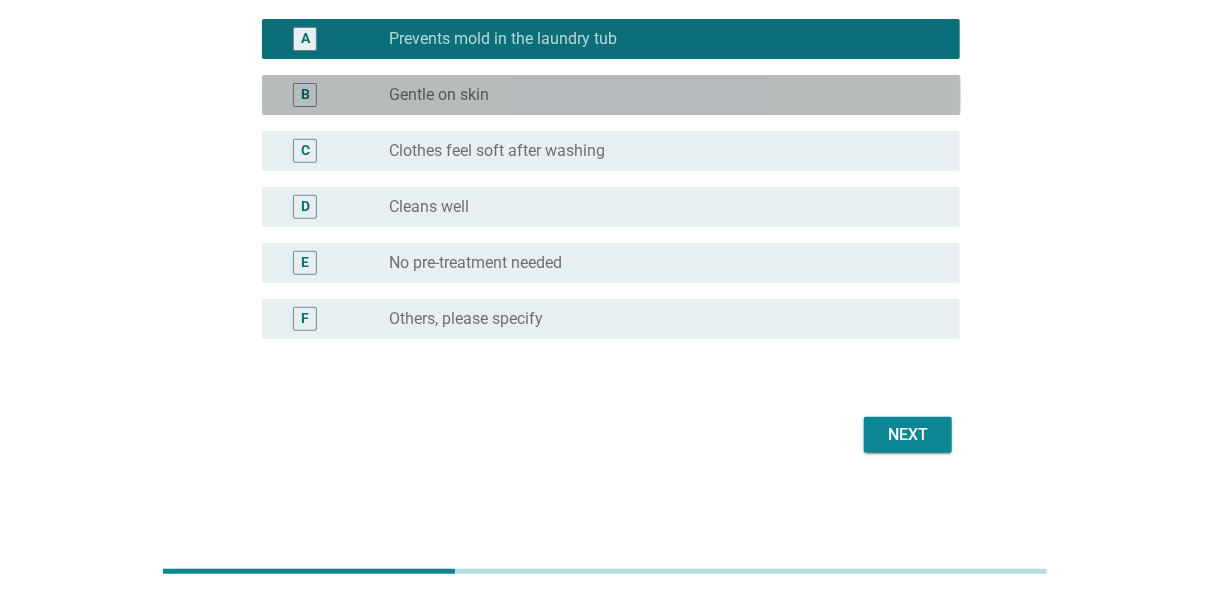 click on "Gentle on skin" at bounding box center (439, 95) 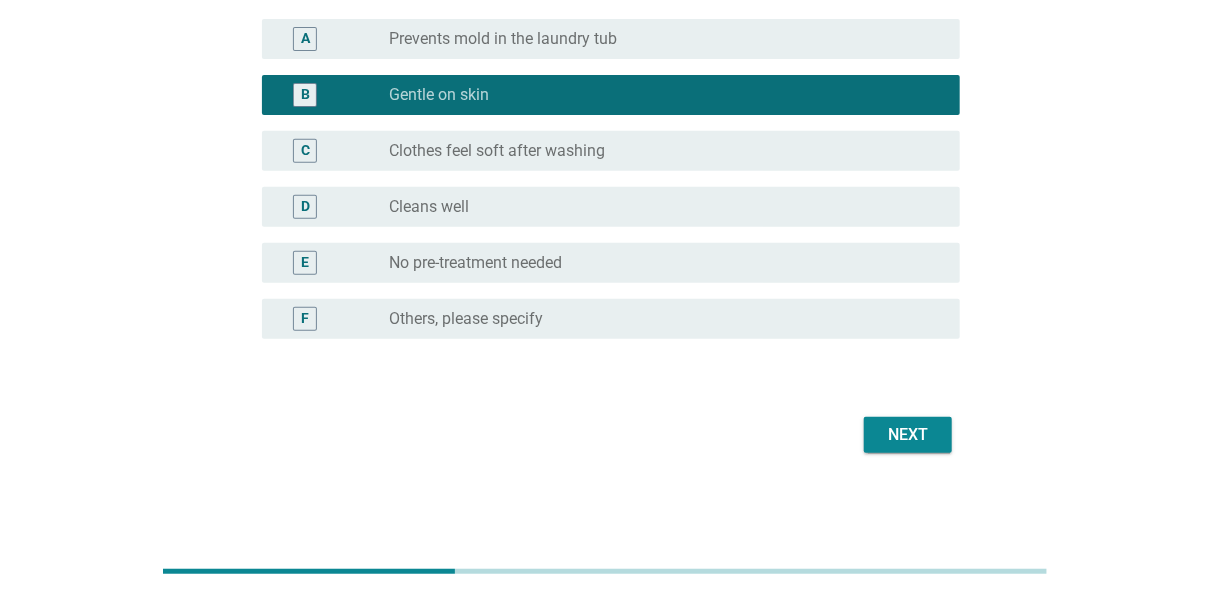 click on "Clothes feel soft after washing" at bounding box center [497, 151] 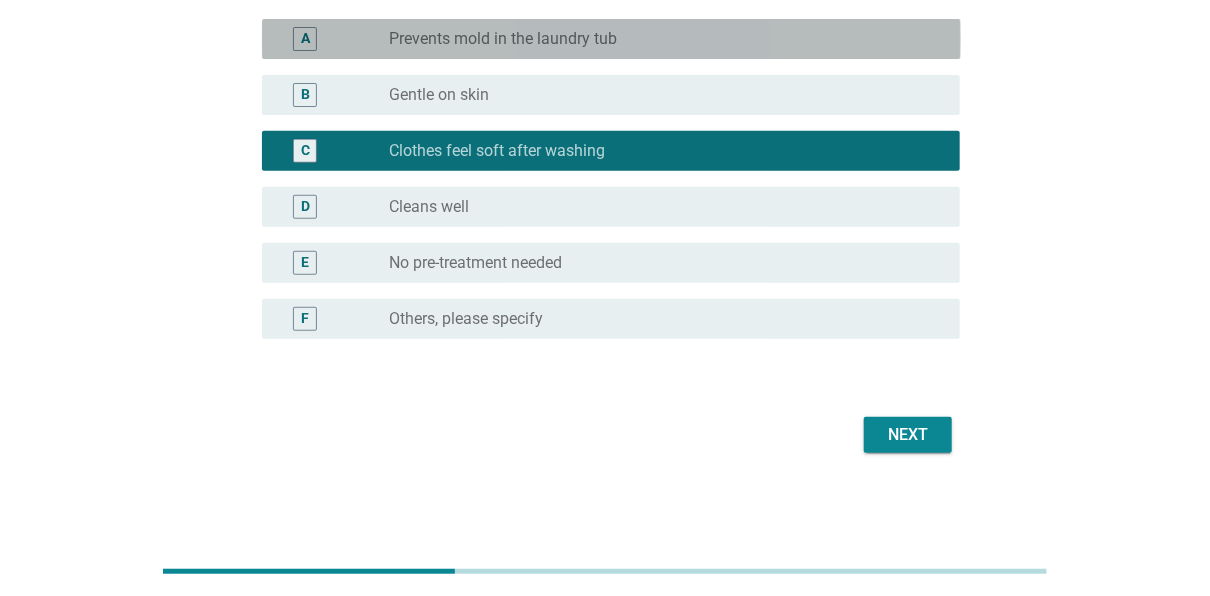 click on "Prevents mold in the laundry tub" at bounding box center [503, 39] 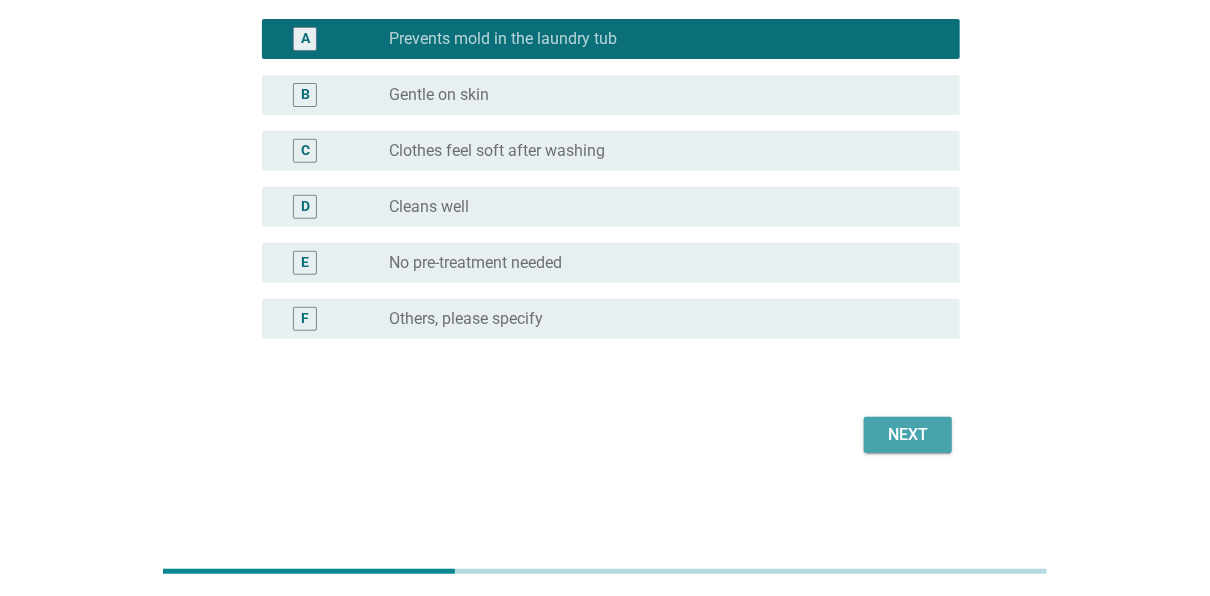 click on "Next" at bounding box center (908, 435) 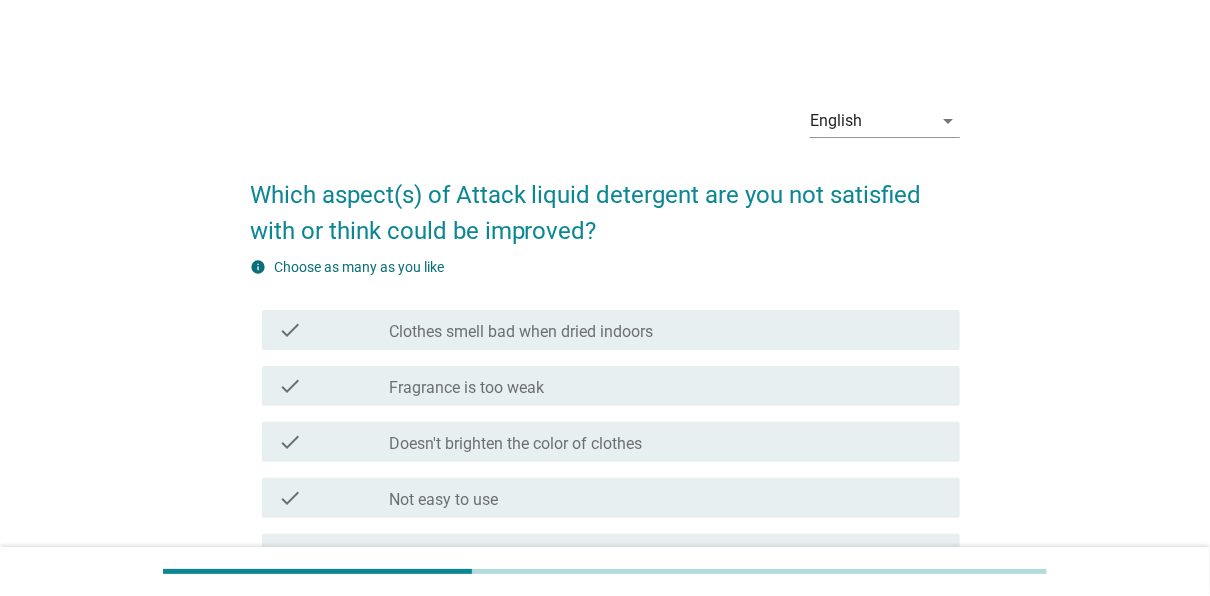 scroll, scrollTop: 1107, scrollLeft: 0, axis: vertical 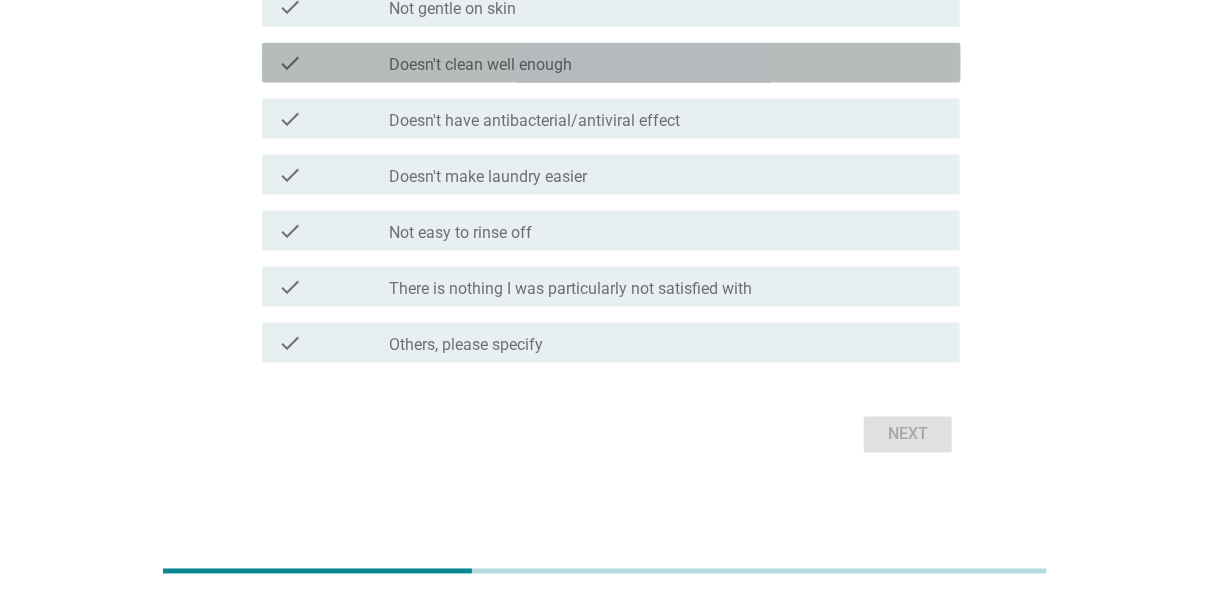 drag, startPoint x: 445, startPoint y: 60, endPoint x: 461, endPoint y: 105, distance: 47.759815 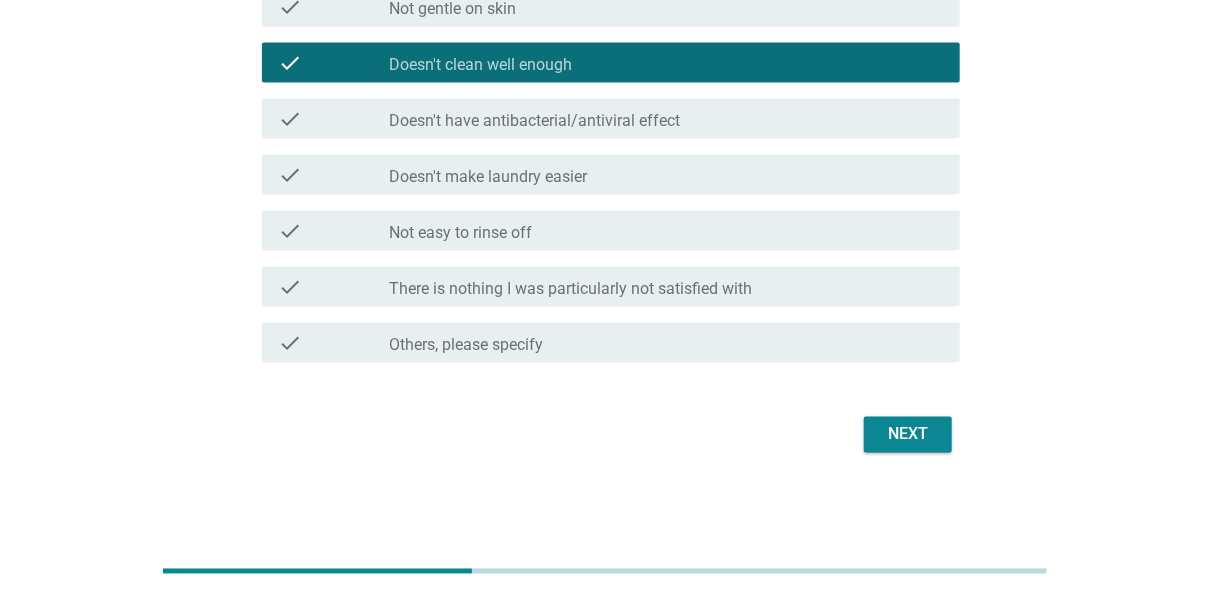 click on "Doesn't have antibacterial/antiviral effect" at bounding box center (534, 121) 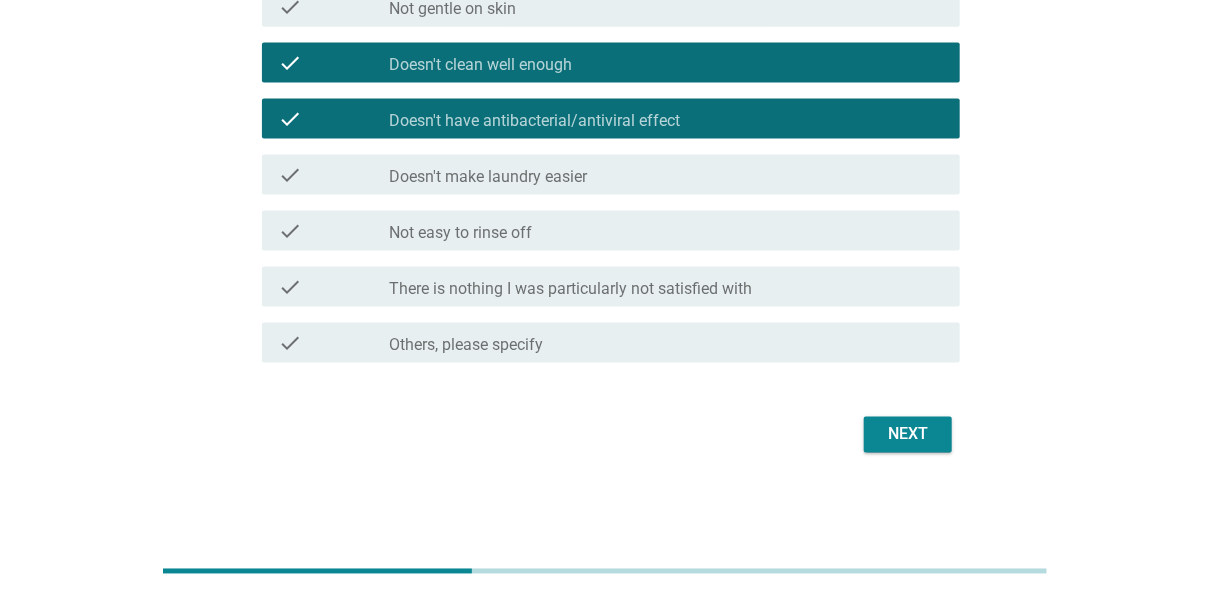 click on "Doesn't make laundry easier" at bounding box center (488, 177) 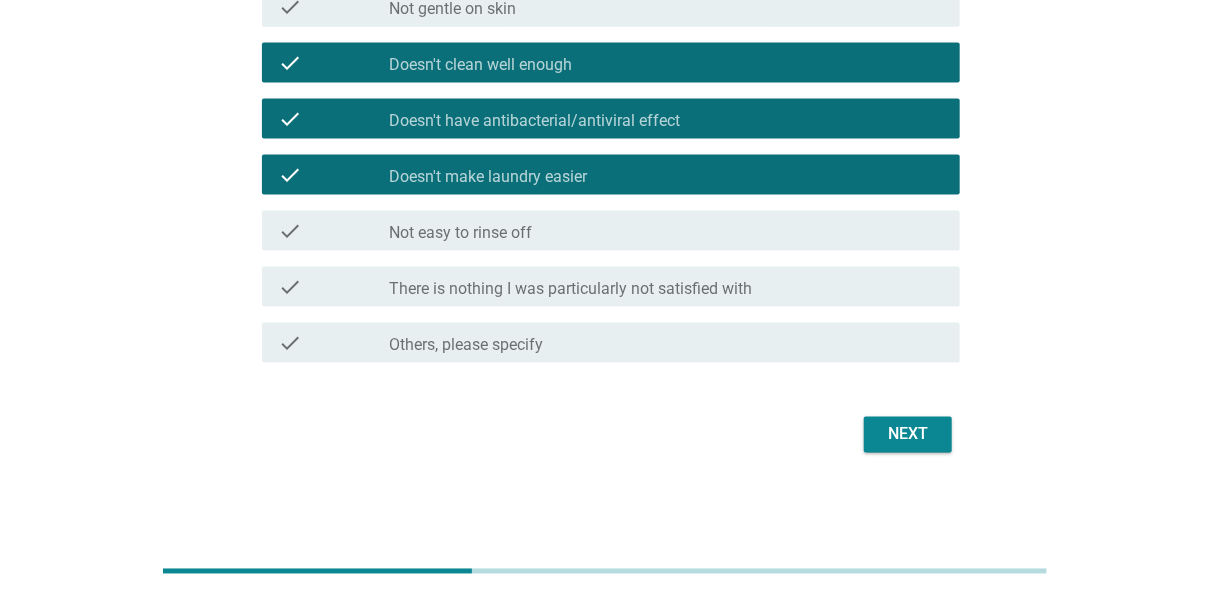 click on "Not easy to rinse off" at bounding box center (460, 233) 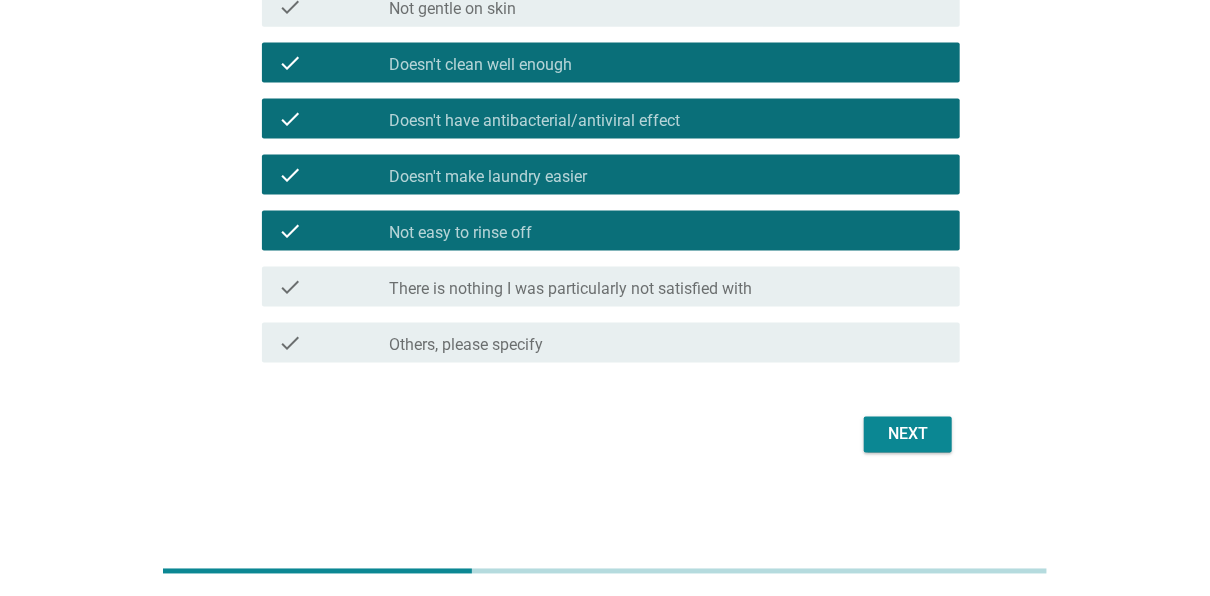 click at bounding box center (389, 9) 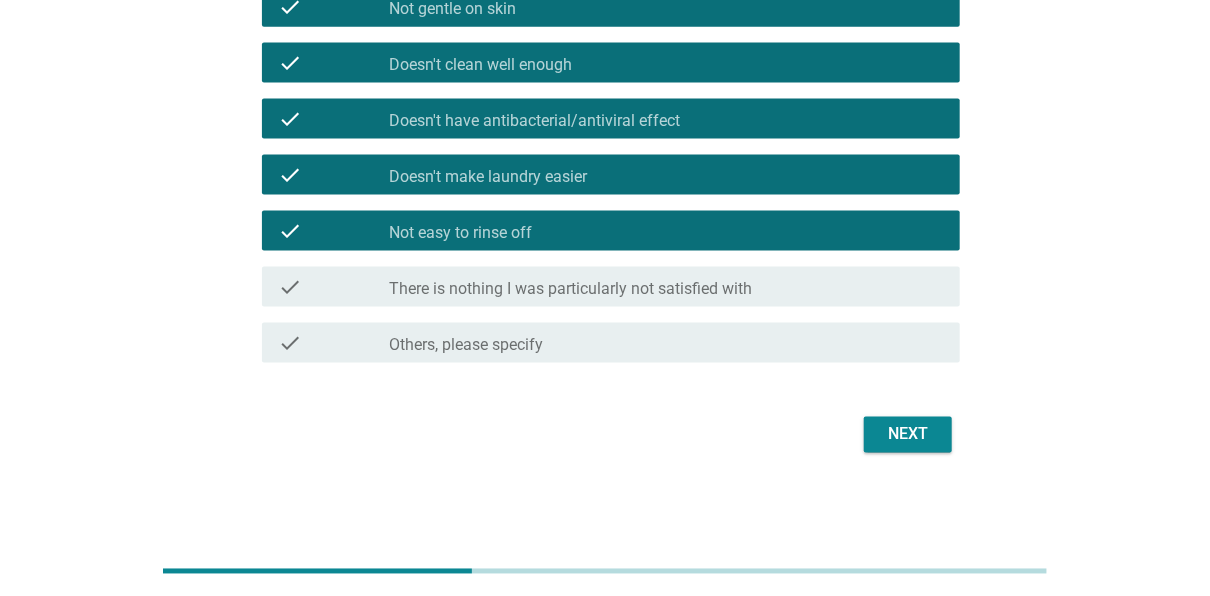click on "Next" at bounding box center (908, 435) 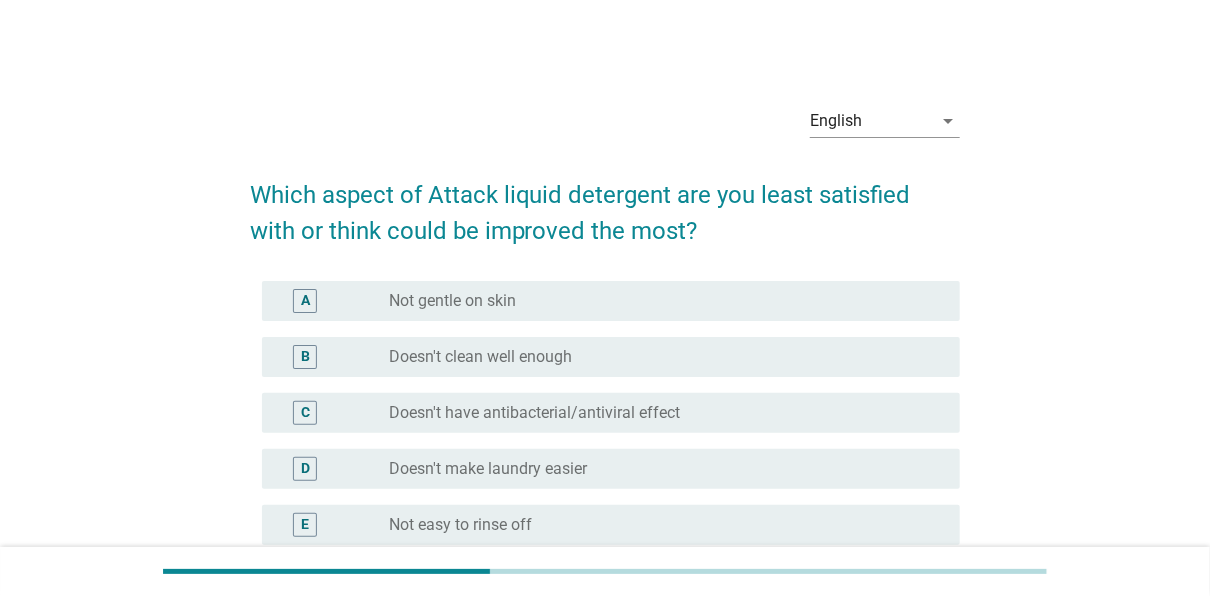 scroll, scrollTop: 262, scrollLeft: 0, axis: vertical 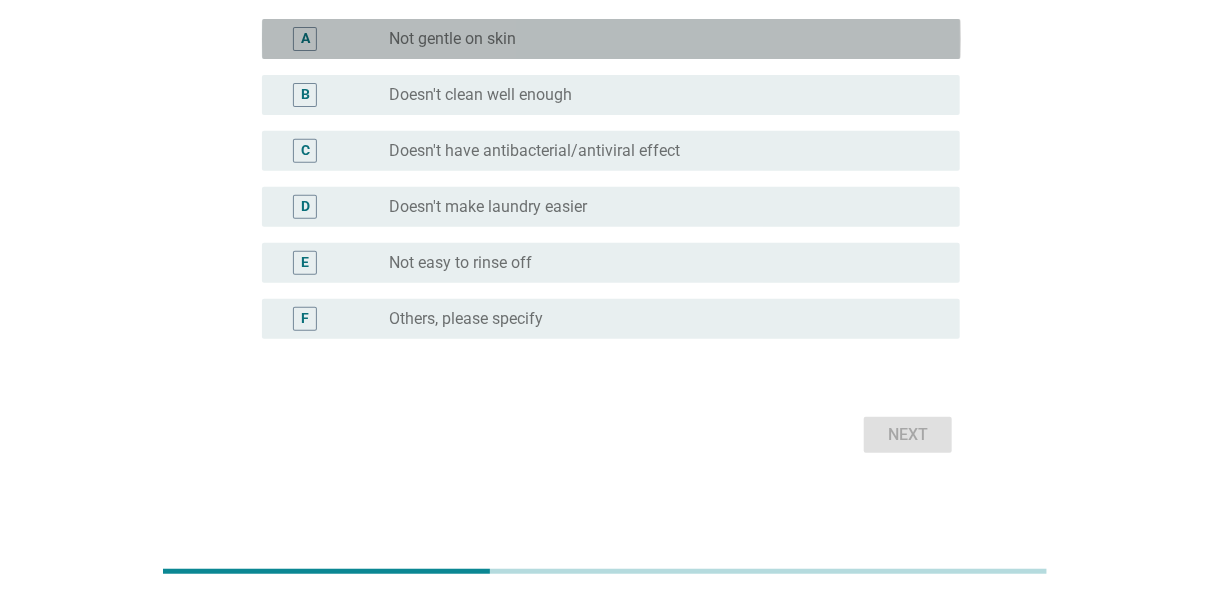 click on "Not gentle on skin" at bounding box center [452, 39] 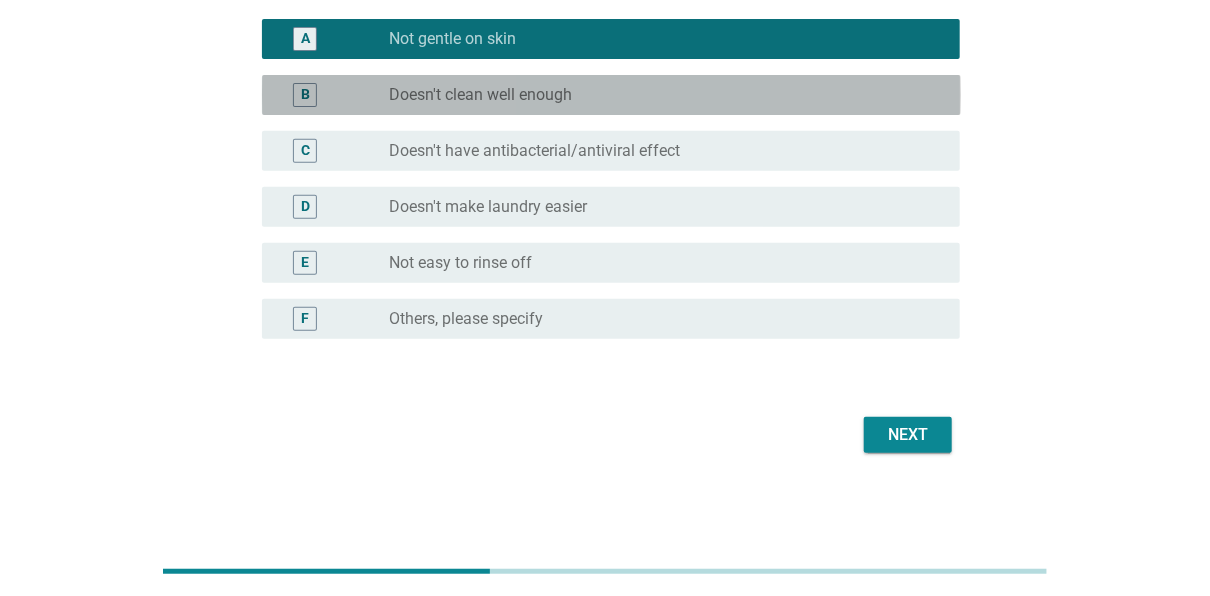 click on "Doesn't clean well enough" at bounding box center [480, 95] 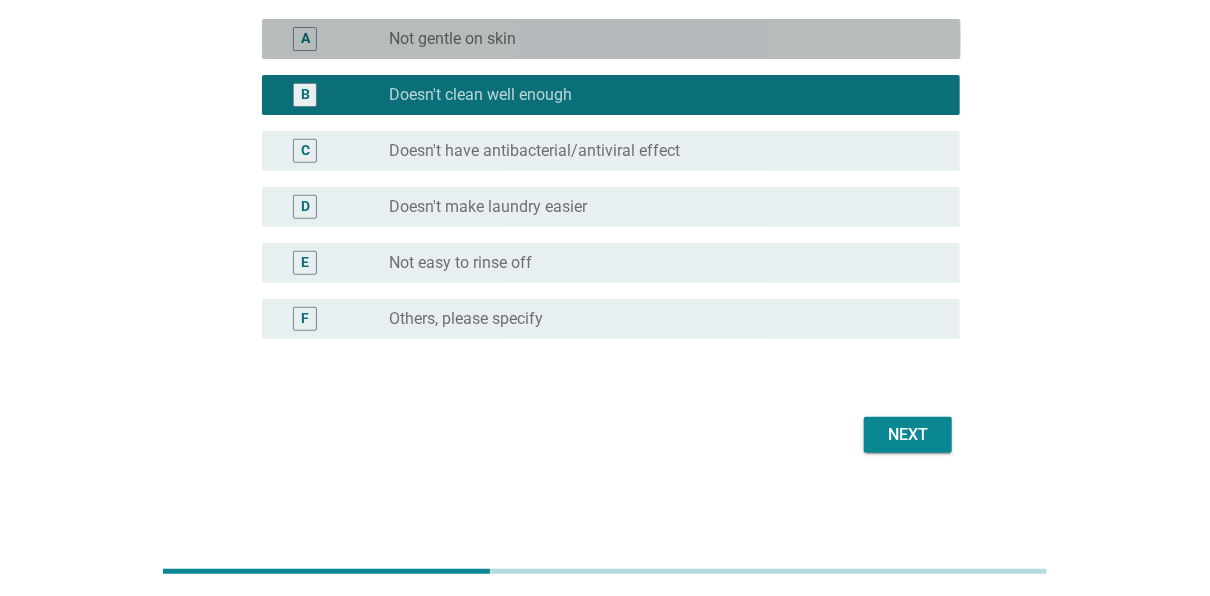 click on "Not gentle on skin" at bounding box center [452, 39] 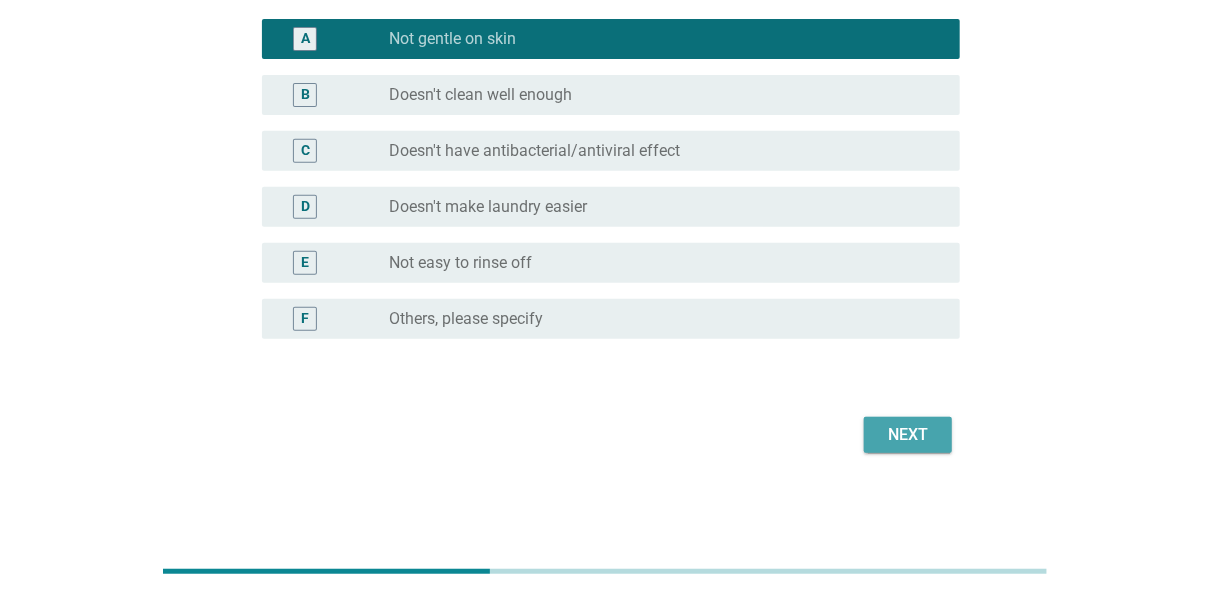 click on "Next" at bounding box center [908, 435] 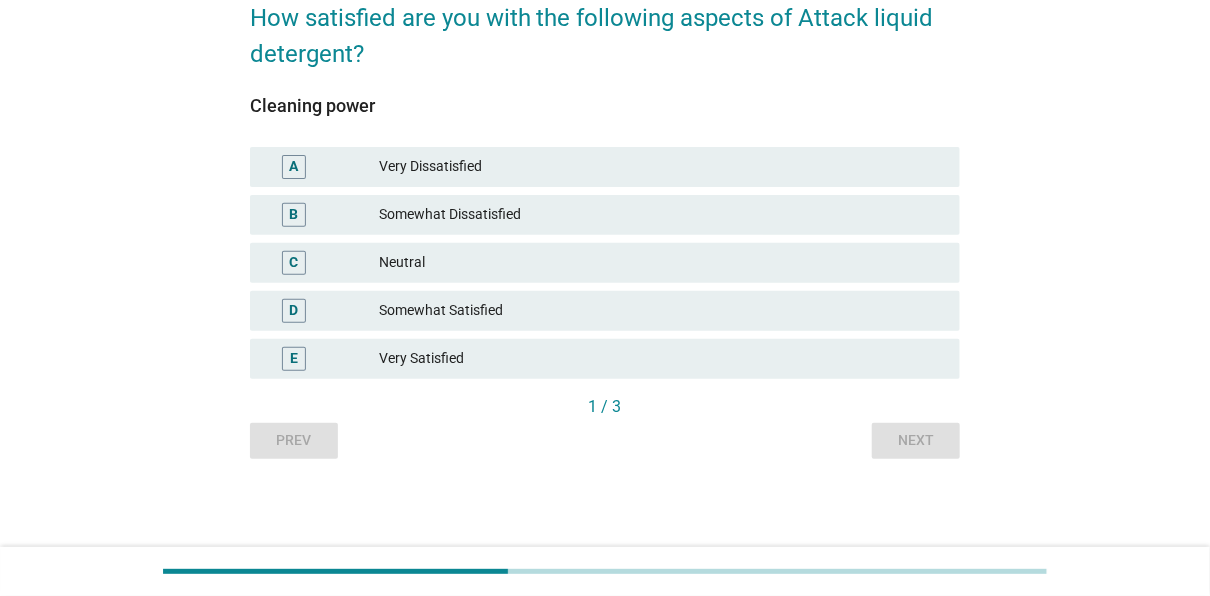 scroll, scrollTop: 0, scrollLeft: 0, axis: both 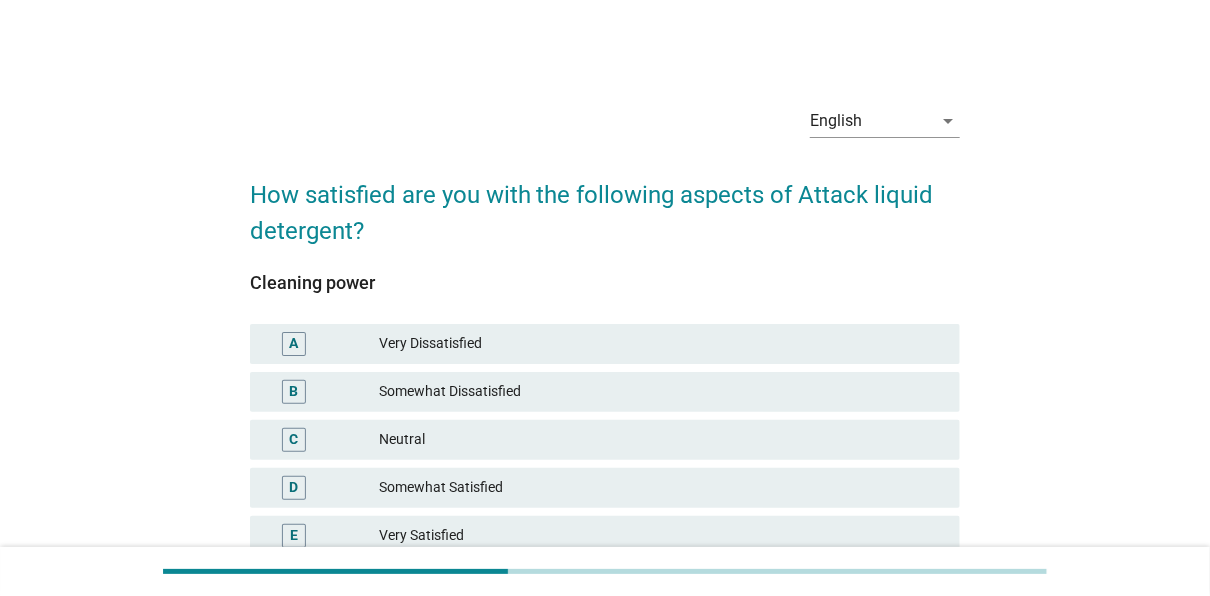 click on "Very Dissatisfied" at bounding box center [662, 344] 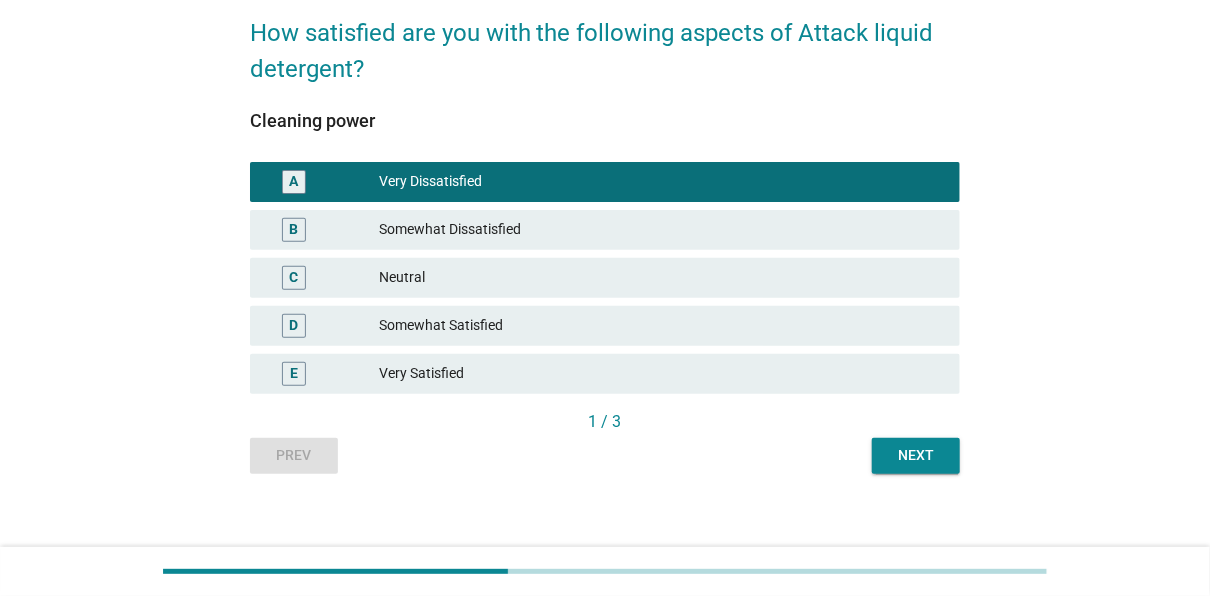 scroll, scrollTop: 176, scrollLeft: 0, axis: vertical 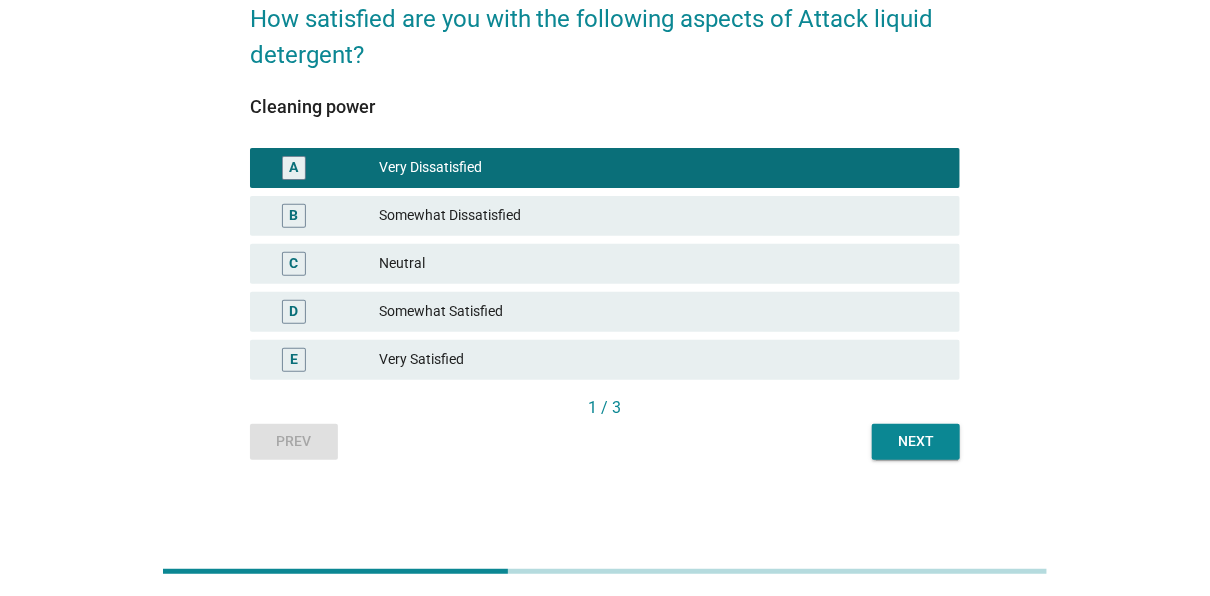 click on "Next" at bounding box center [916, 441] 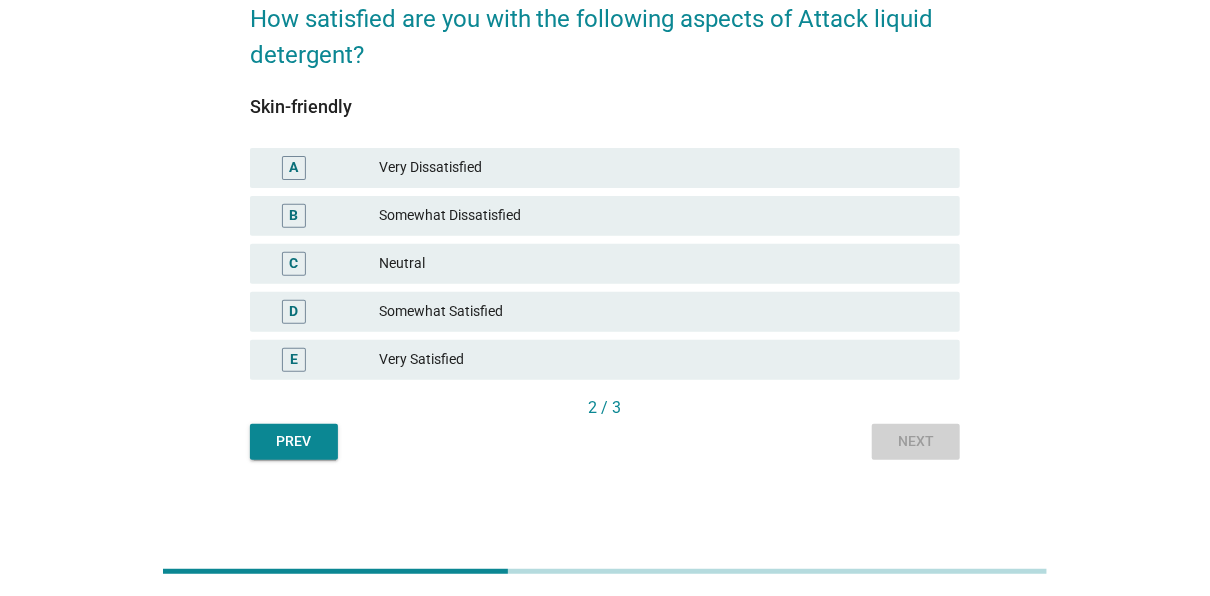 scroll, scrollTop: 0, scrollLeft: 0, axis: both 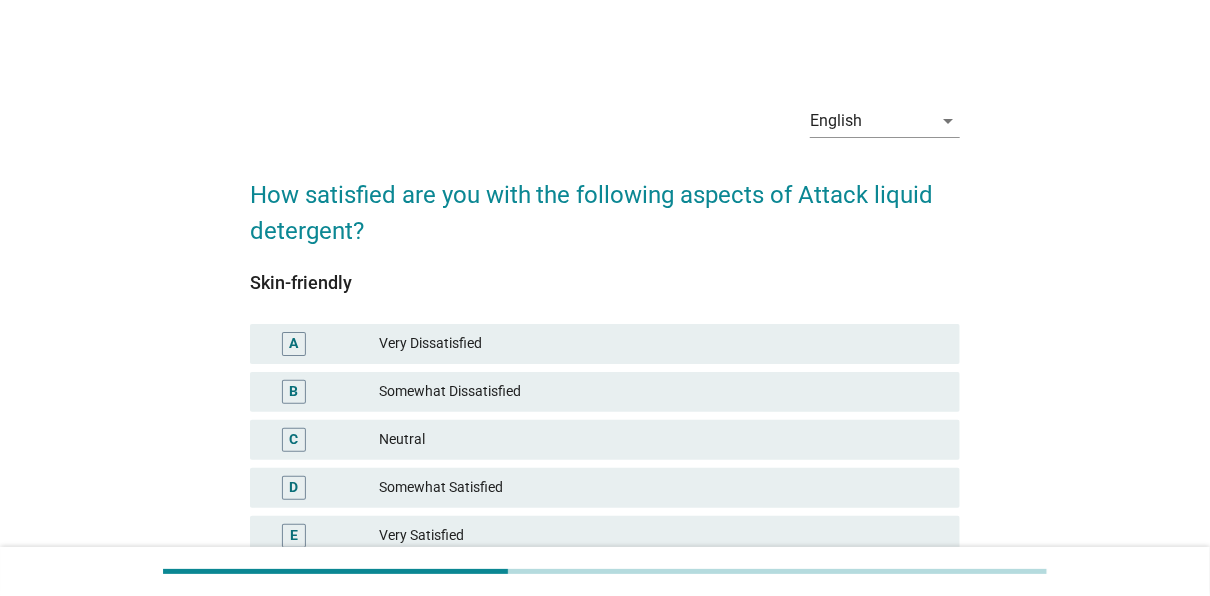 click on "Very Dissatisfied" at bounding box center [662, 344] 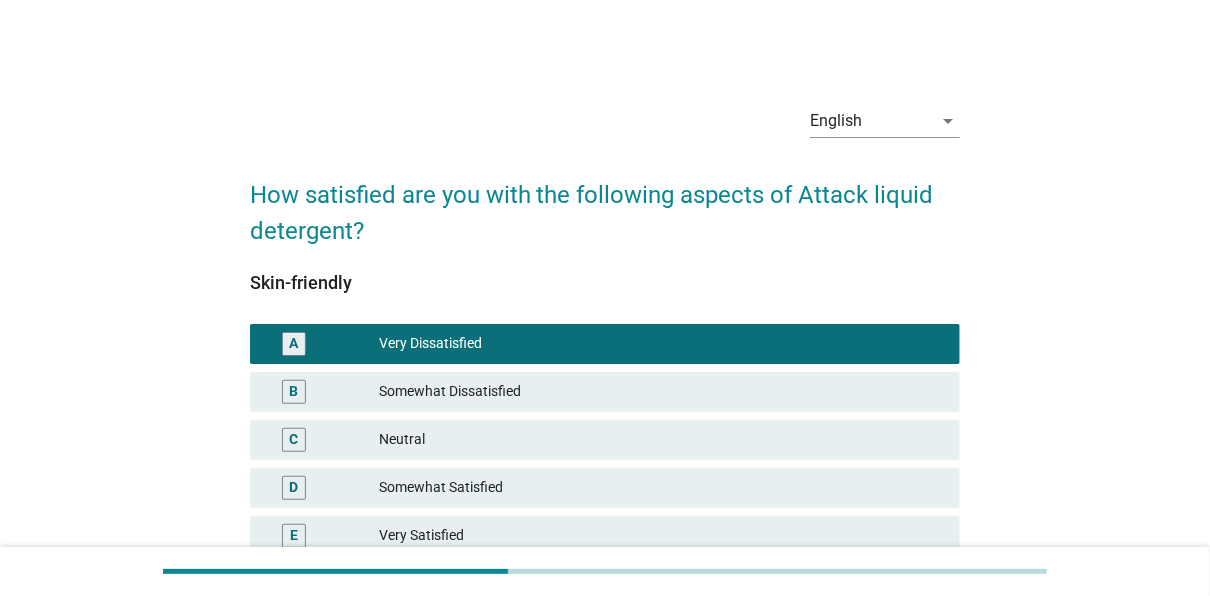 scroll, scrollTop: 176, scrollLeft: 0, axis: vertical 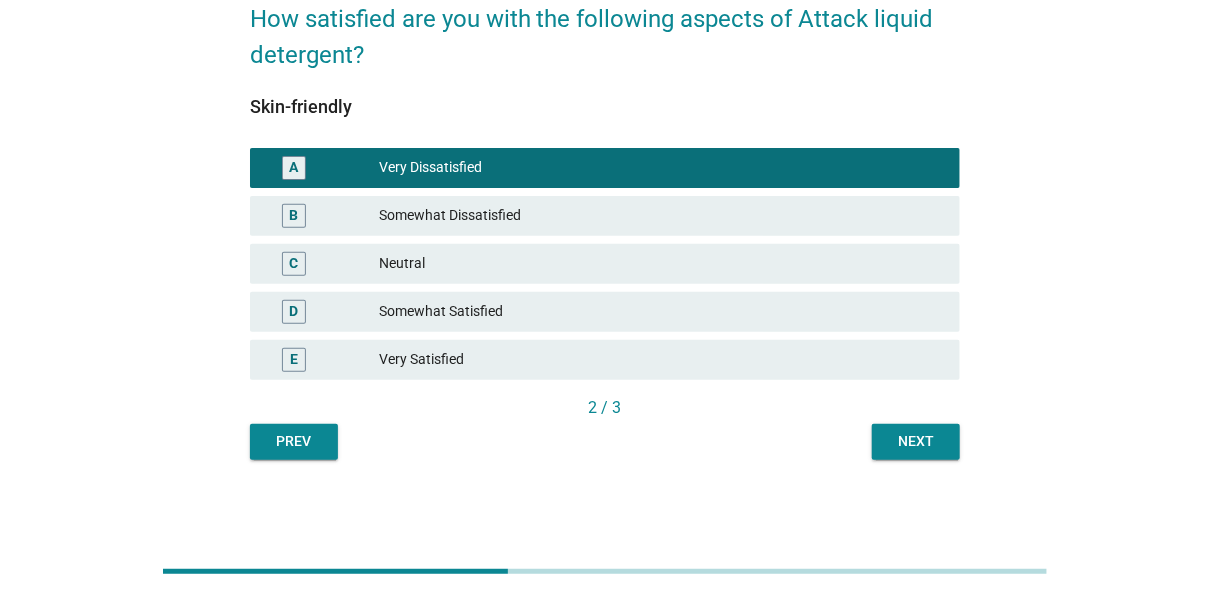 click on "Next" at bounding box center (916, 441) 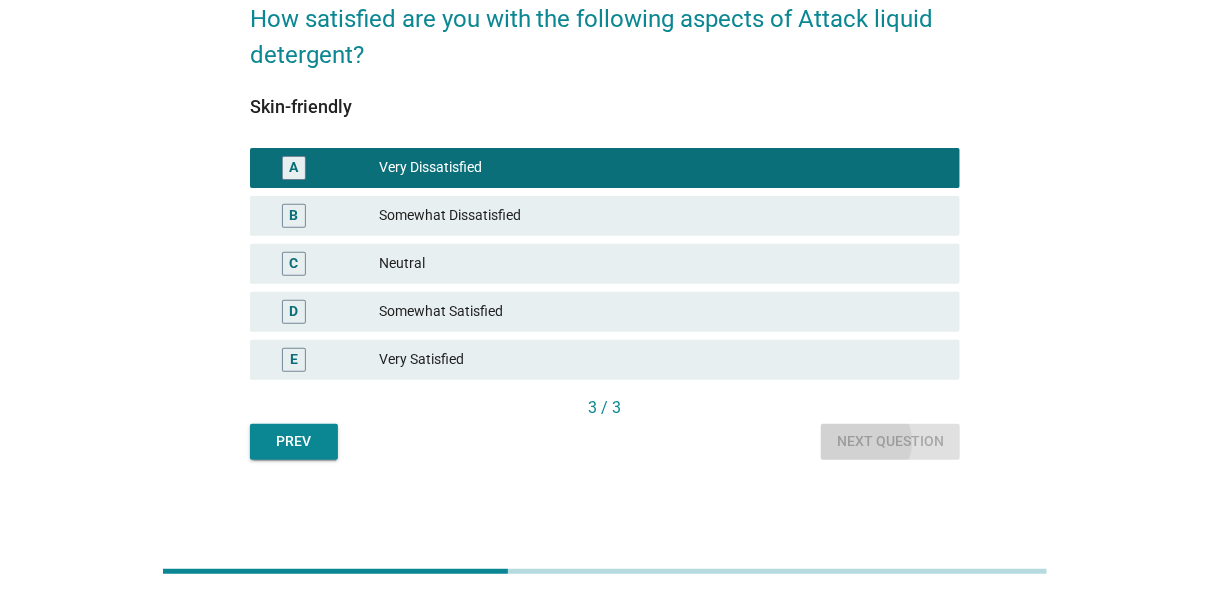 scroll, scrollTop: 0, scrollLeft: 0, axis: both 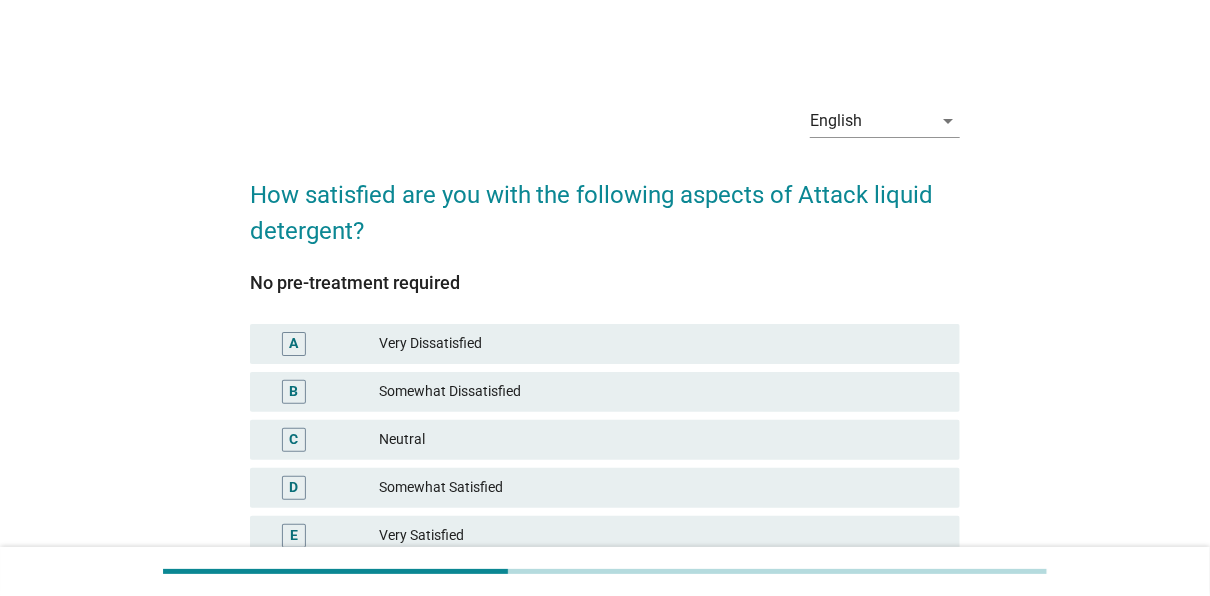click on "A   Very Dissatisfied" at bounding box center [605, 344] 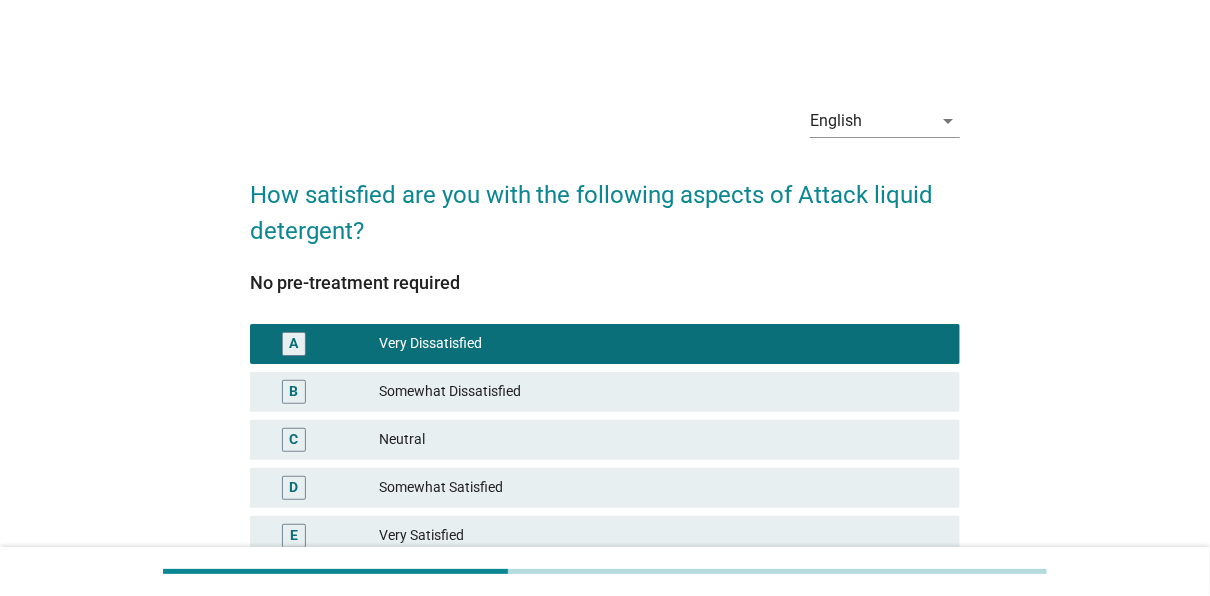 scroll, scrollTop: 176, scrollLeft: 0, axis: vertical 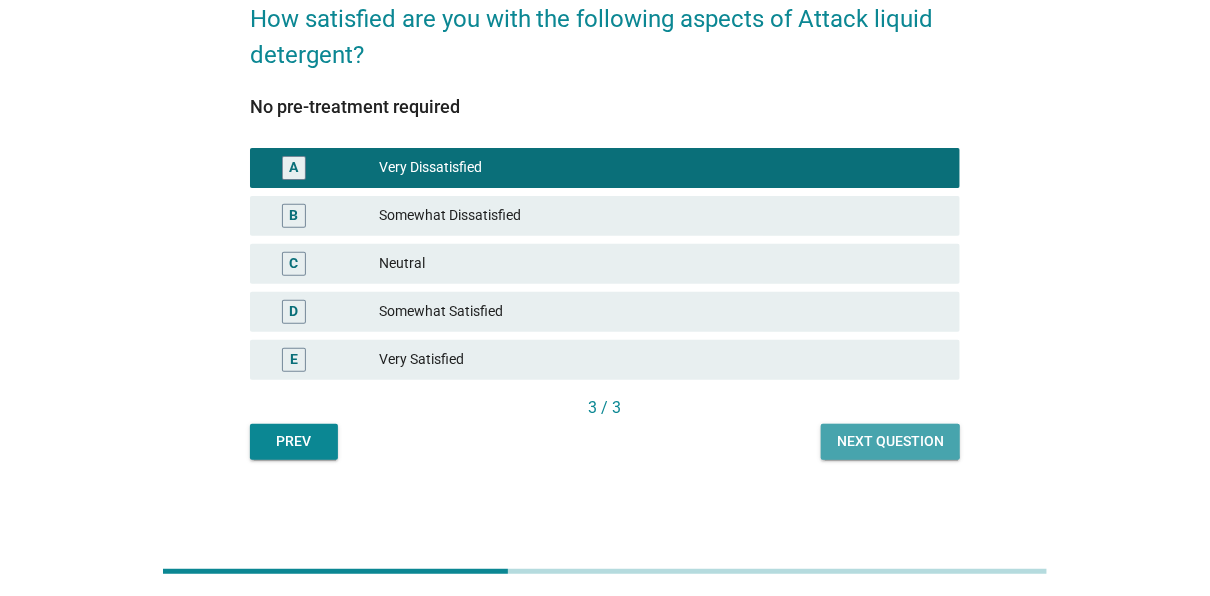 click on "Next question" at bounding box center [890, 441] 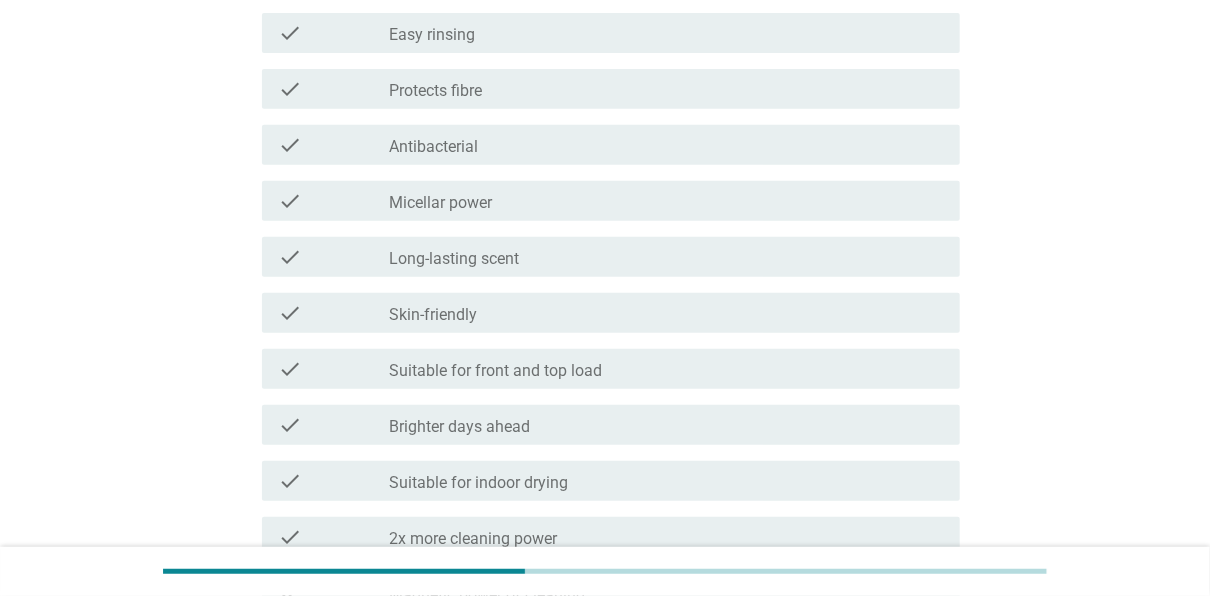 scroll, scrollTop: 1163, scrollLeft: 0, axis: vertical 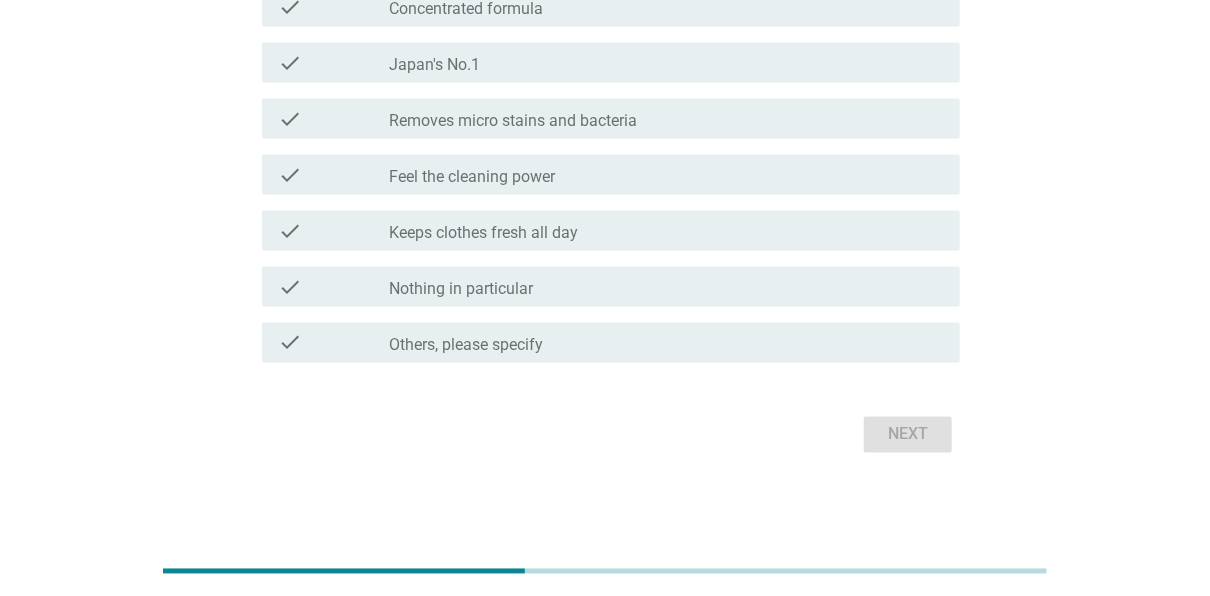 click on "check_box_outline_blank Japan's No.1" at bounding box center (667, 63) 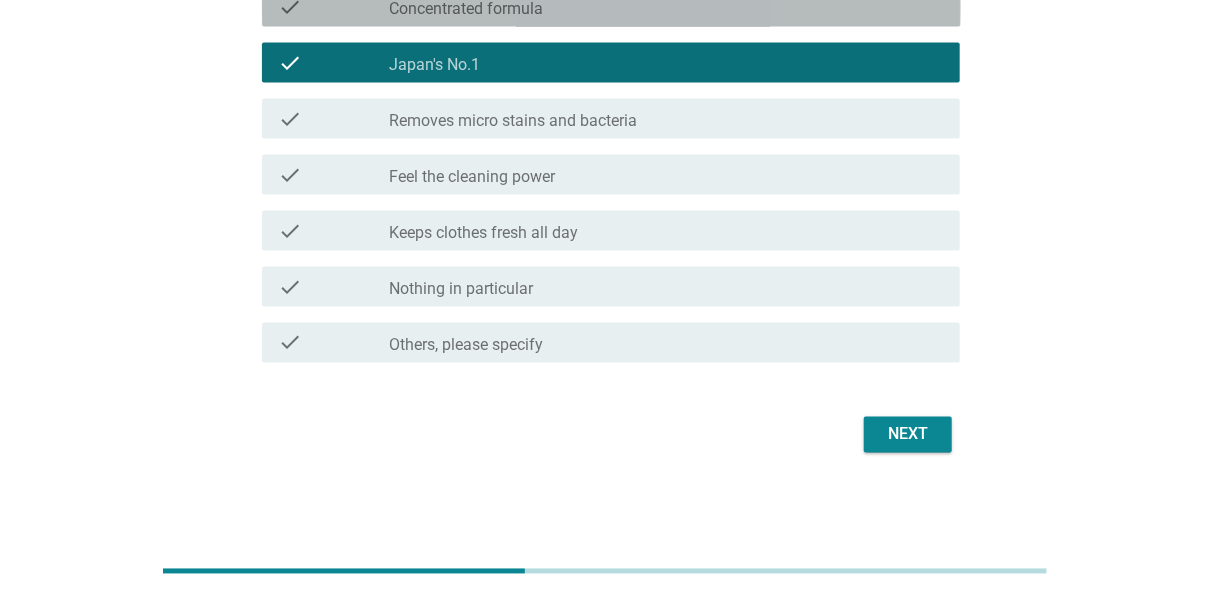 click on "Concentrated formula" at bounding box center (466, 9) 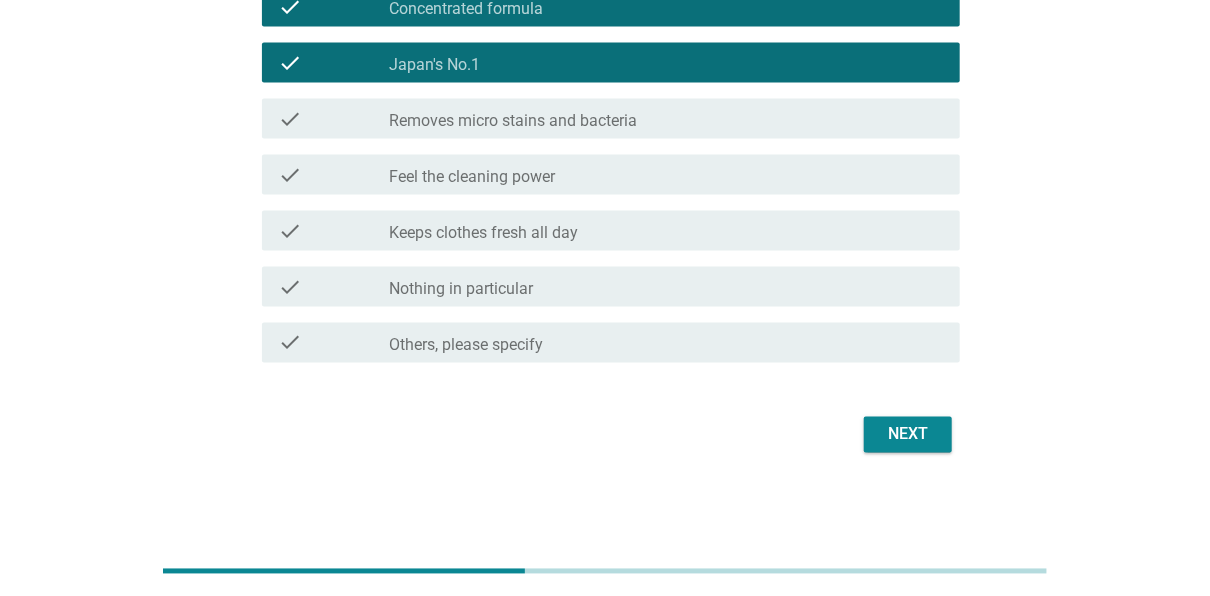 click on "Removes micro stains and bacteria" at bounding box center (513, 121) 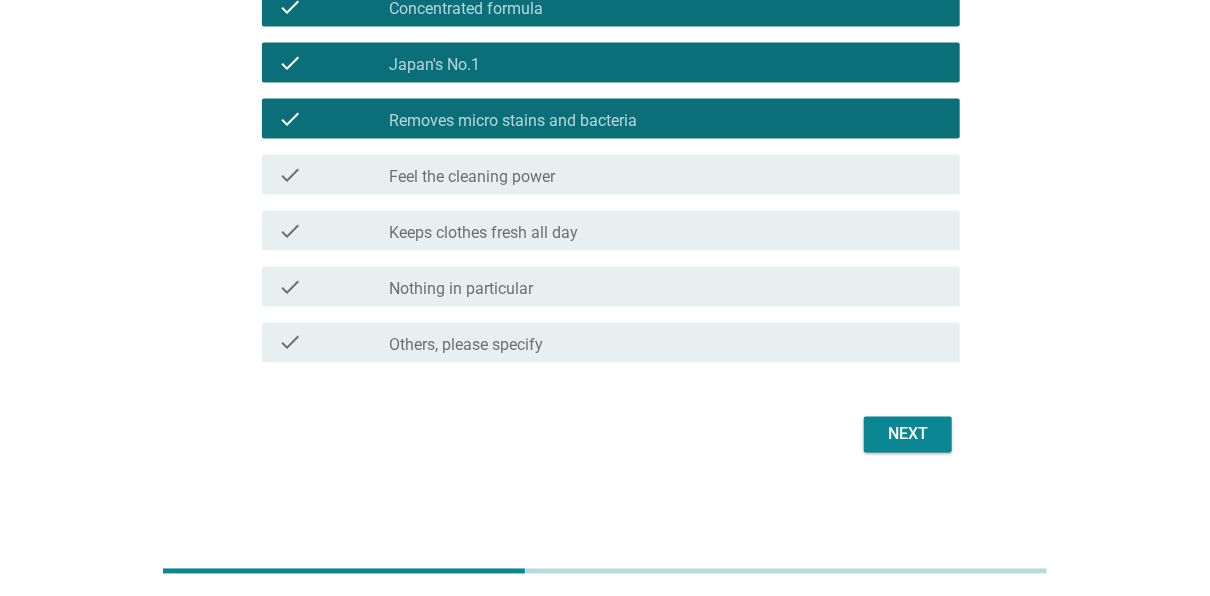click on "check     check_box_outline_blank Feel the cleaning power" at bounding box center [611, 175] 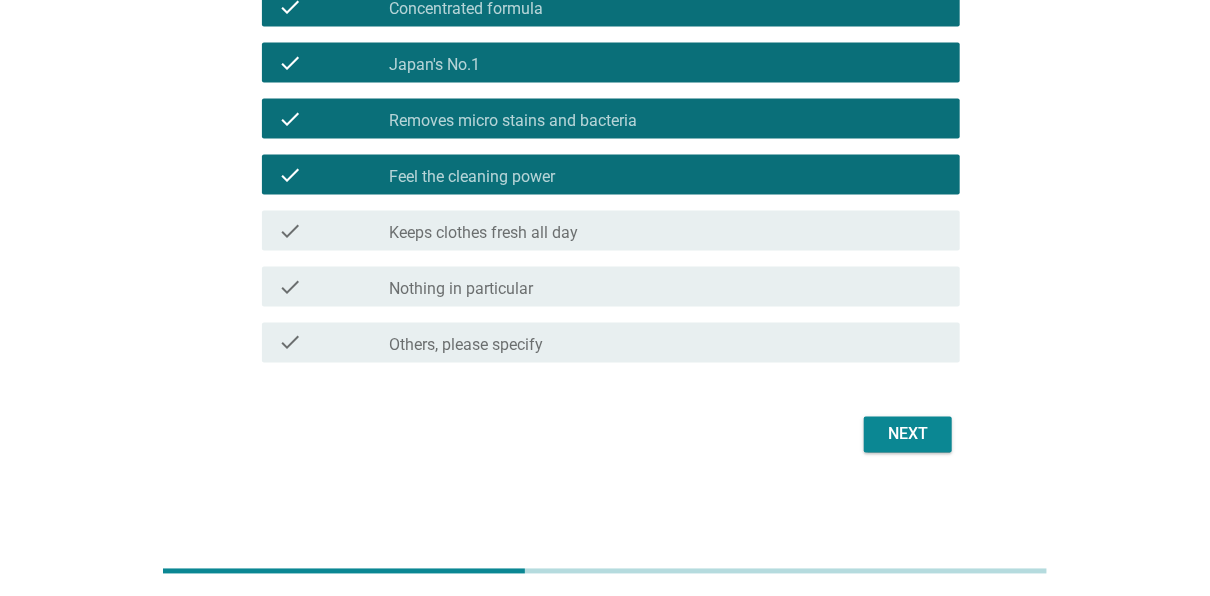 click on "check_box_outline_blank Keeps clothes fresh all day" at bounding box center (667, 231) 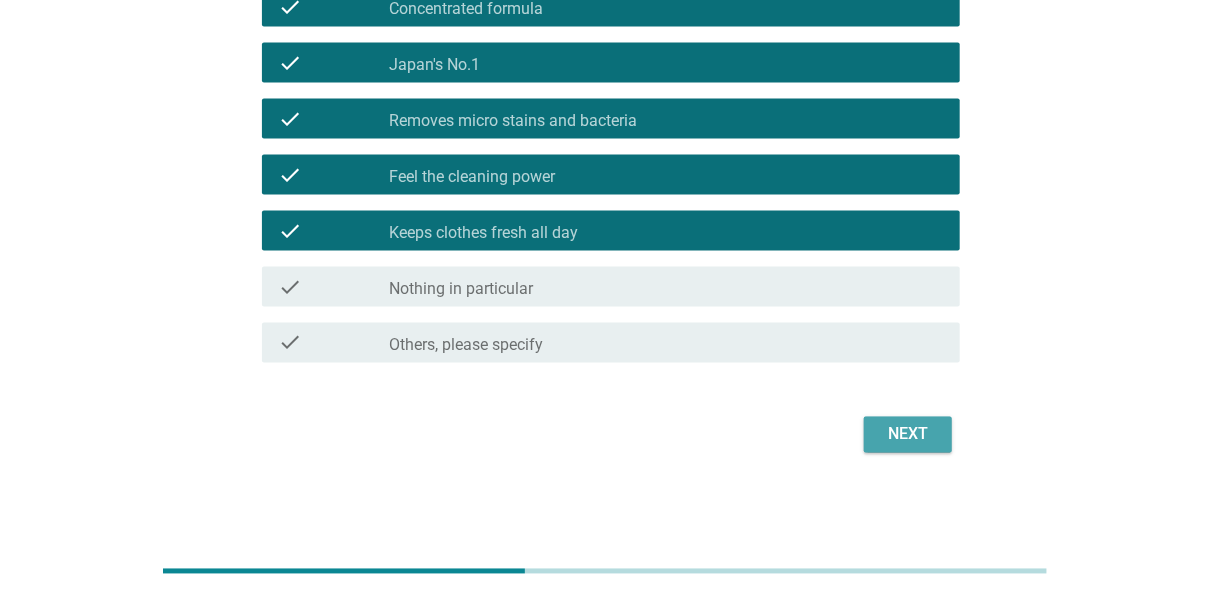 click on "Next" at bounding box center (908, 435) 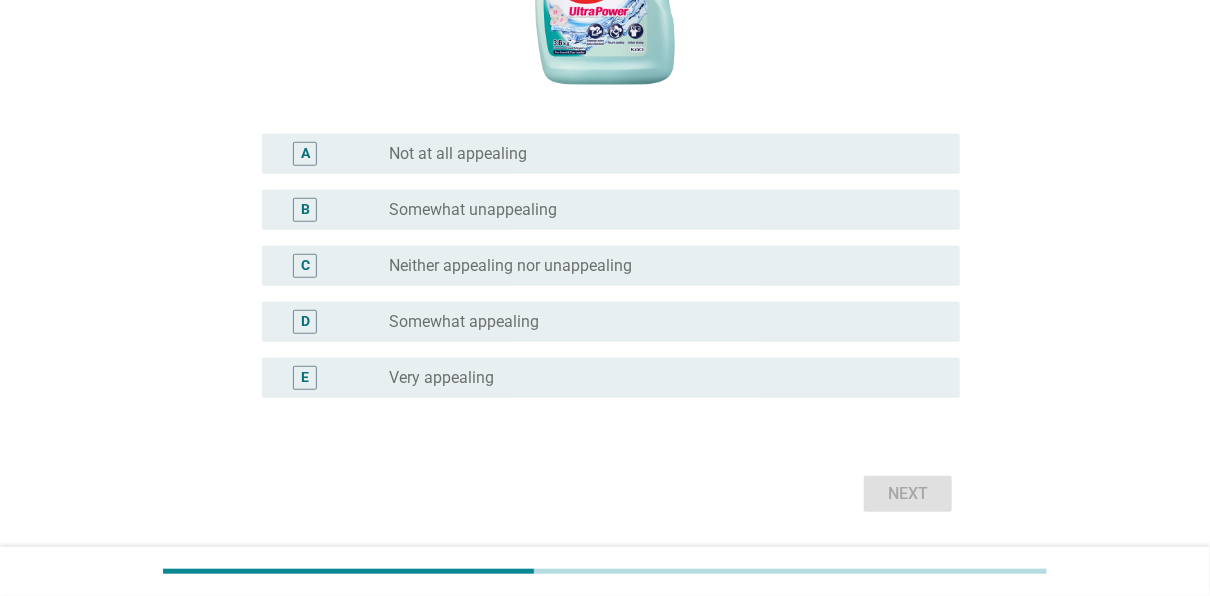 scroll, scrollTop: 556, scrollLeft: 0, axis: vertical 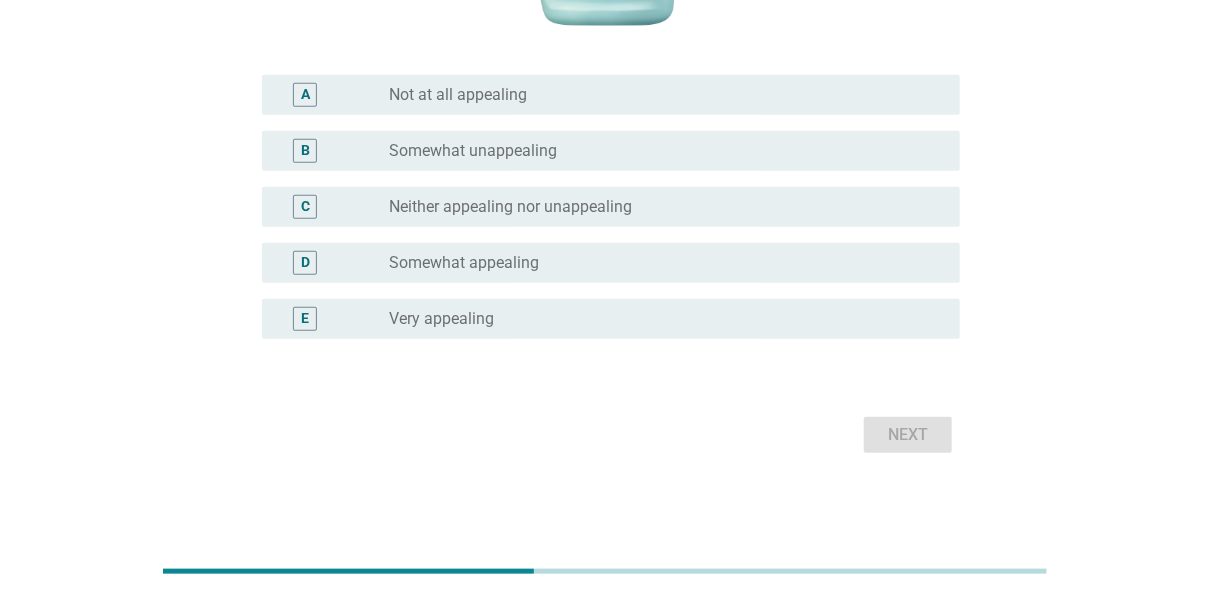 click on "radio_button_unchecked Very appealing" at bounding box center (659, 319) 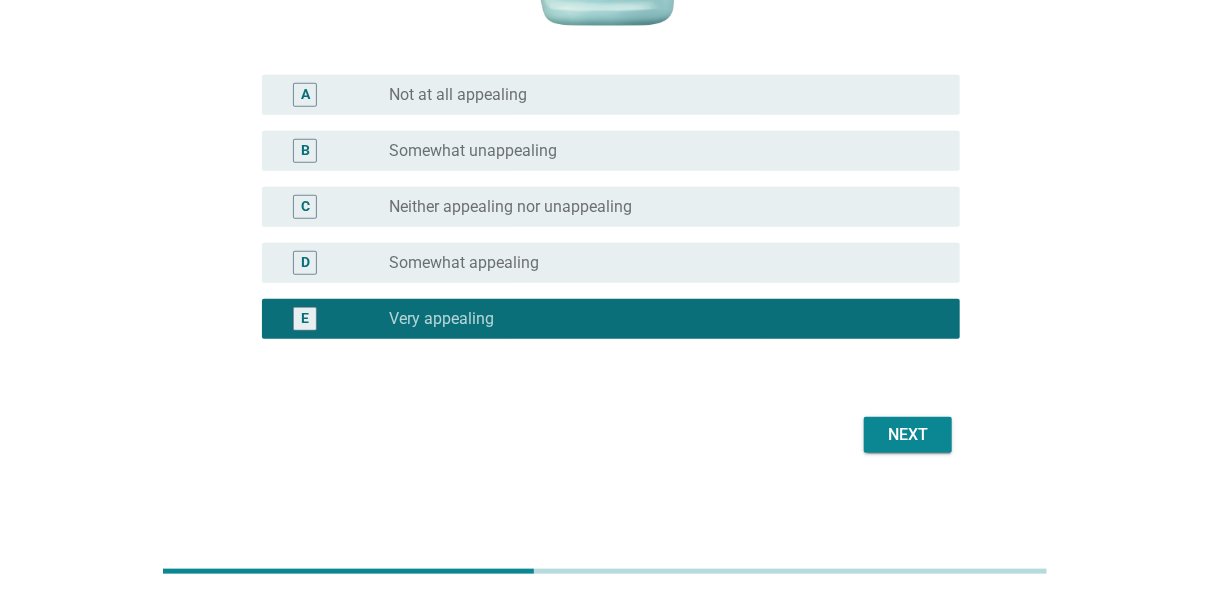 click on "Next" at bounding box center [908, 435] 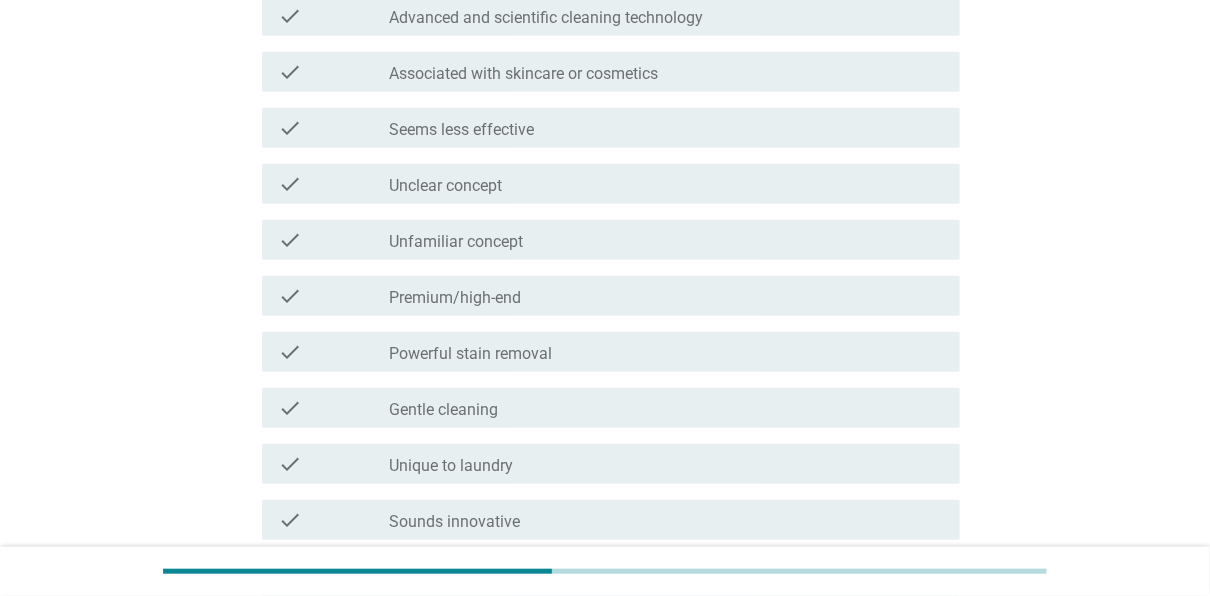 scroll, scrollTop: 771, scrollLeft: 0, axis: vertical 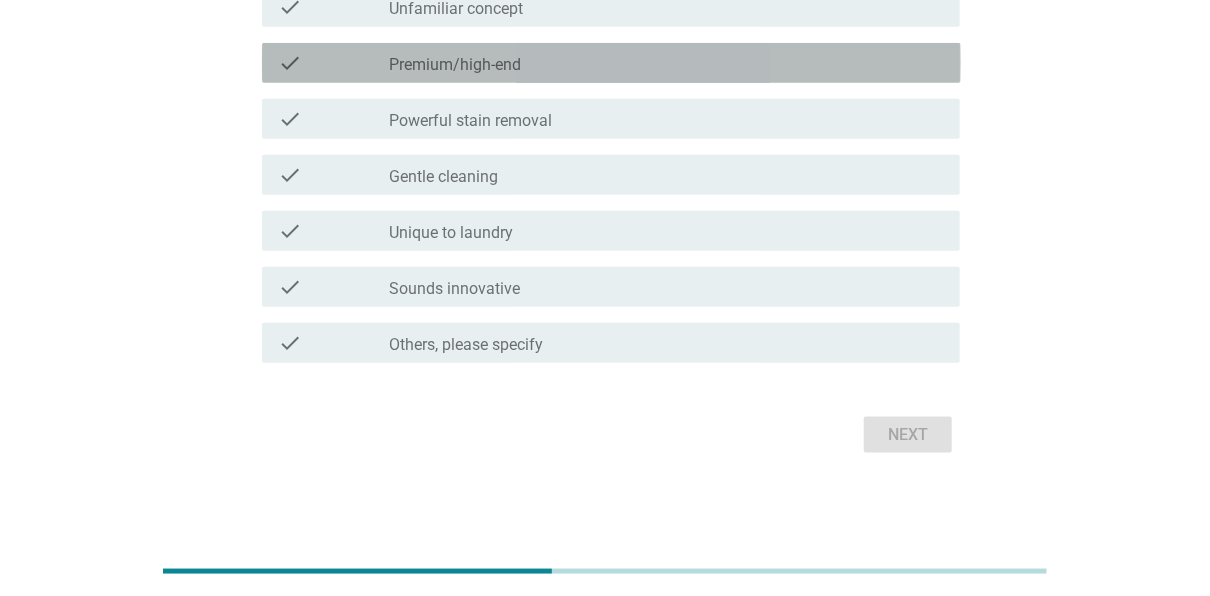 click on "Premium/high-end" at bounding box center (455, 65) 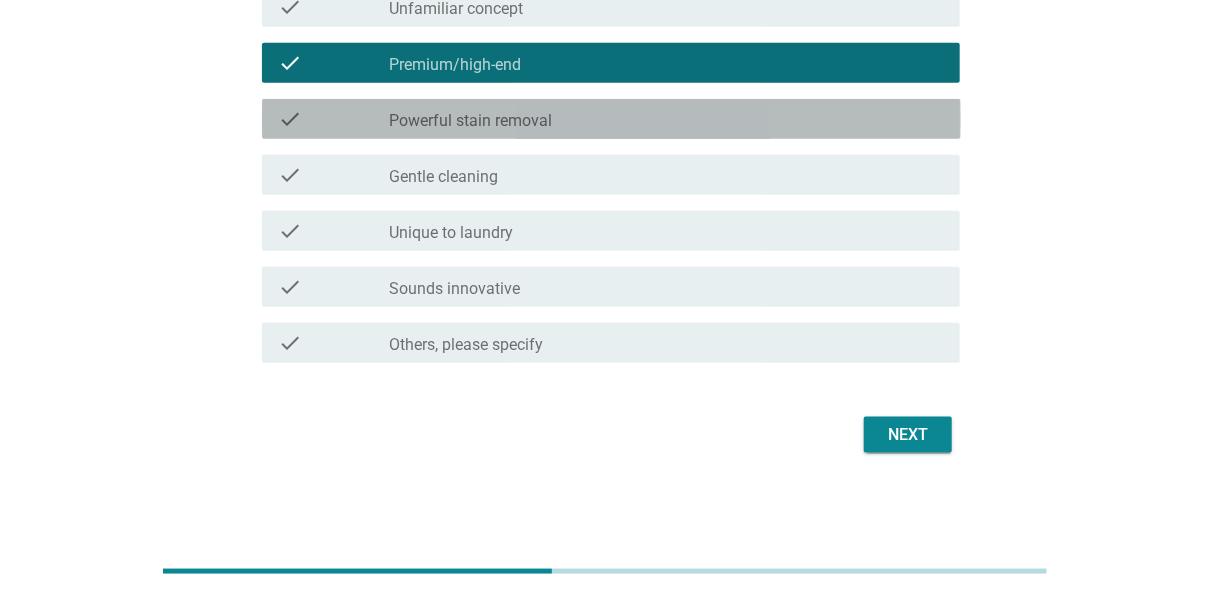 click on "Powerful stain removal" at bounding box center [470, 121] 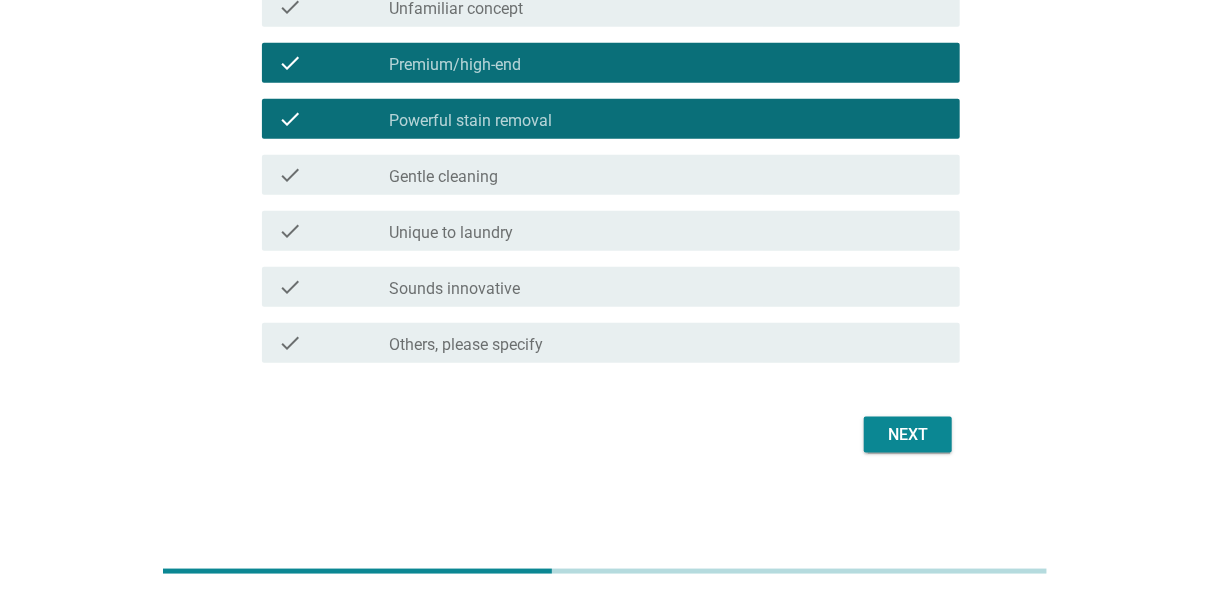 click on "Gentle cleaning" at bounding box center [443, 177] 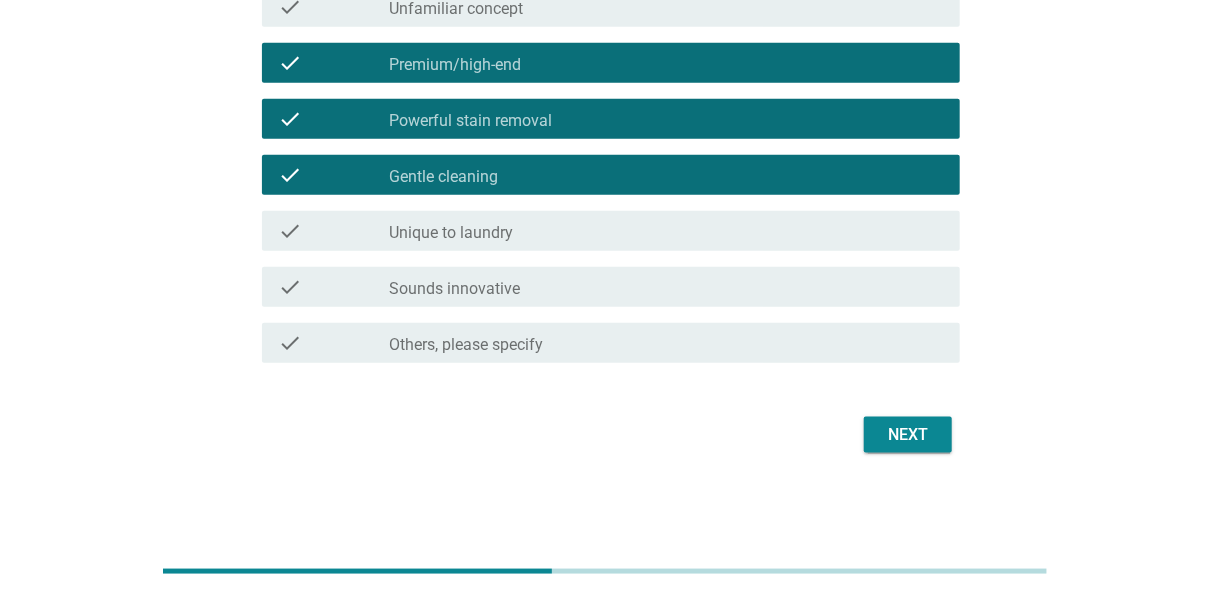 click on "check_box_outline_blank Unique to laundry" at bounding box center [667, 231] 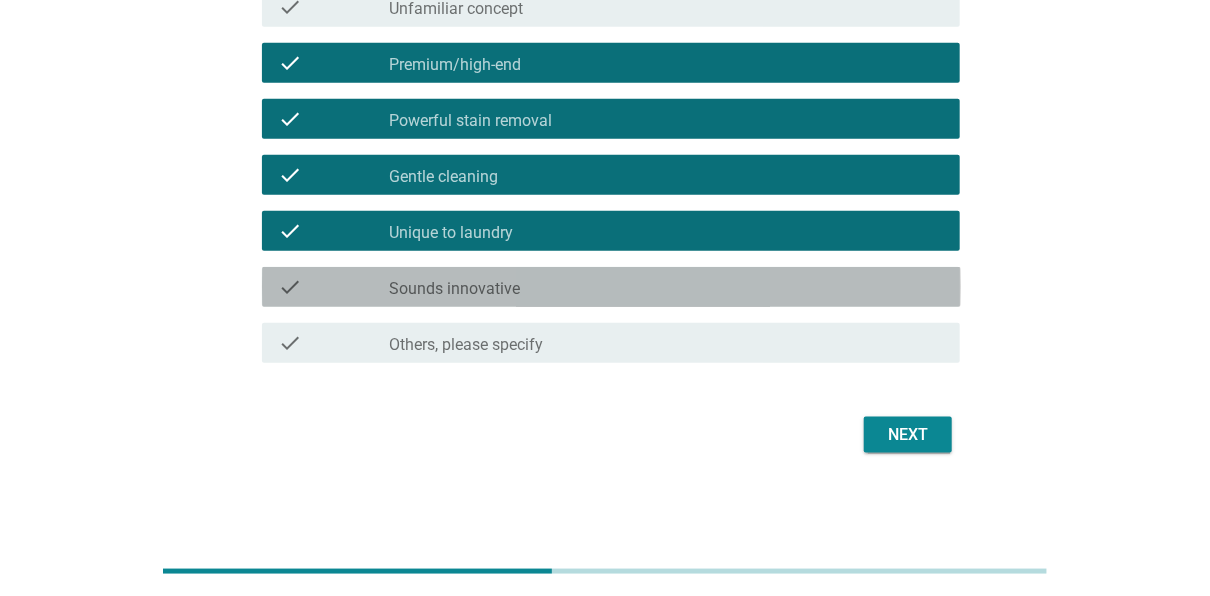 click on "Sounds innovative" at bounding box center (454, 289) 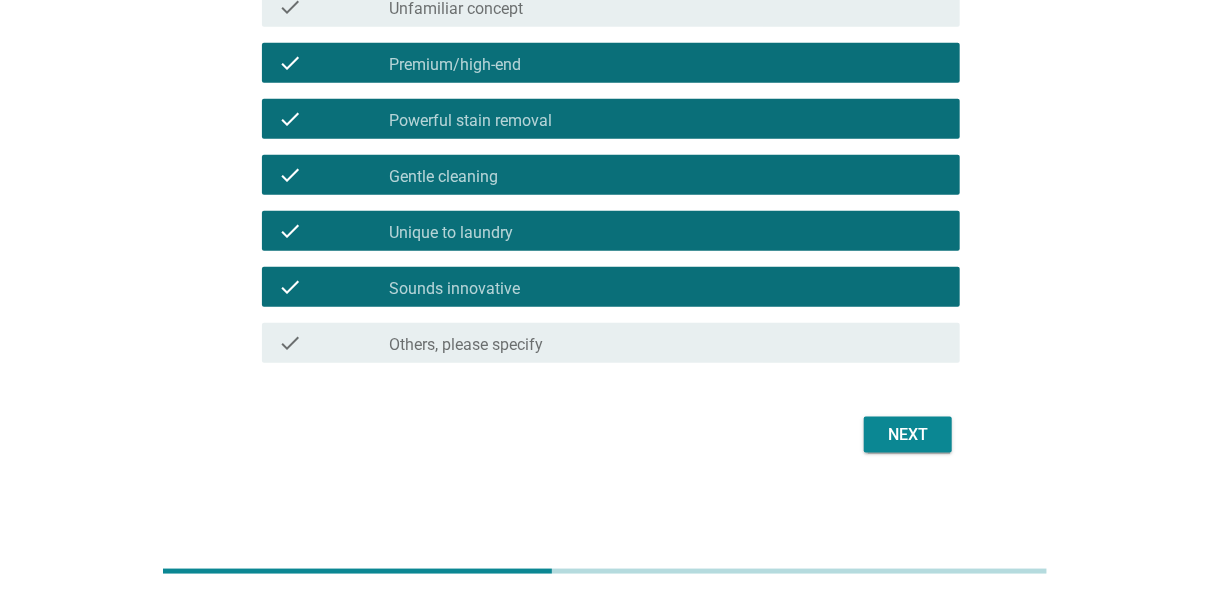 click on "Unfamiliar concept" at bounding box center (456, 9) 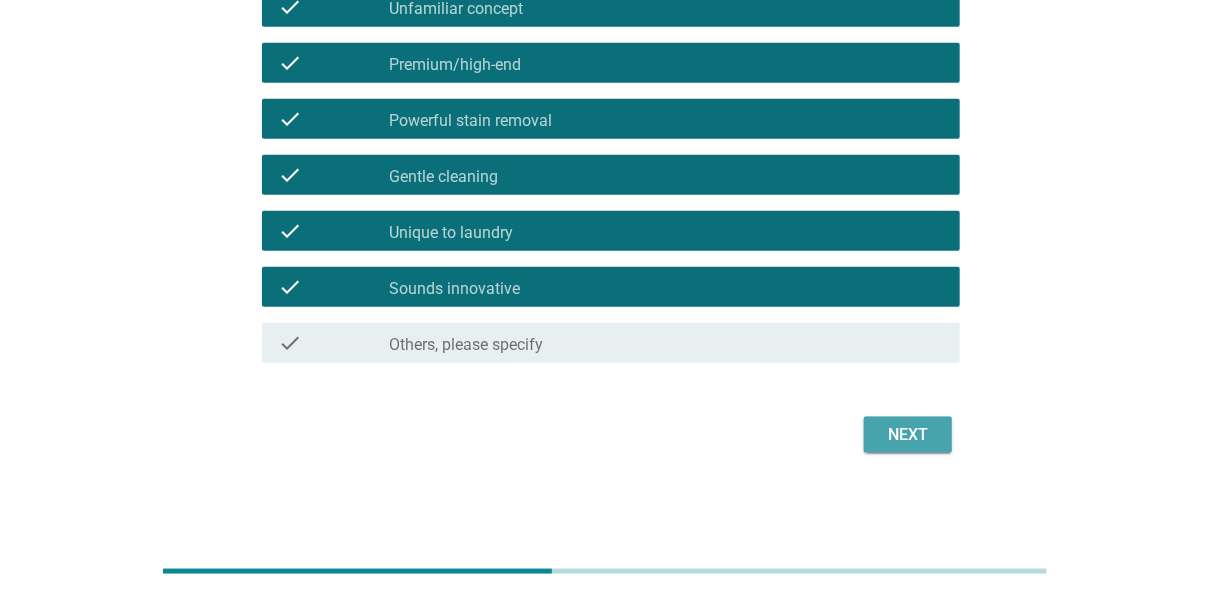 click on "Next" at bounding box center (908, 435) 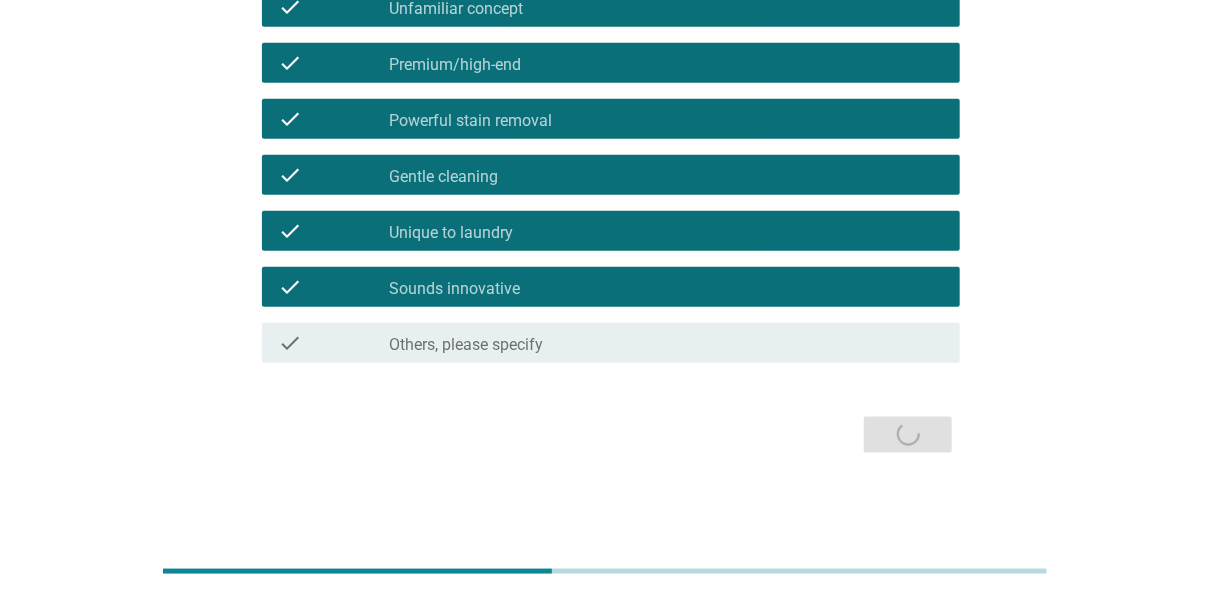 scroll, scrollTop: 0, scrollLeft: 0, axis: both 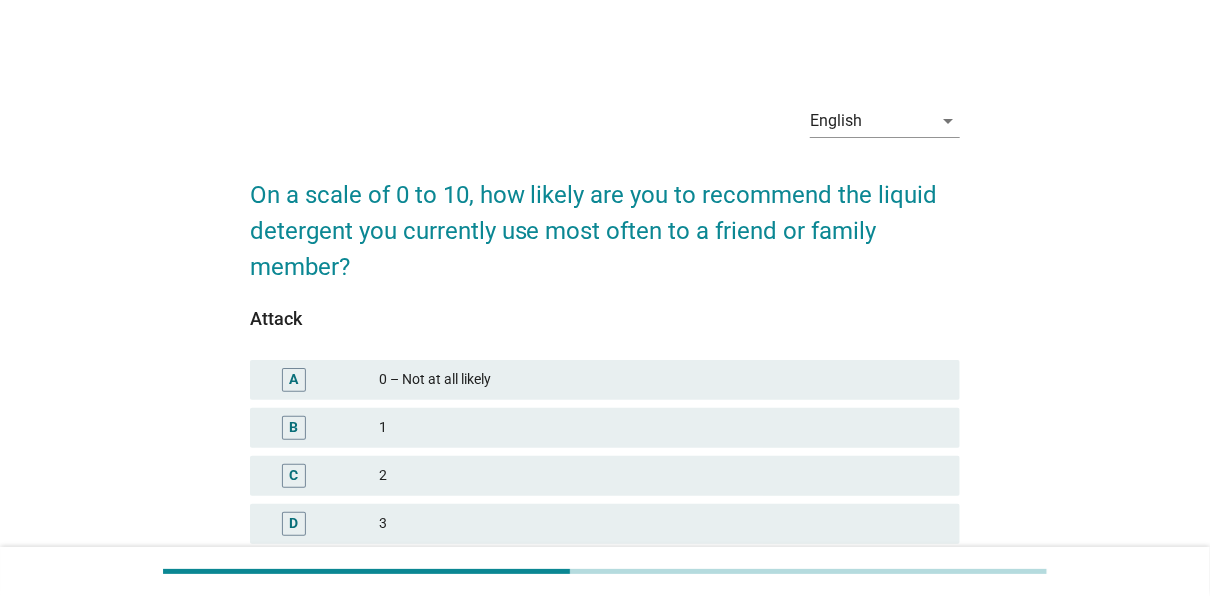 click on "3" at bounding box center [662, 524] 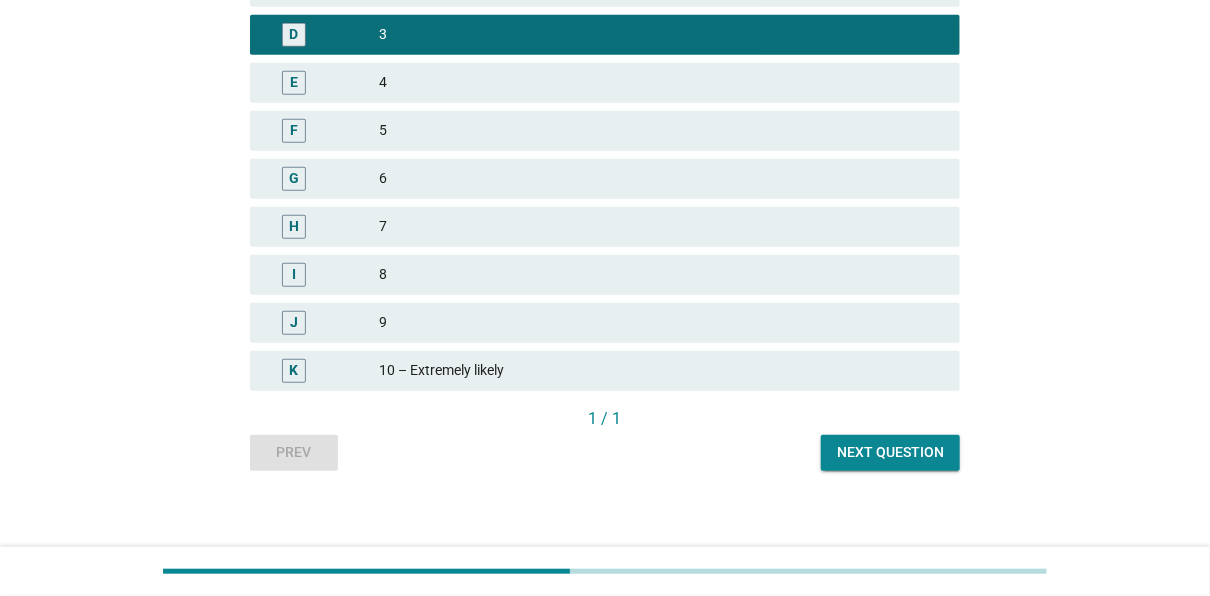 scroll, scrollTop: 500, scrollLeft: 0, axis: vertical 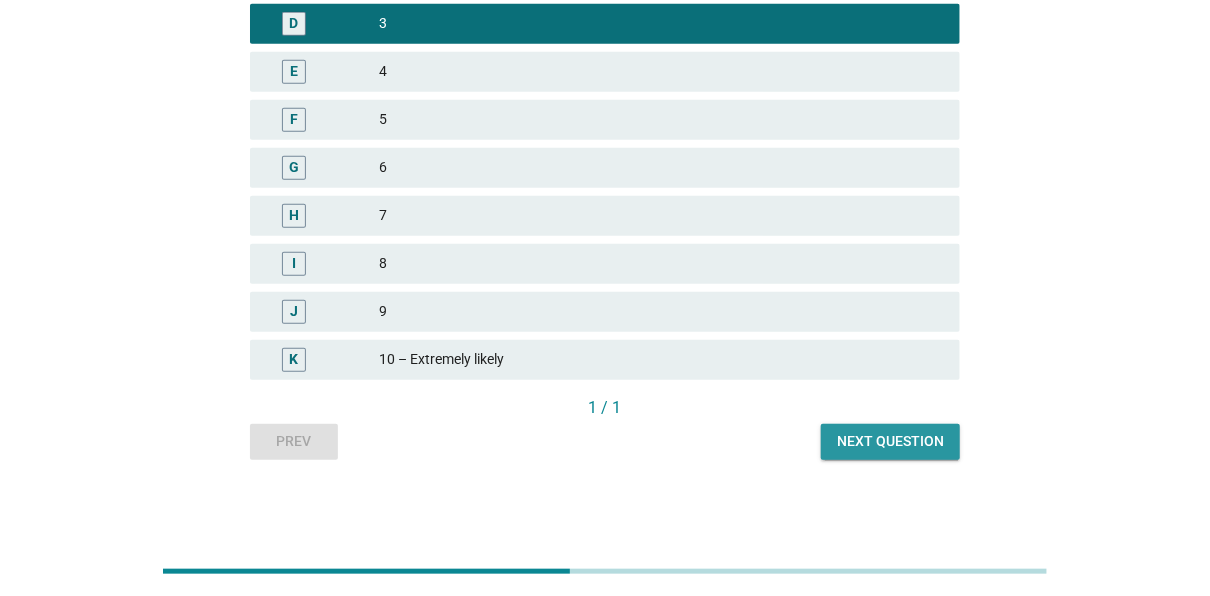 click on "Next question" at bounding box center [890, 441] 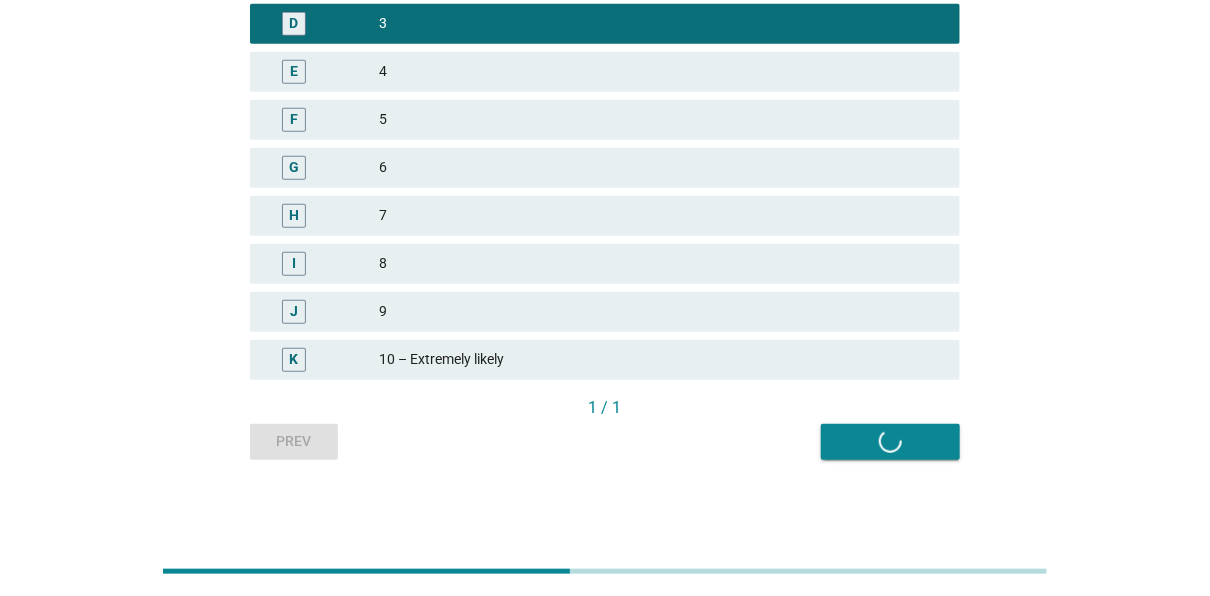 scroll, scrollTop: 0, scrollLeft: 0, axis: both 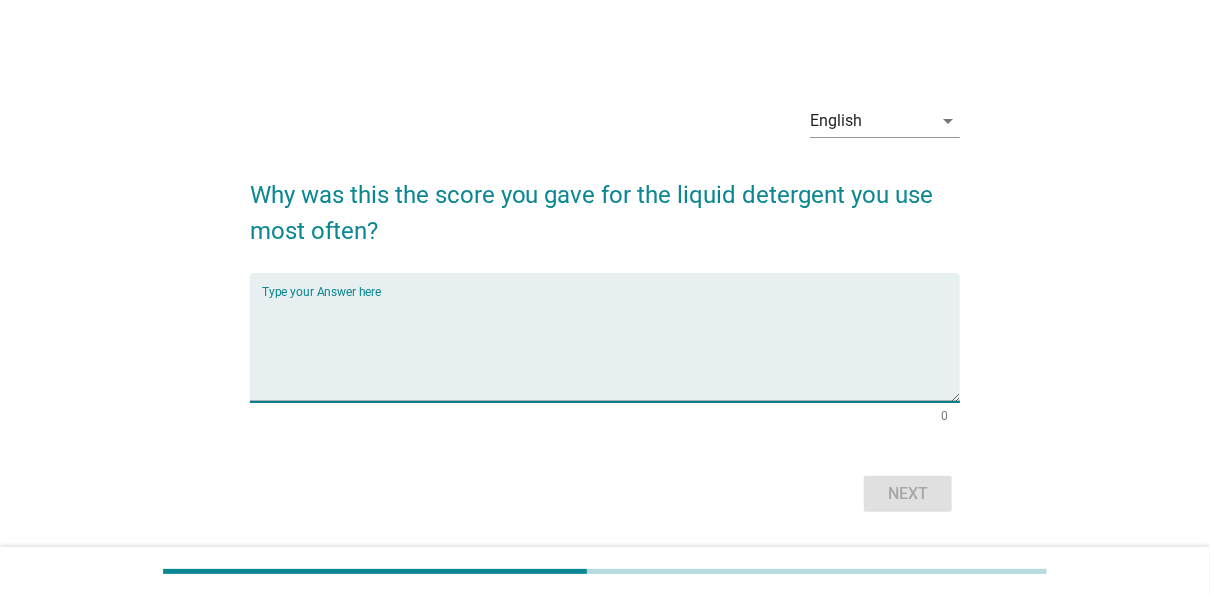 click at bounding box center [611, 349] 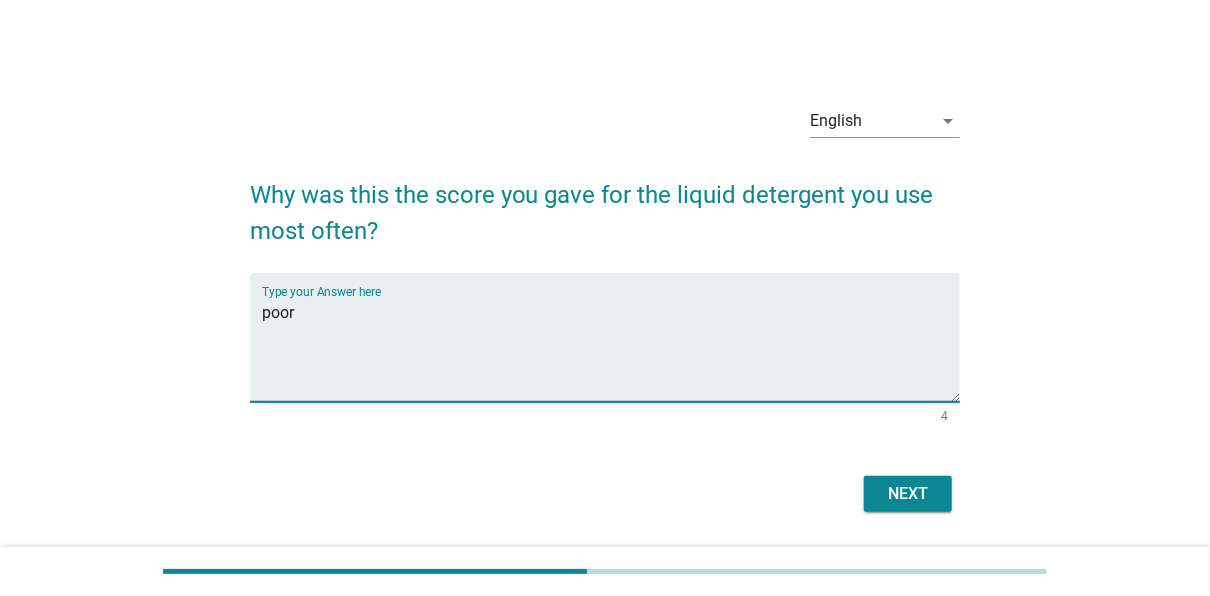 type on "poor" 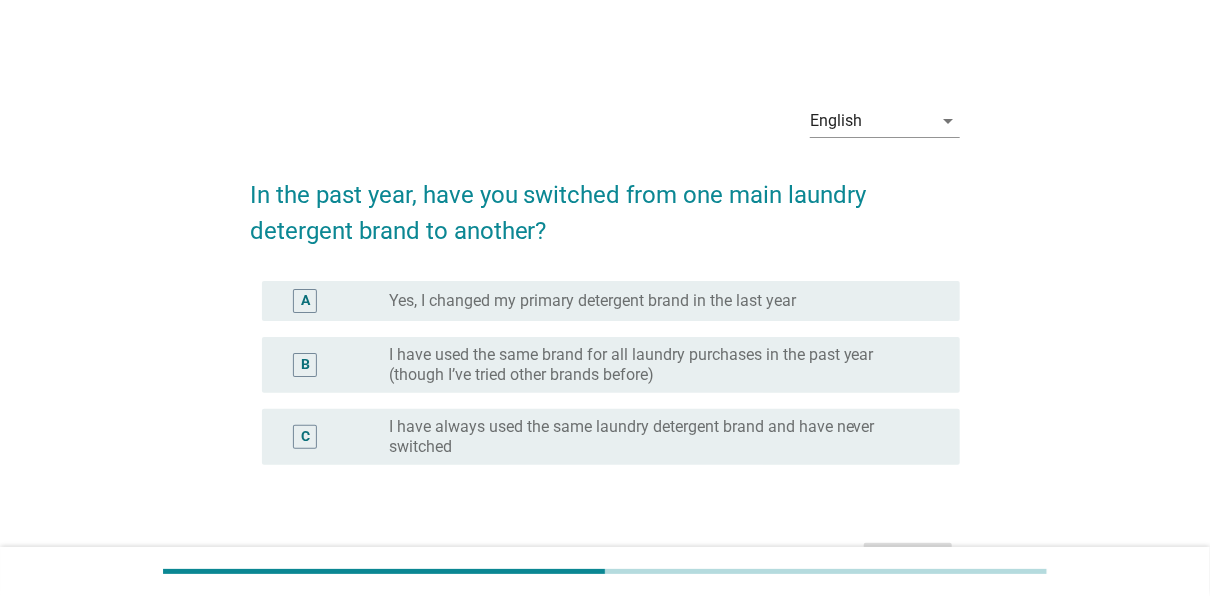 click on "Yes, I changed my primary detergent brand in the last year" at bounding box center [592, 301] 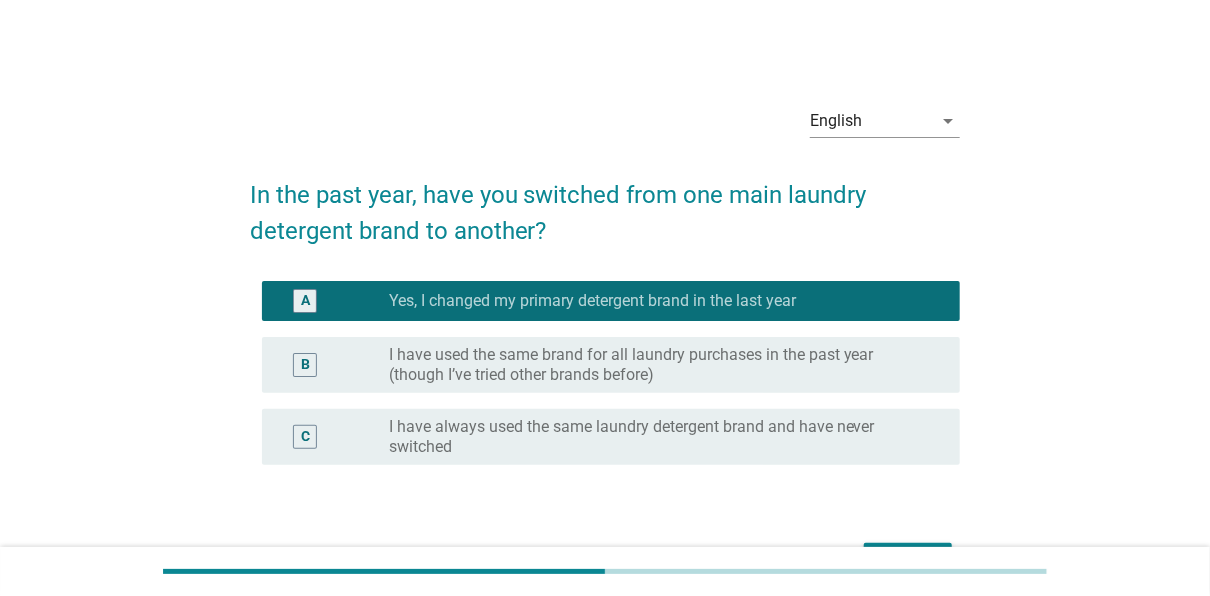 scroll, scrollTop: 126, scrollLeft: 0, axis: vertical 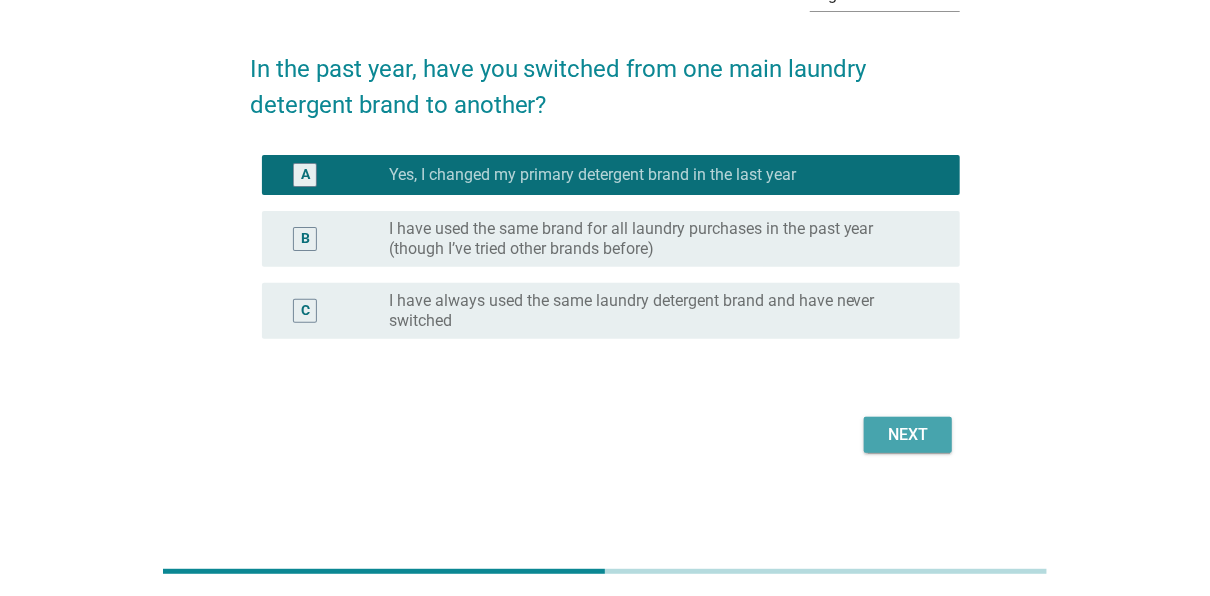 click on "Next" at bounding box center [908, 435] 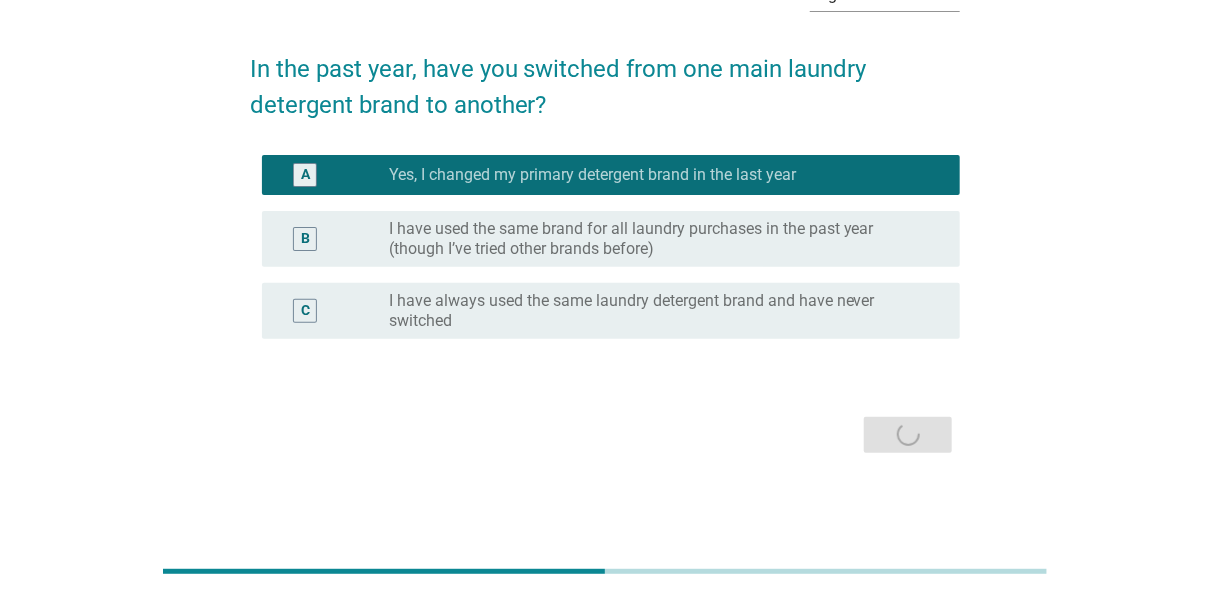 scroll, scrollTop: 0, scrollLeft: 0, axis: both 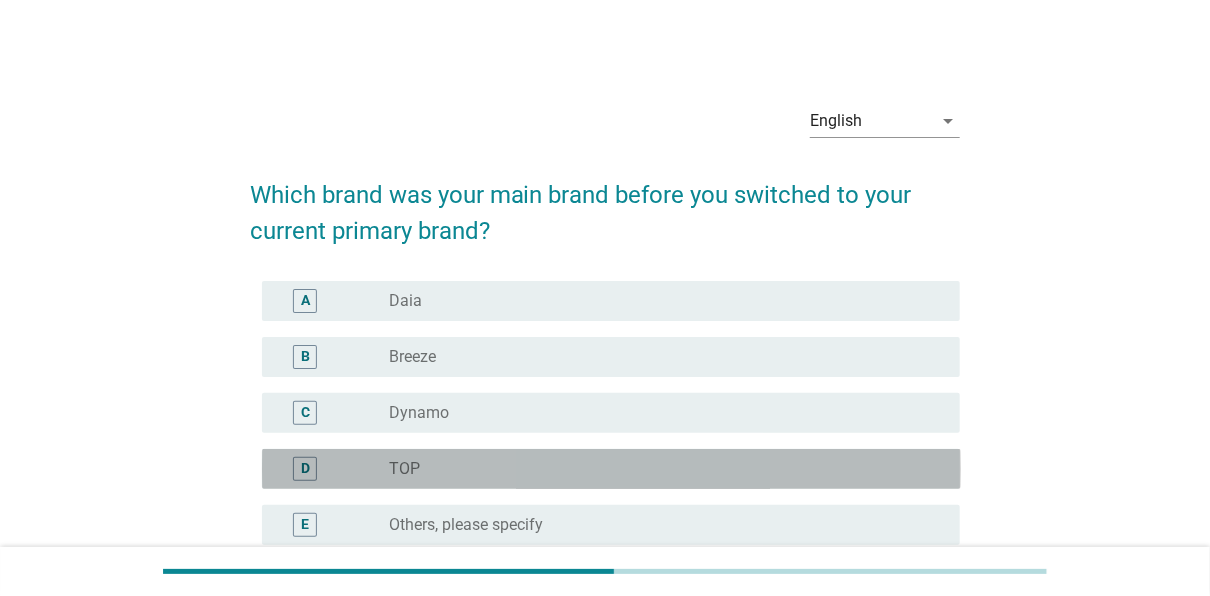 click on "TOP" at bounding box center [404, 469] 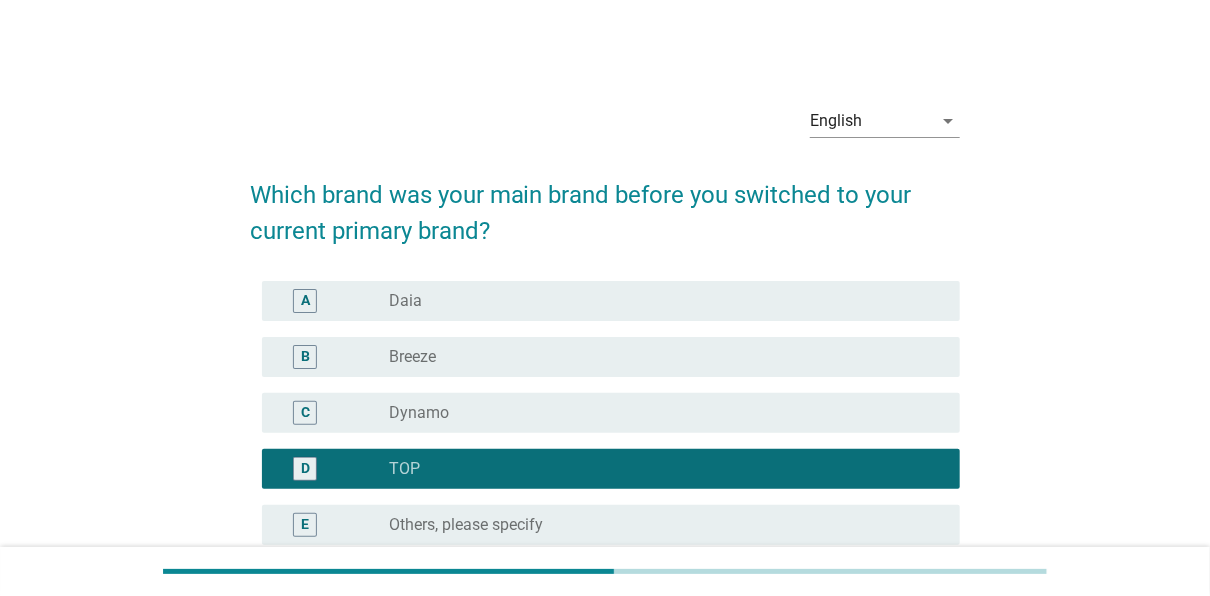 scroll, scrollTop: 206, scrollLeft: 0, axis: vertical 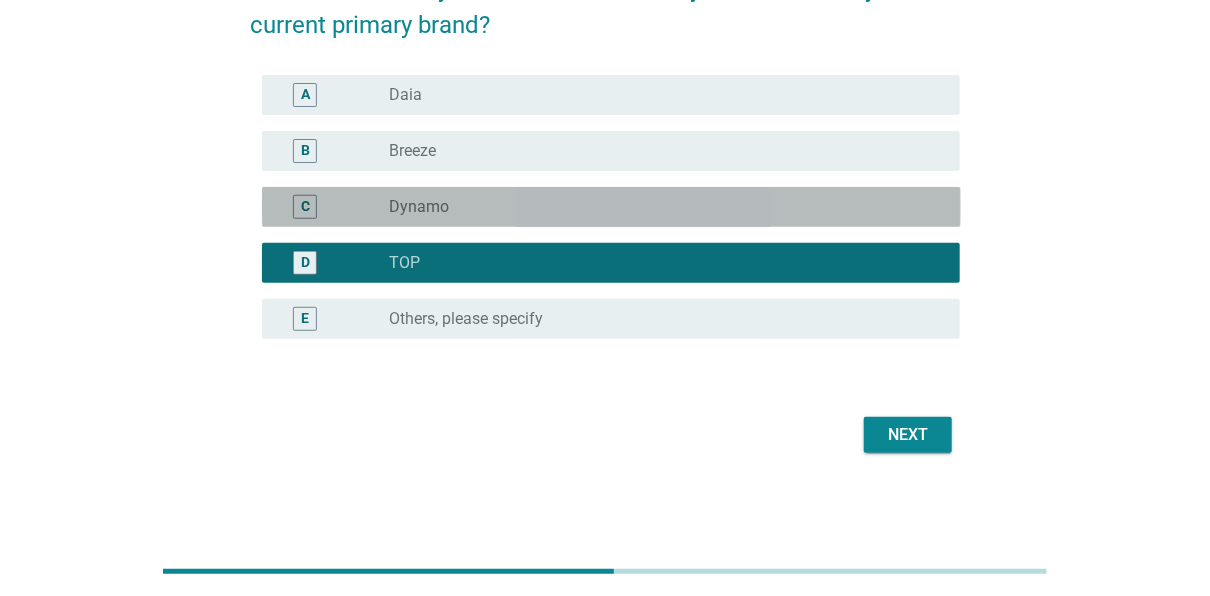 click on "Dynamo" at bounding box center (419, 207) 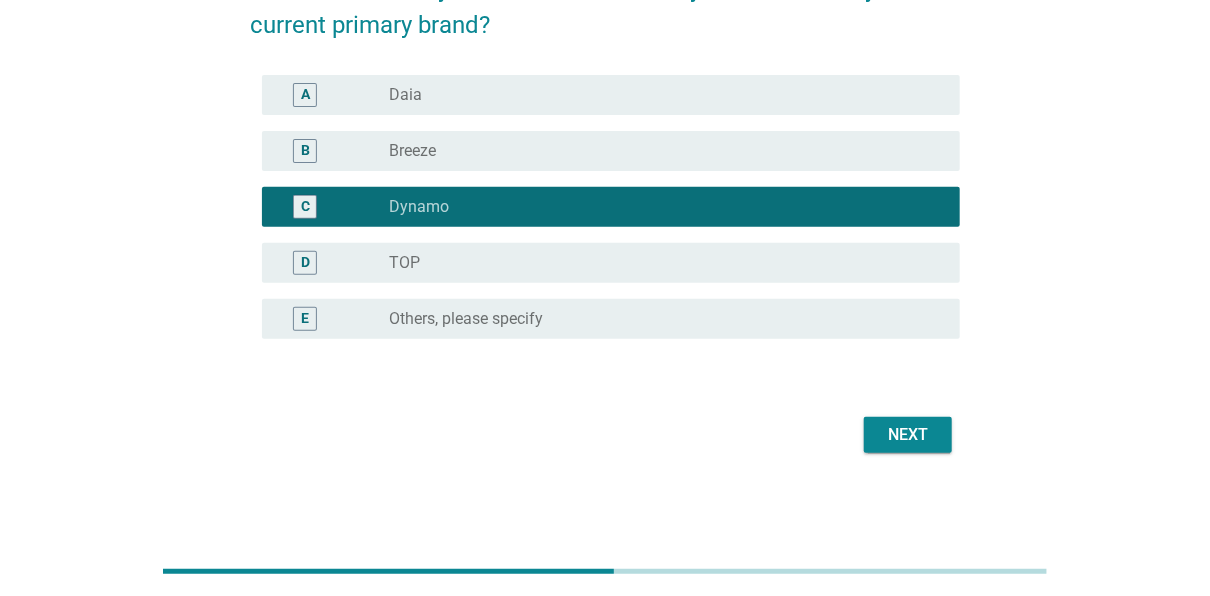 click on "radio_button_unchecked TOP" at bounding box center (659, 263) 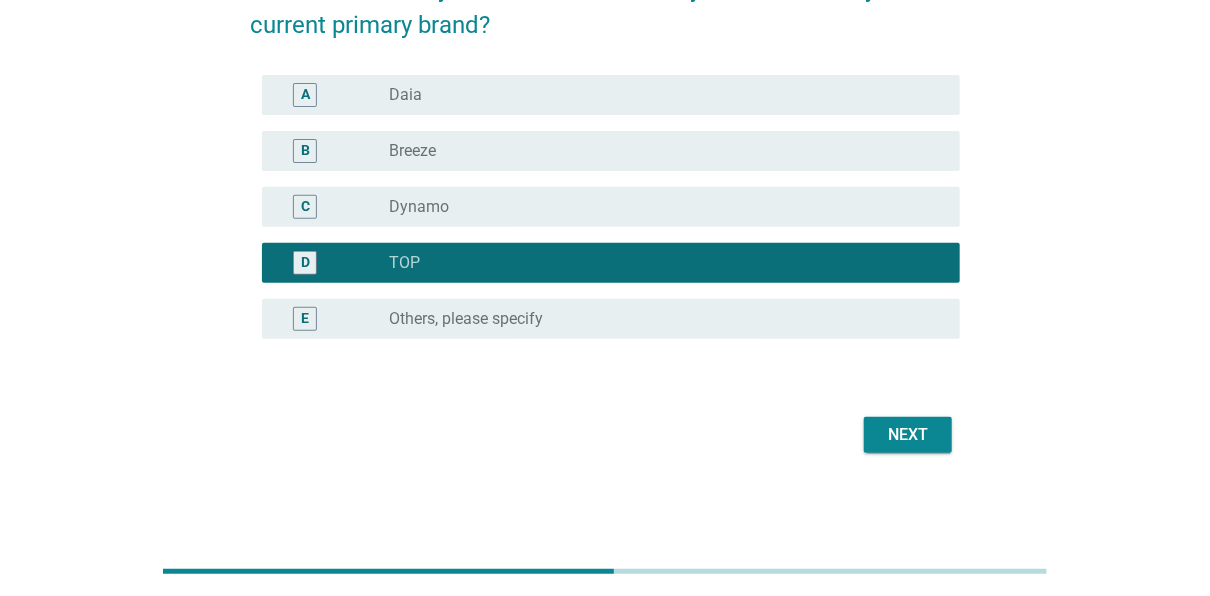 click on "radio_button_unchecked Dynamo" at bounding box center [667, 207] 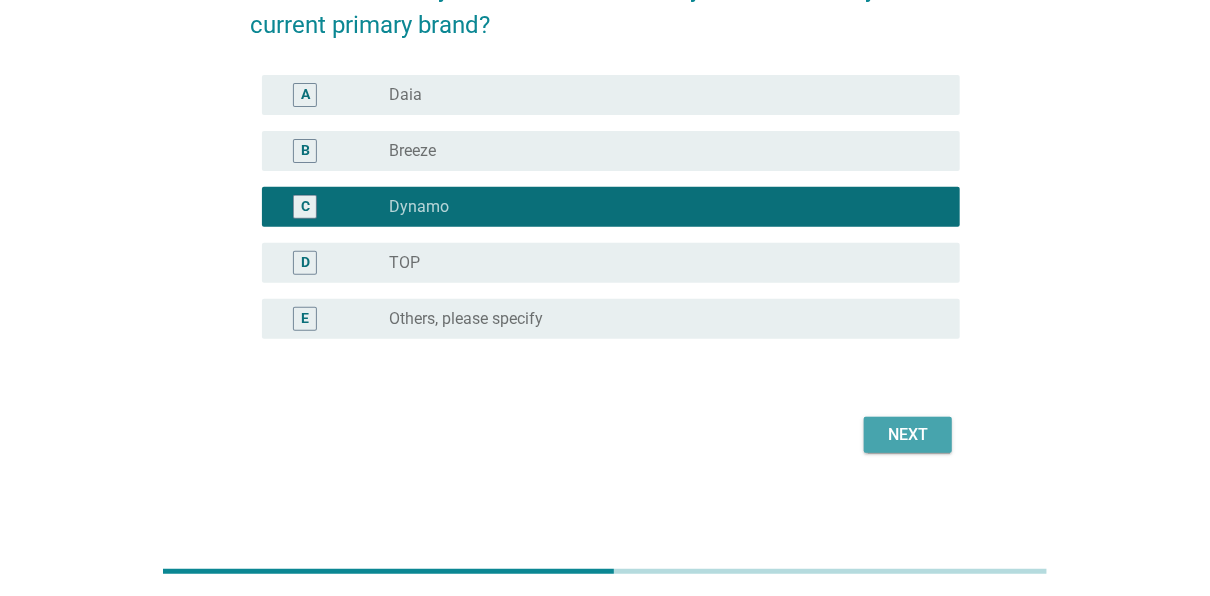 click on "Next" at bounding box center [908, 435] 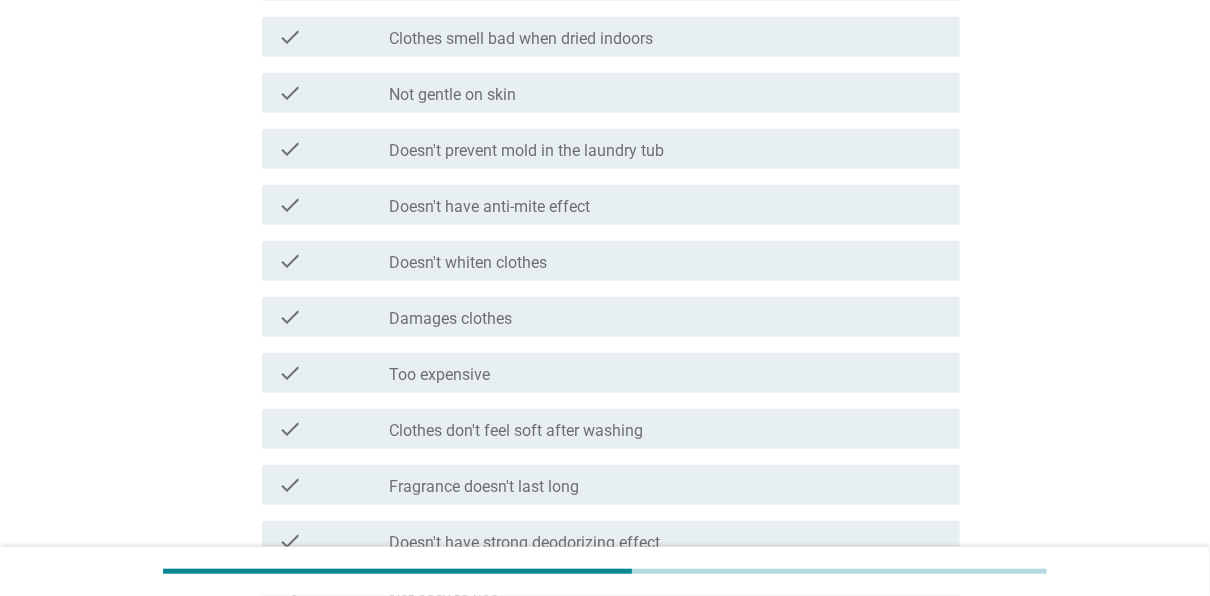 scroll, scrollTop: 1107, scrollLeft: 0, axis: vertical 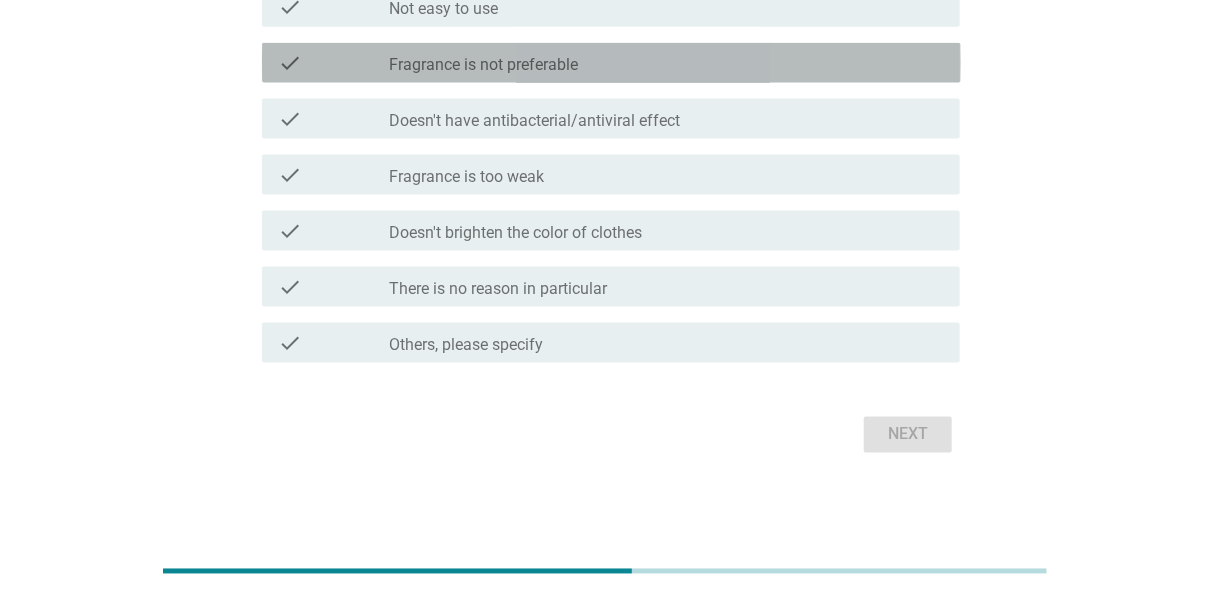 click on "Fragrance is not preferable" at bounding box center [483, 65] 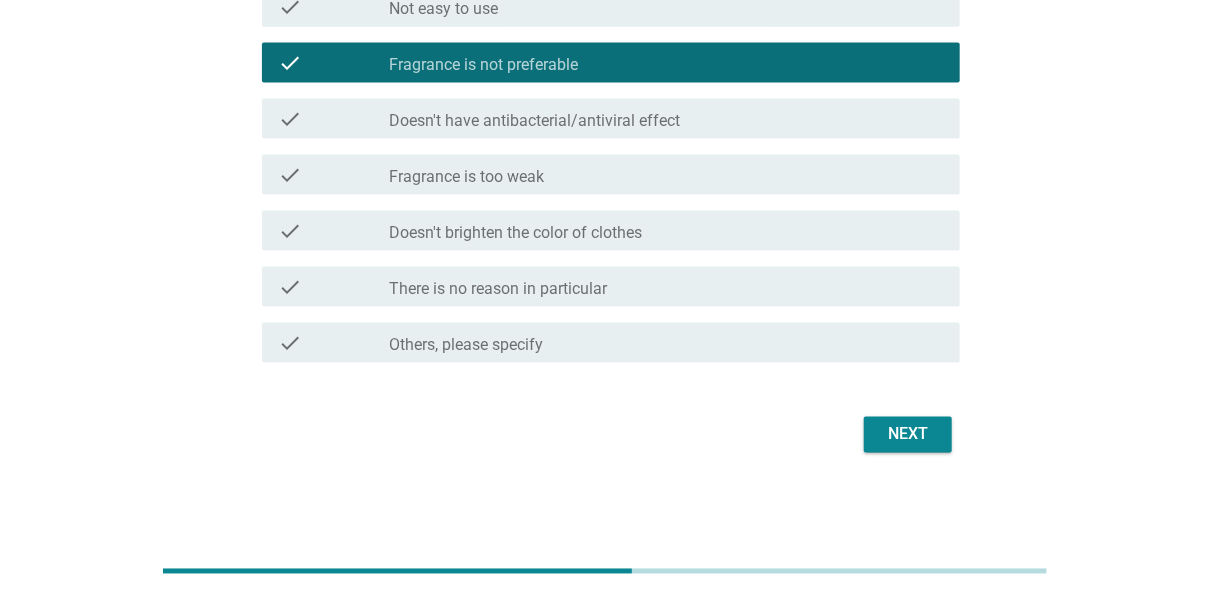 click on "Doesn't have antibacterial/antiviral effect" at bounding box center (534, 121) 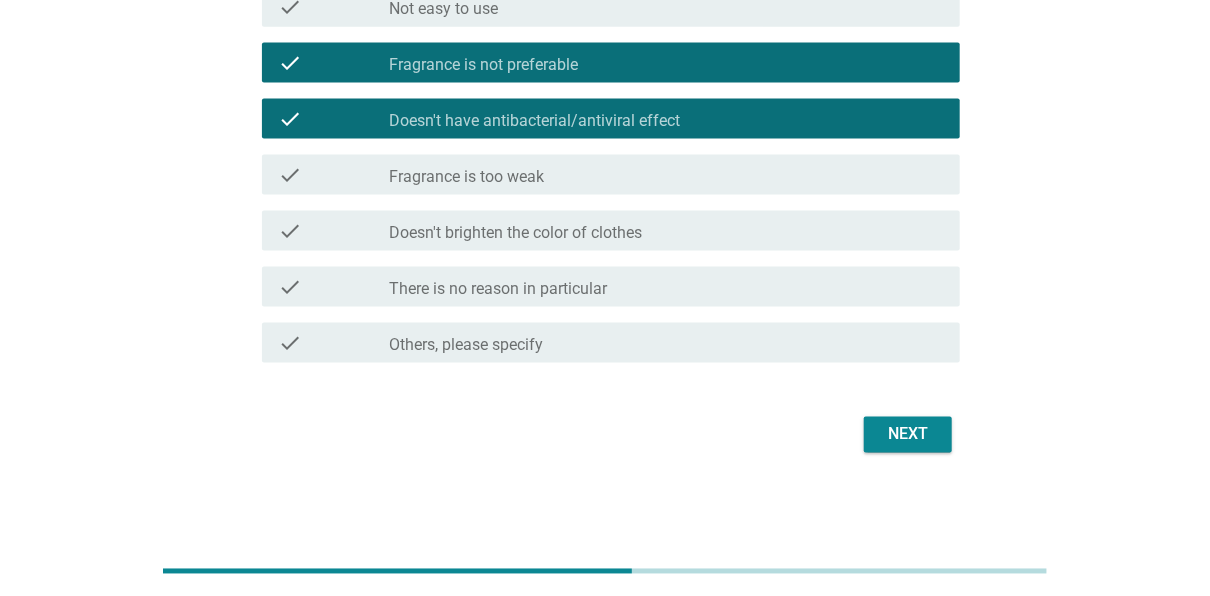 click on "Fragrance is too weak" at bounding box center (466, 177) 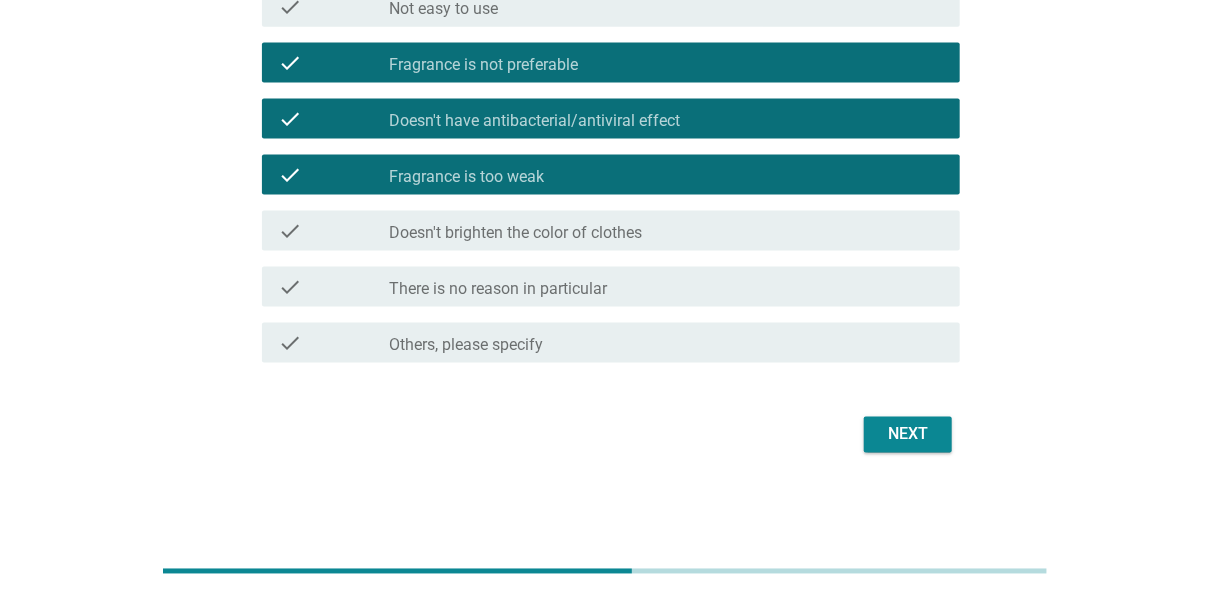 click on "Doesn't brighten the color of clothes" at bounding box center [515, 233] 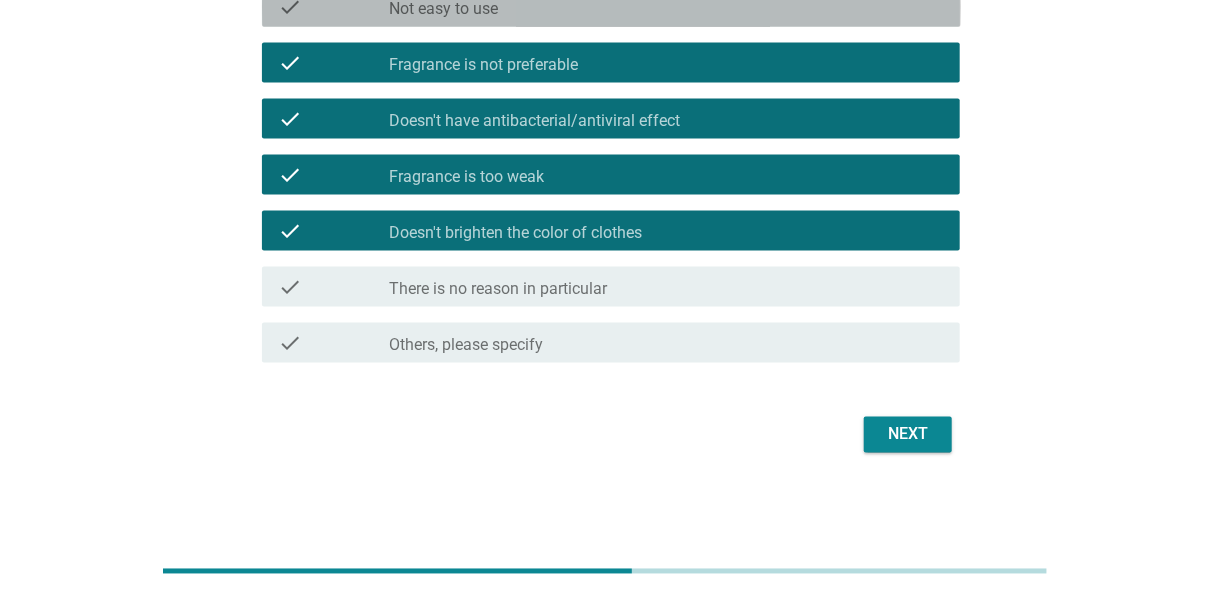 click on "Not easy to use" at bounding box center (443, 9) 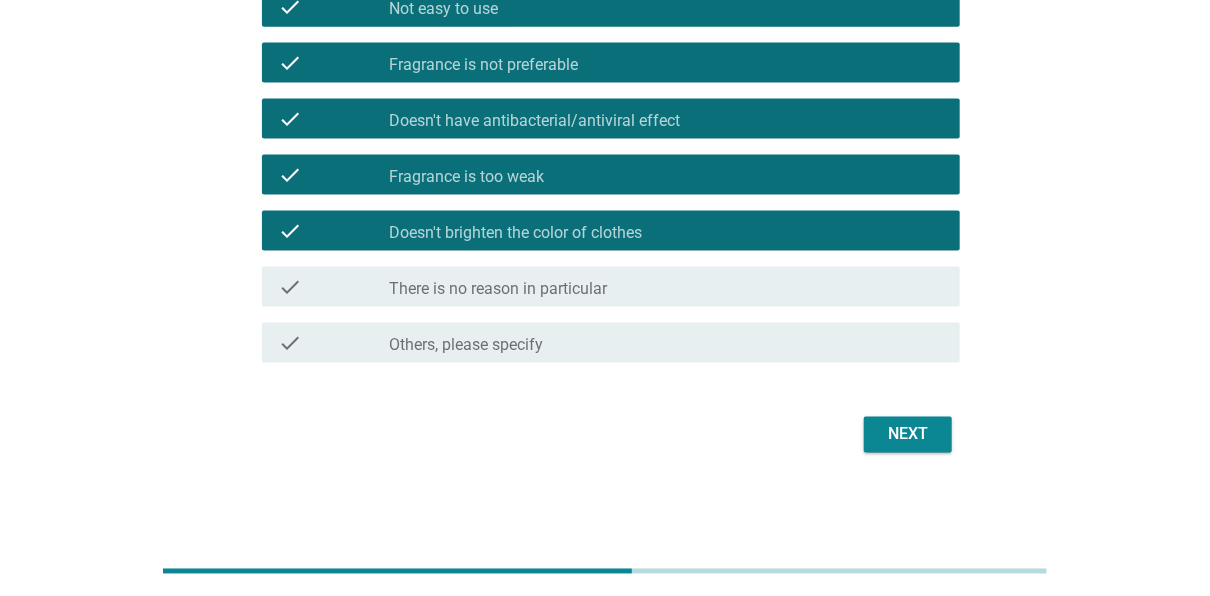 click on "Next" at bounding box center [908, 435] 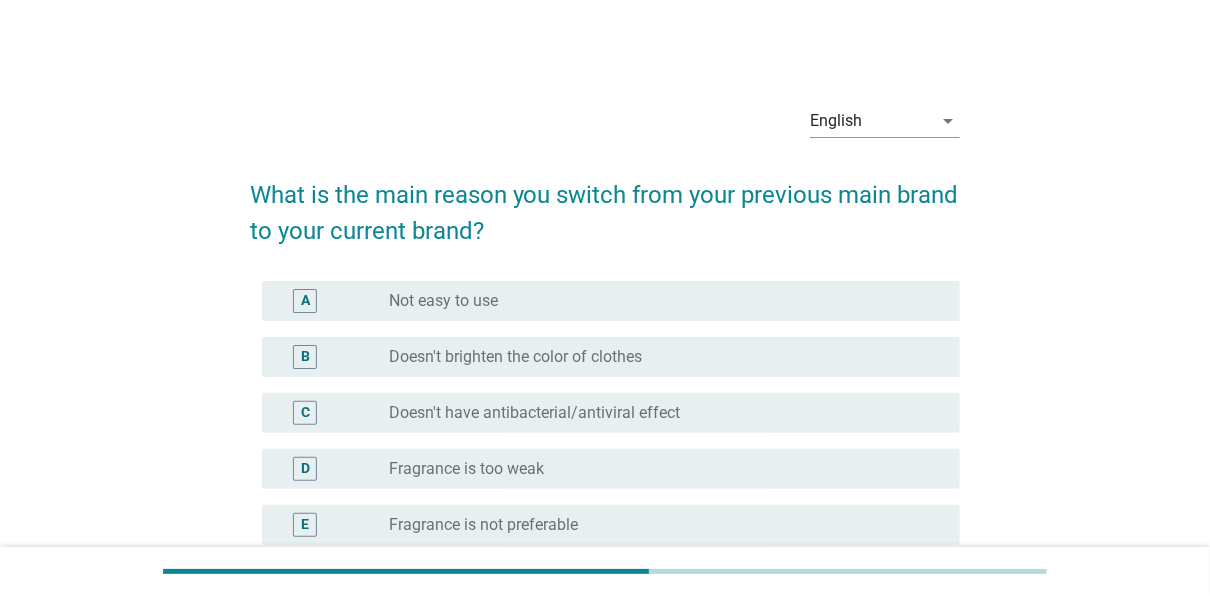scroll, scrollTop: 318, scrollLeft: 0, axis: vertical 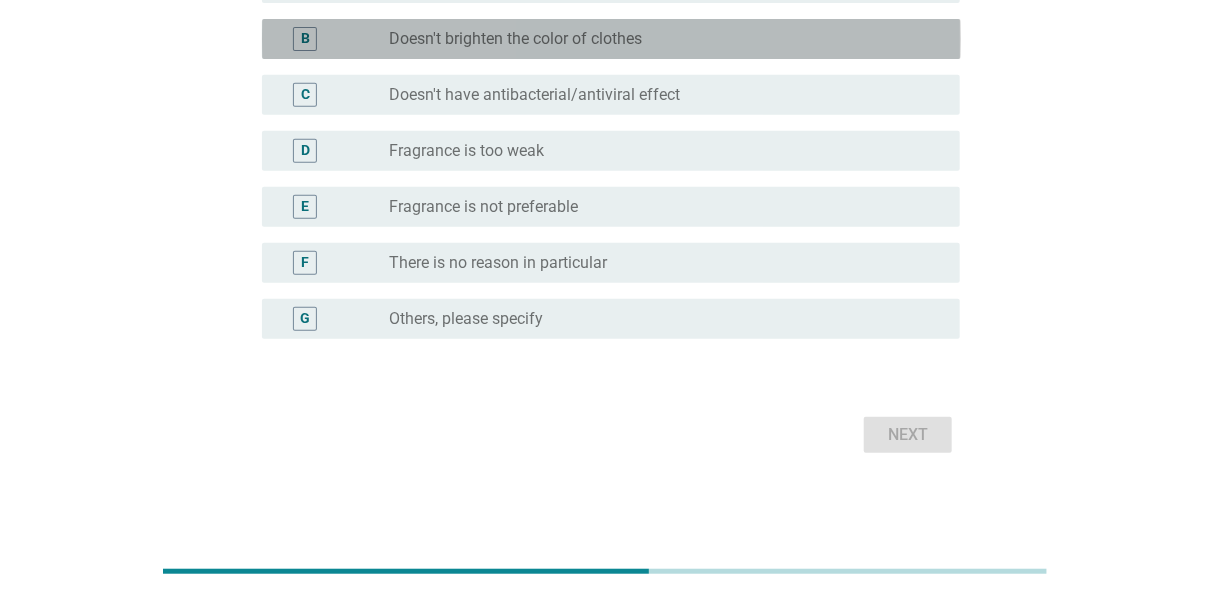 click on "Doesn't brighten the color of clothes" at bounding box center (515, 39) 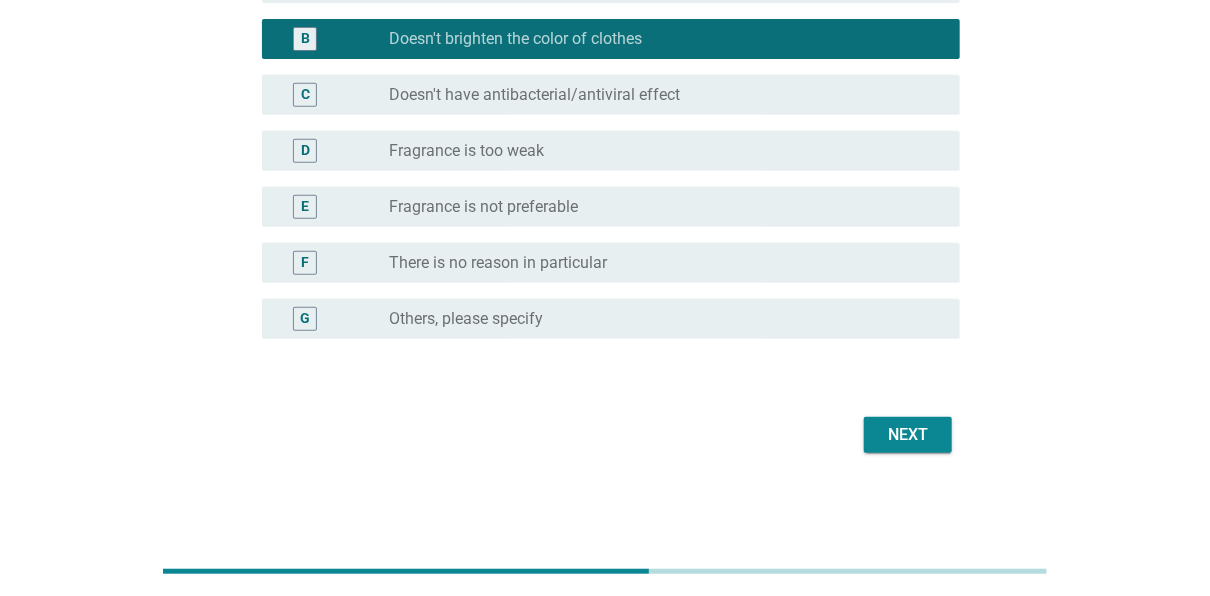 click on "Doesn't have antibacterial/antiviral effect" at bounding box center [534, 95] 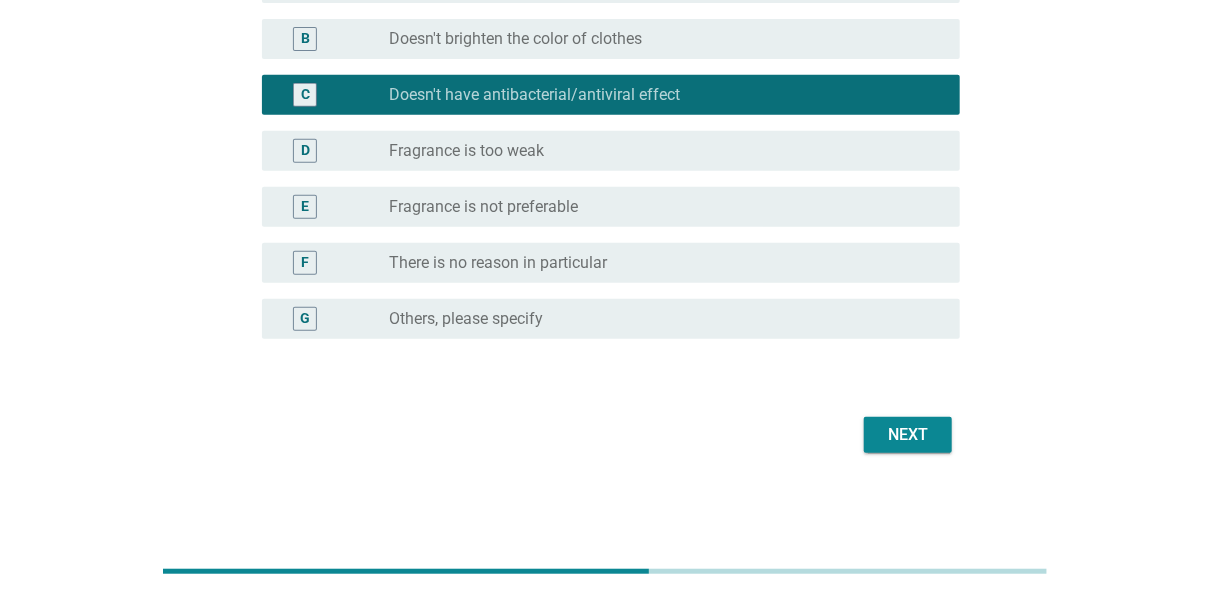 click on "Fragrance is too weak" at bounding box center [466, 151] 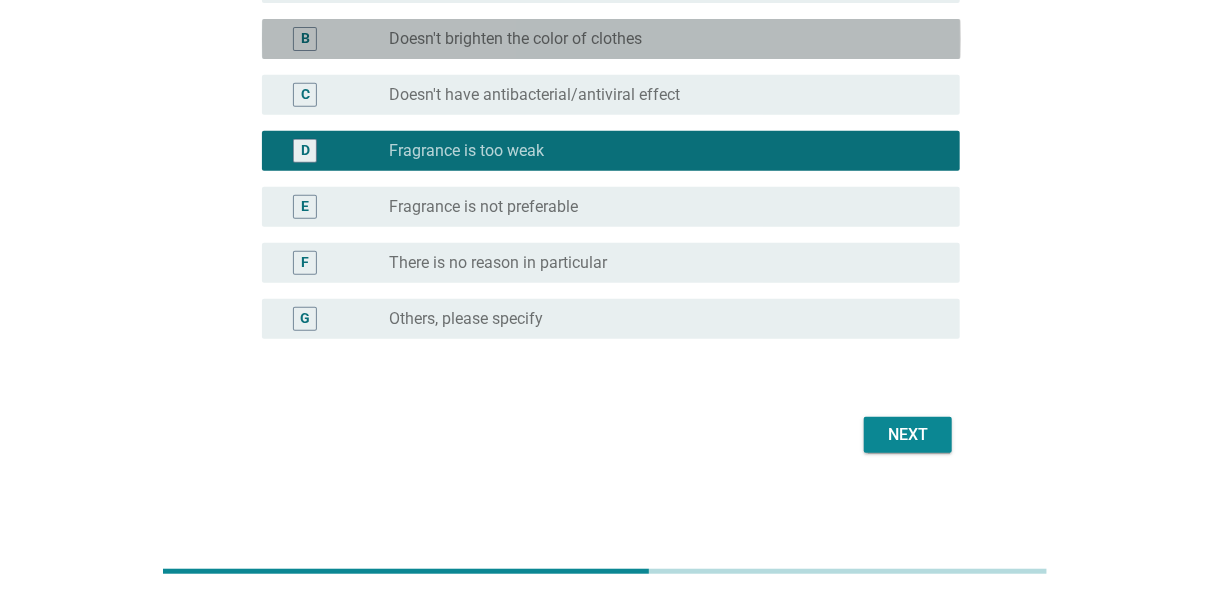 click on "Doesn't brighten the color of clothes" at bounding box center [515, 39] 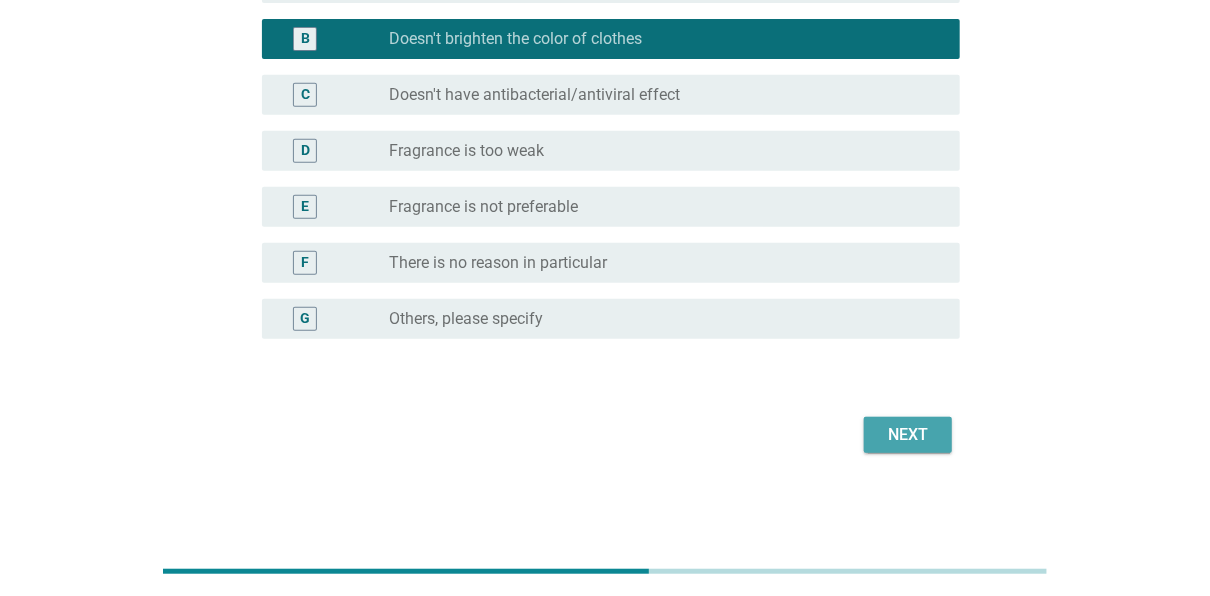 click on "Next" at bounding box center (908, 435) 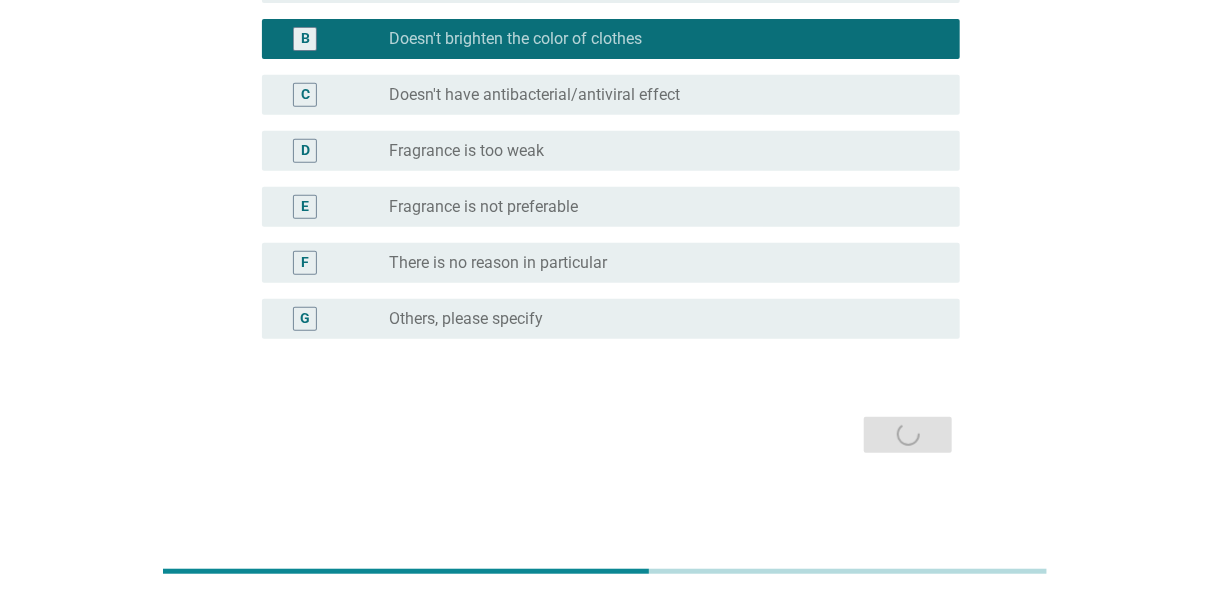 scroll, scrollTop: 0, scrollLeft: 0, axis: both 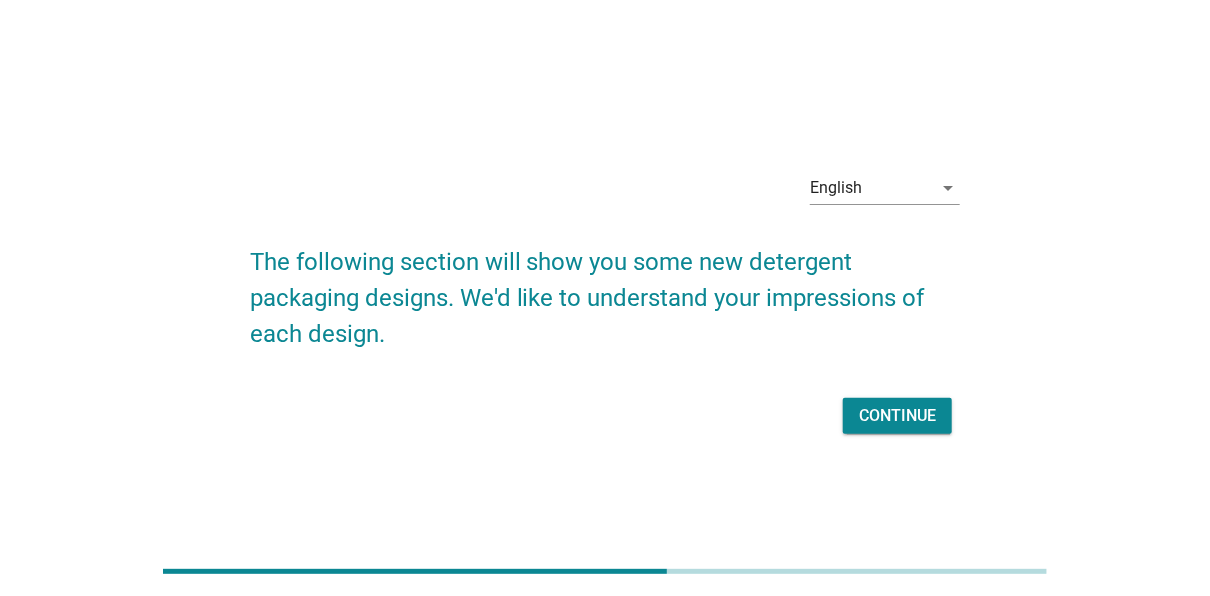 click on "Continue" at bounding box center [897, 416] 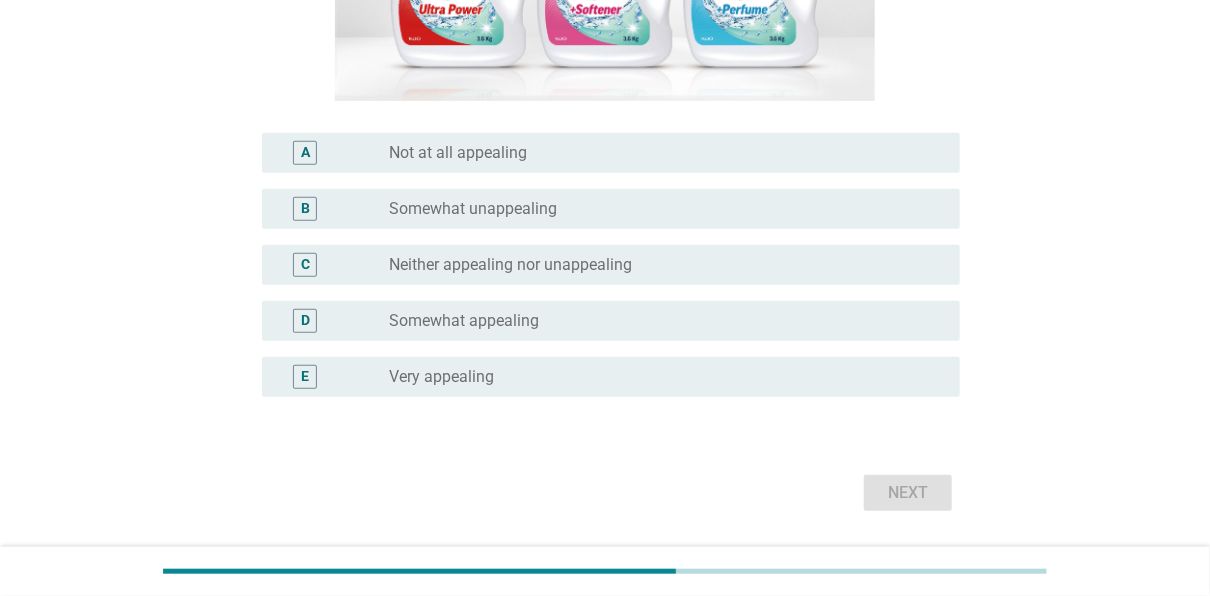 scroll, scrollTop: 484, scrollLeft: 0, axis: vertical 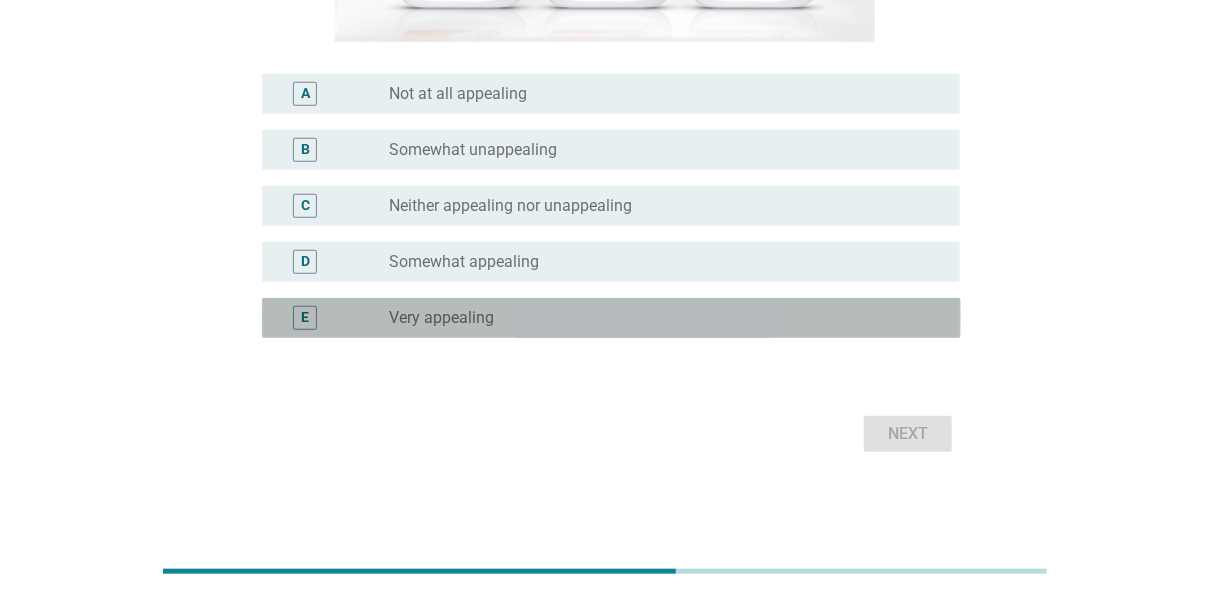 click on "radio_button_unchecked Very appealing" at bounding box center [667, 318] 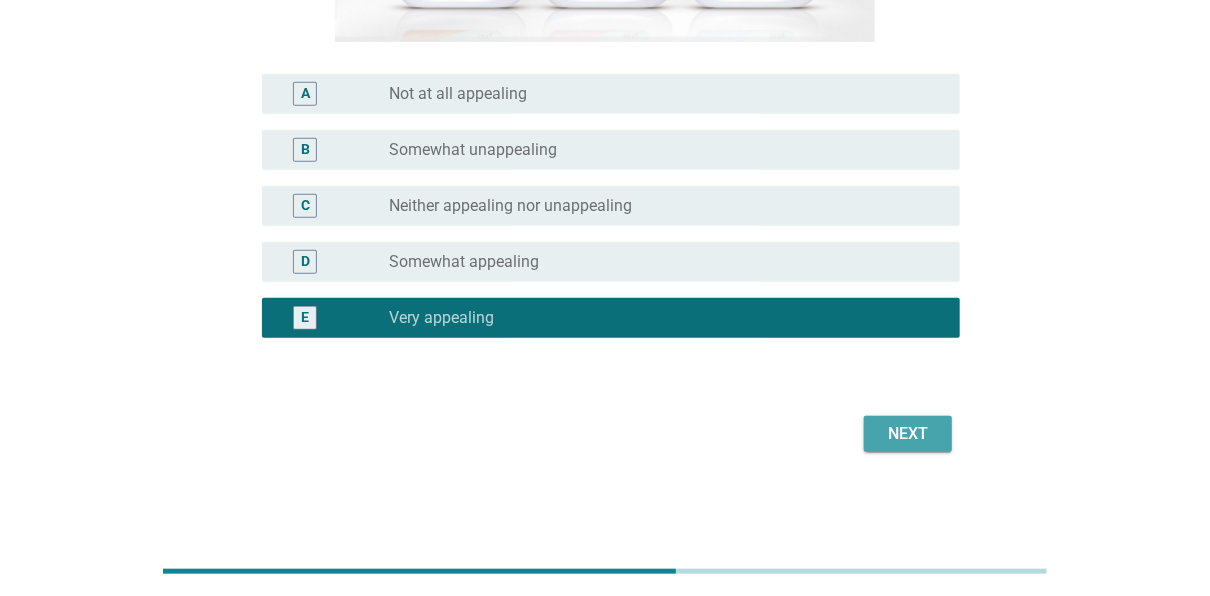click on "Next" at bounding box center [908, 434] 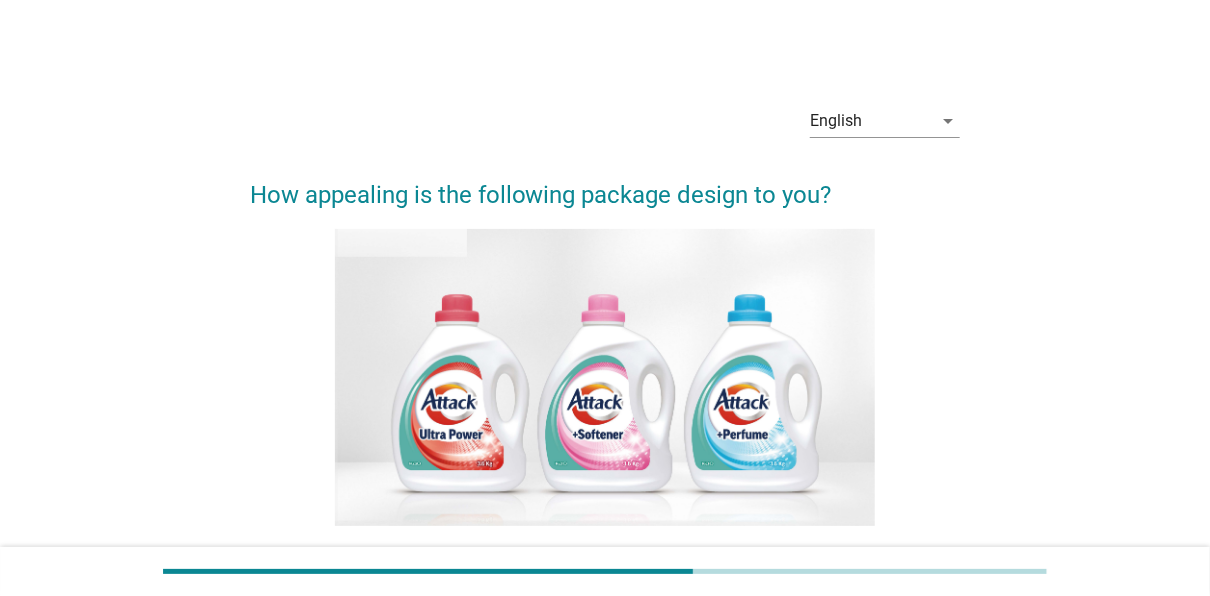 scroll, scrollTop: 484, scrollLeft: 0, axis: vertical 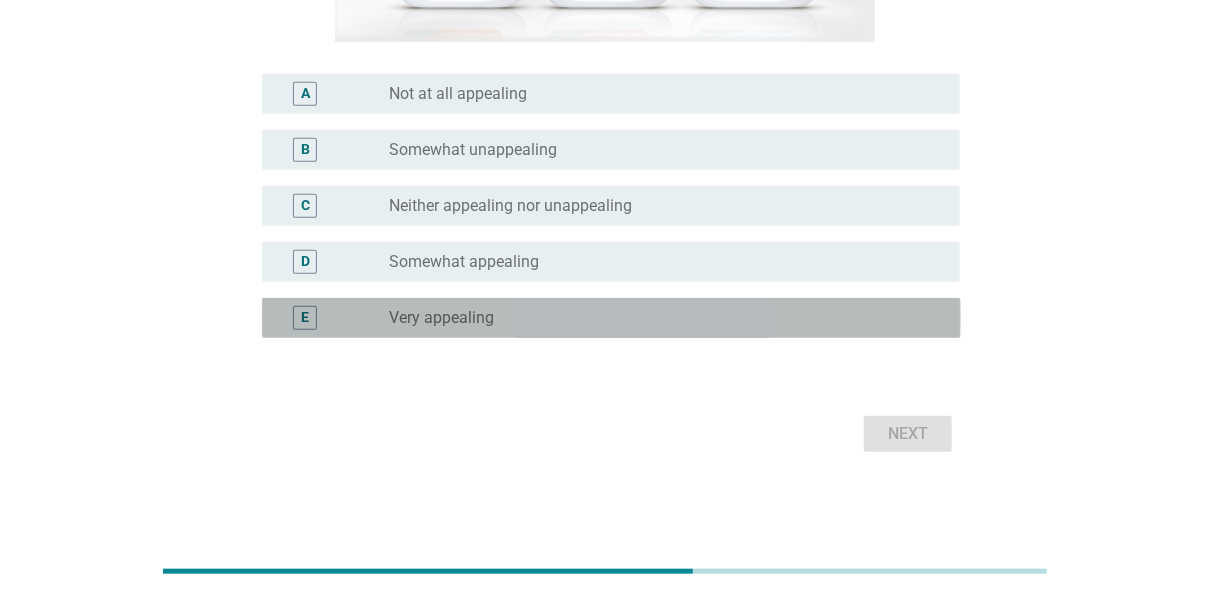 click on "radio_button_unchecked Very appealing" at bounding box center (659, 318) 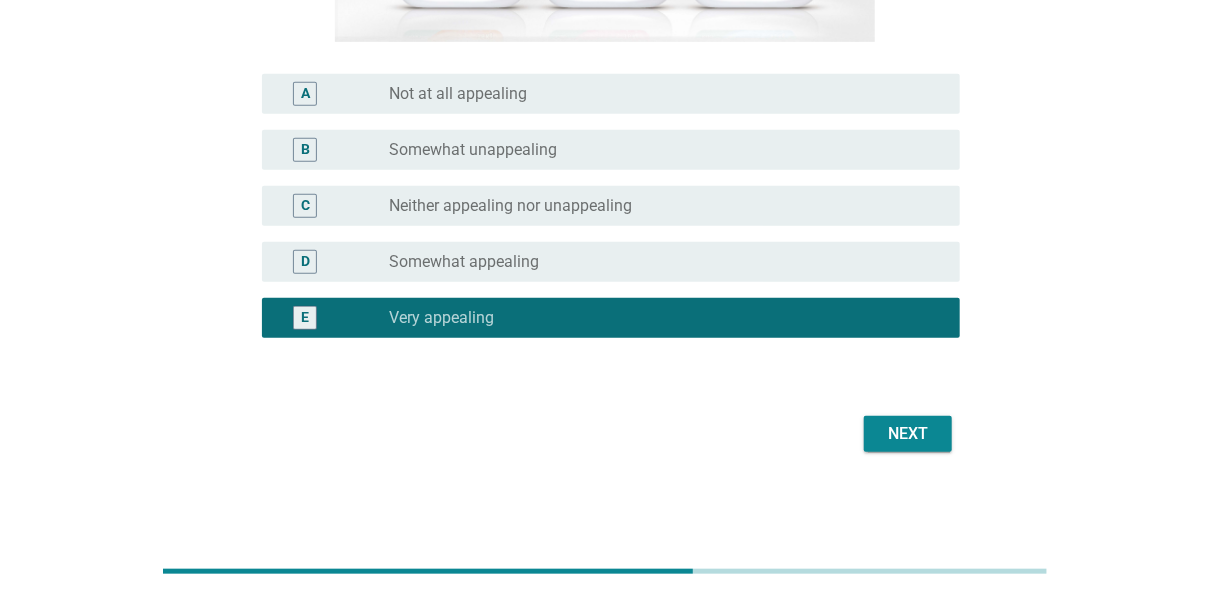 click on "Next" at bounding box center (908, 434) 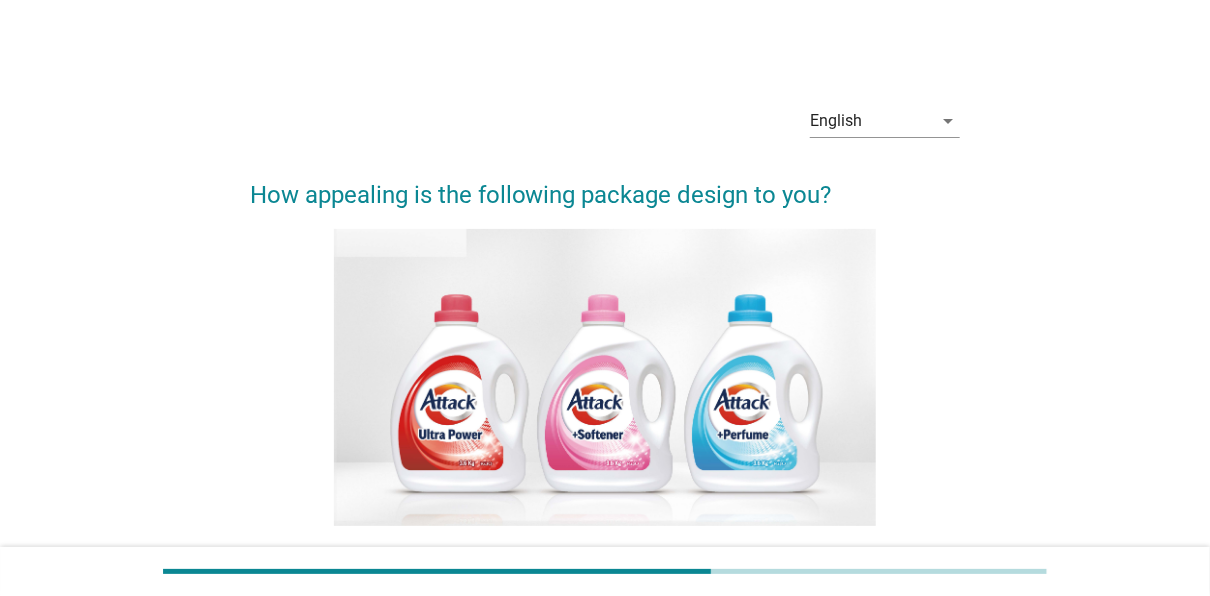 scroll, scrollTop: 484, scrollLeft: 0, axis: vertical 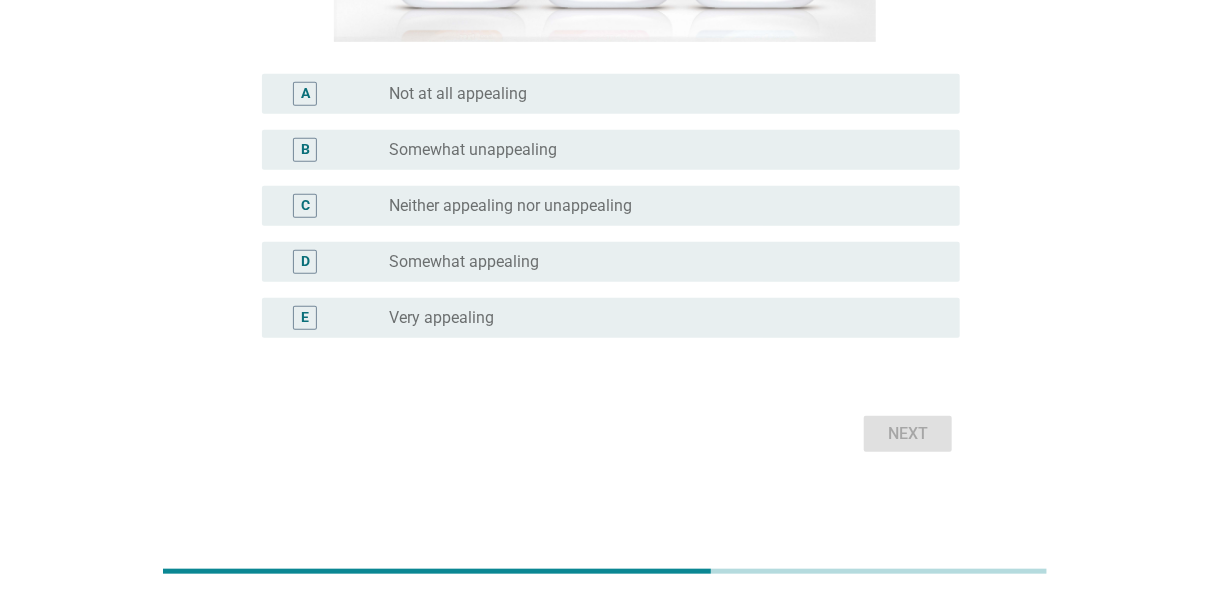 click on "E     radio_button_unchecked Very appealing" at bounding box center (611, 318) 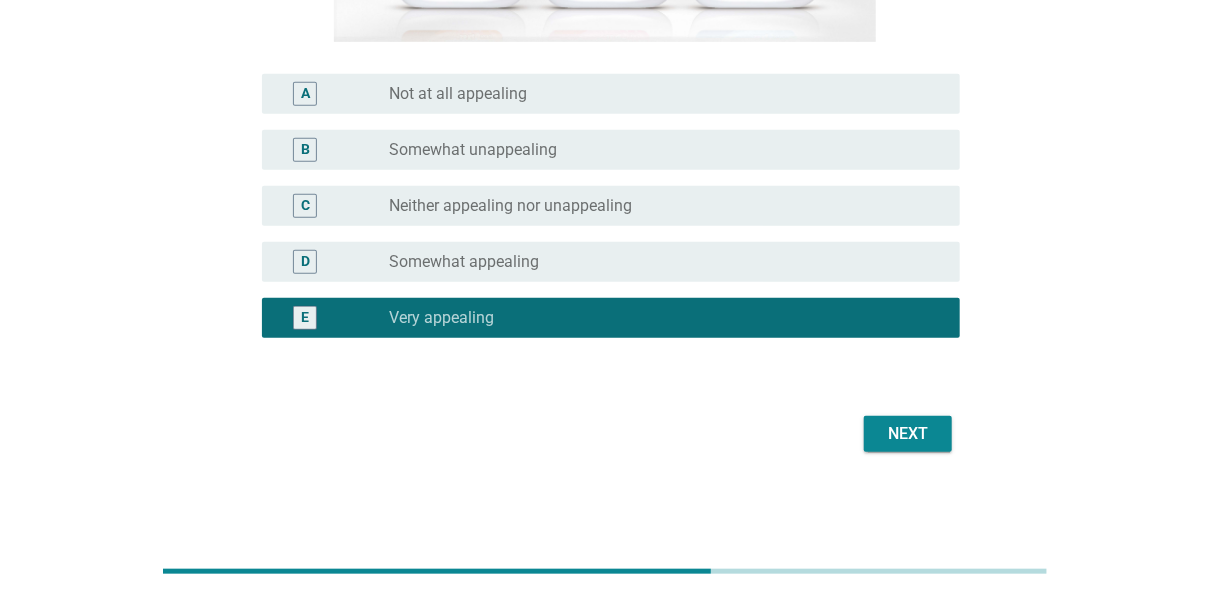 click on "Next" at bounding box center (908, 434) 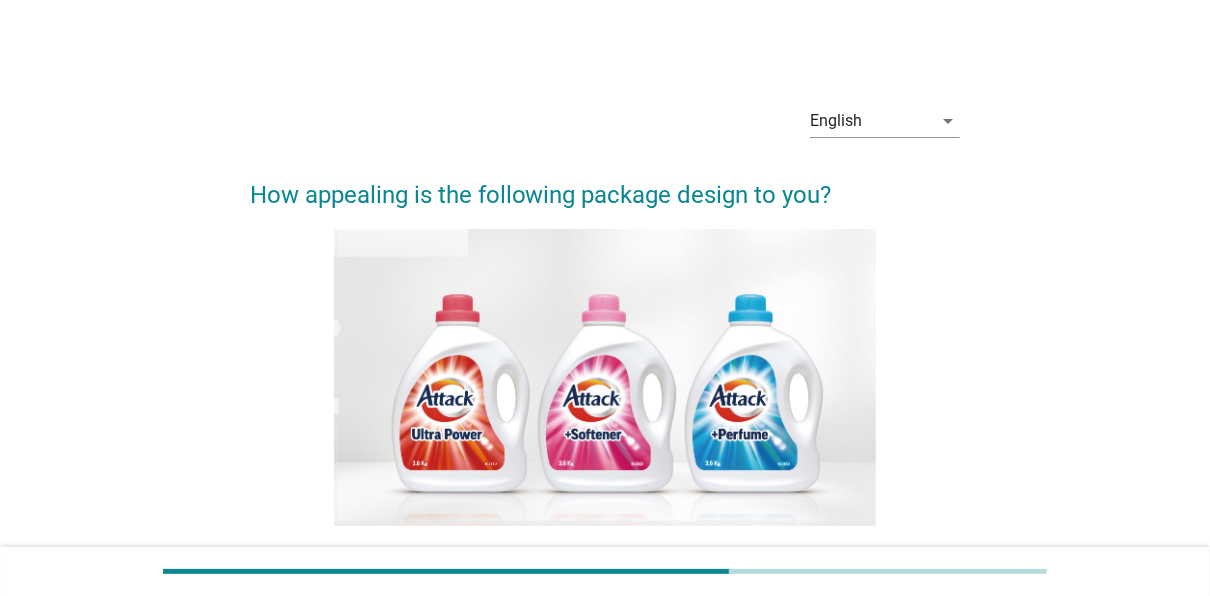scroll, scrollTop: 484, scrollLeft: 0, axis: vertical 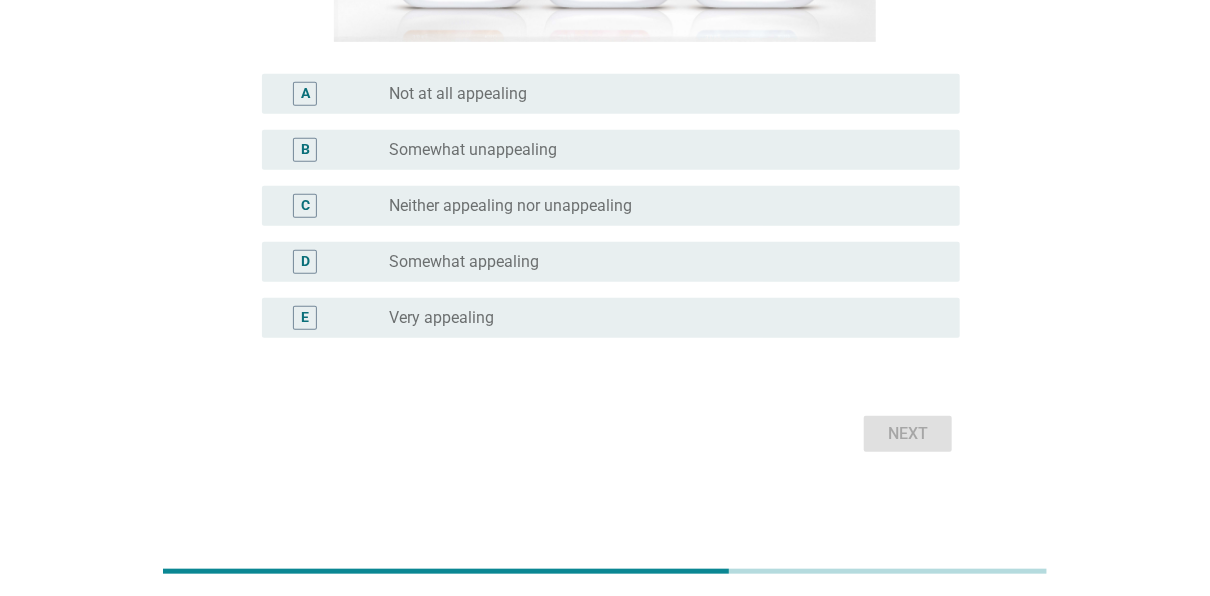 click on "radio_button_unchecked Very appealing" at bounding box center (667, 318) 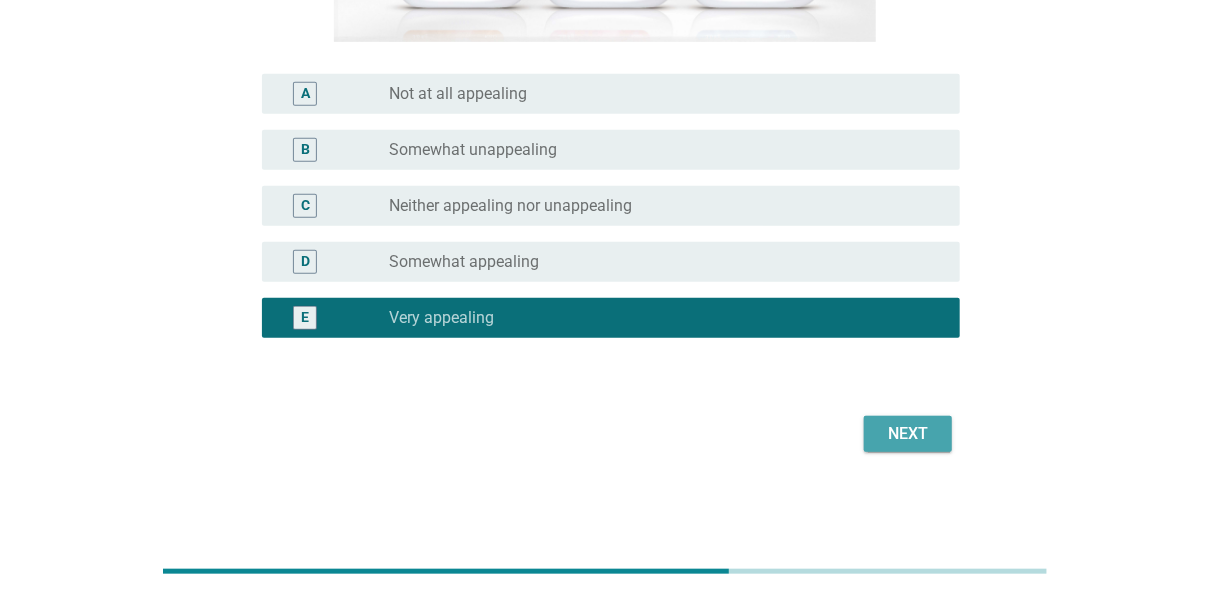 click on "Next" at bounding box center (908, 434) 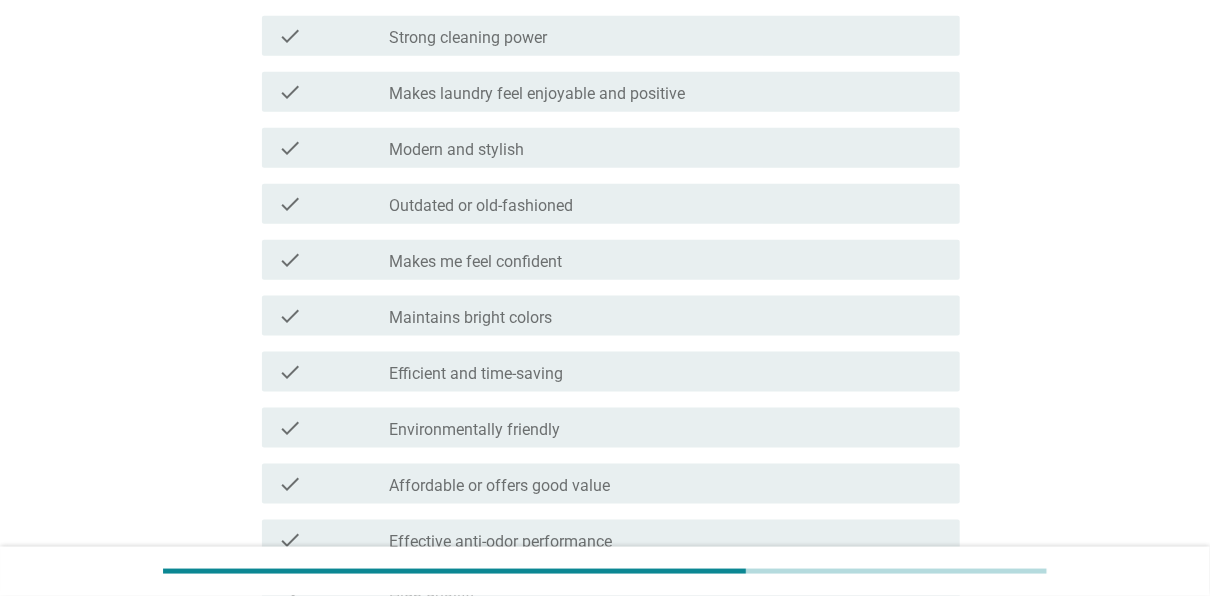 scroll, scrollTop: 1552, scrollLeft: 0, axis: vertical 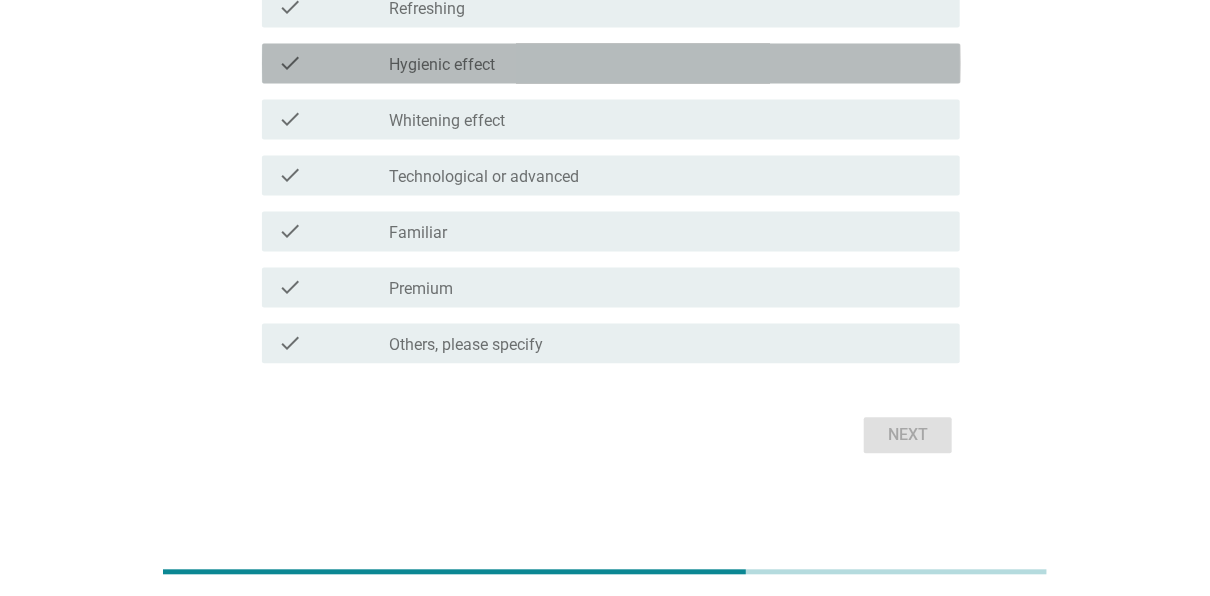 click on "Hygienic effect" at bounding box center [442, 65] 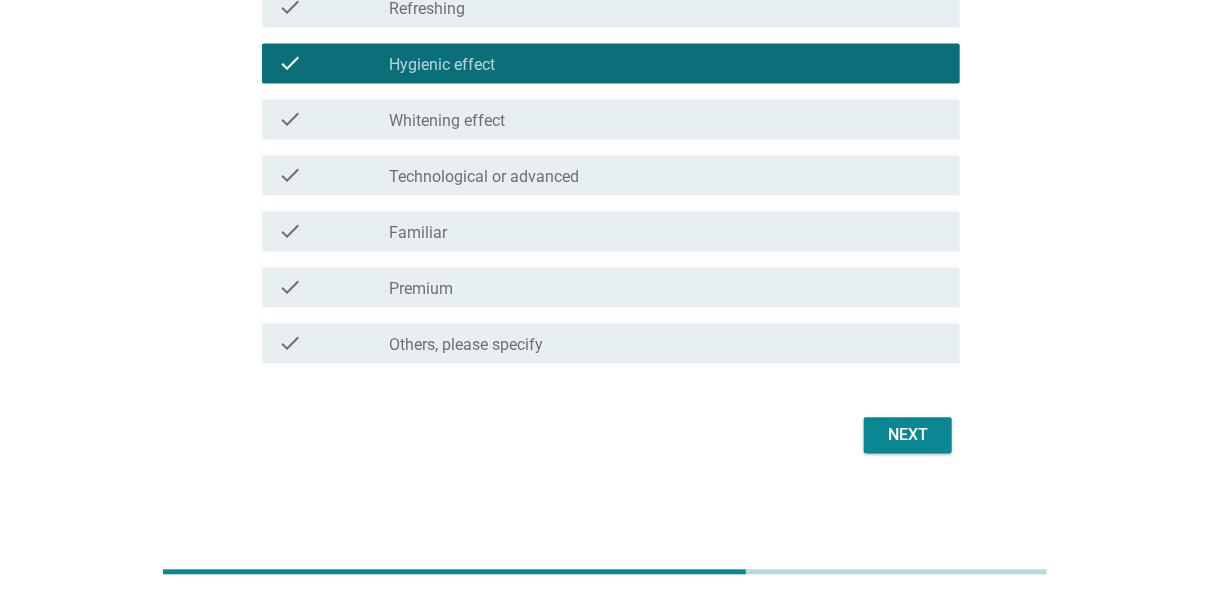 click on "Whitening effect" at bounding box center (447, 121) 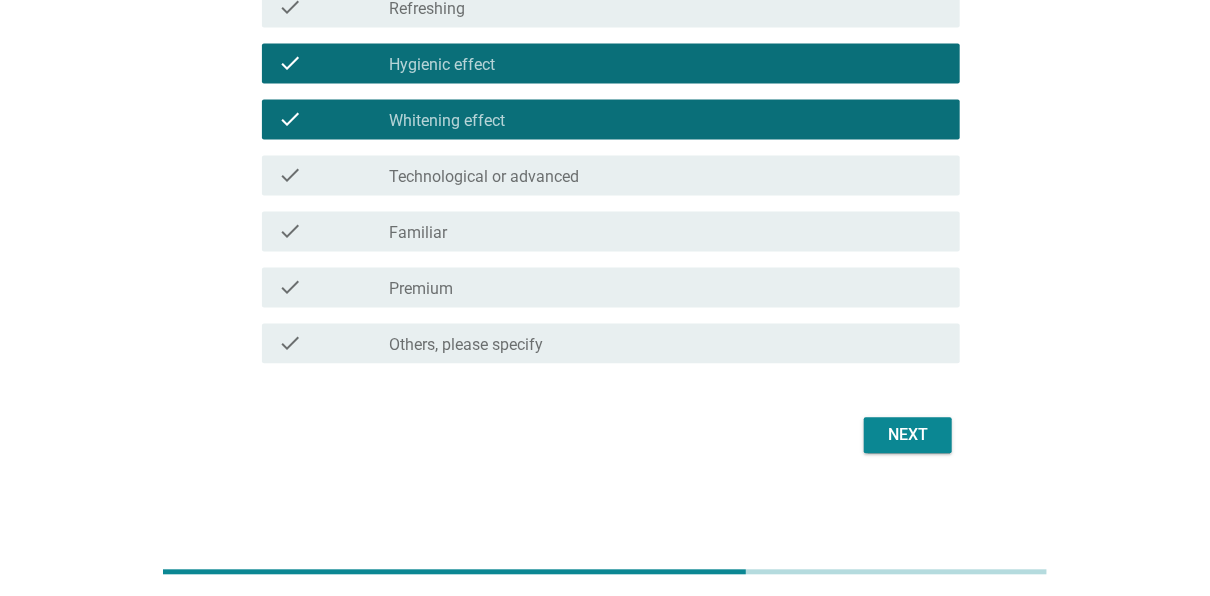 click on "Technological or advanced" at bounding box center (484, 177) 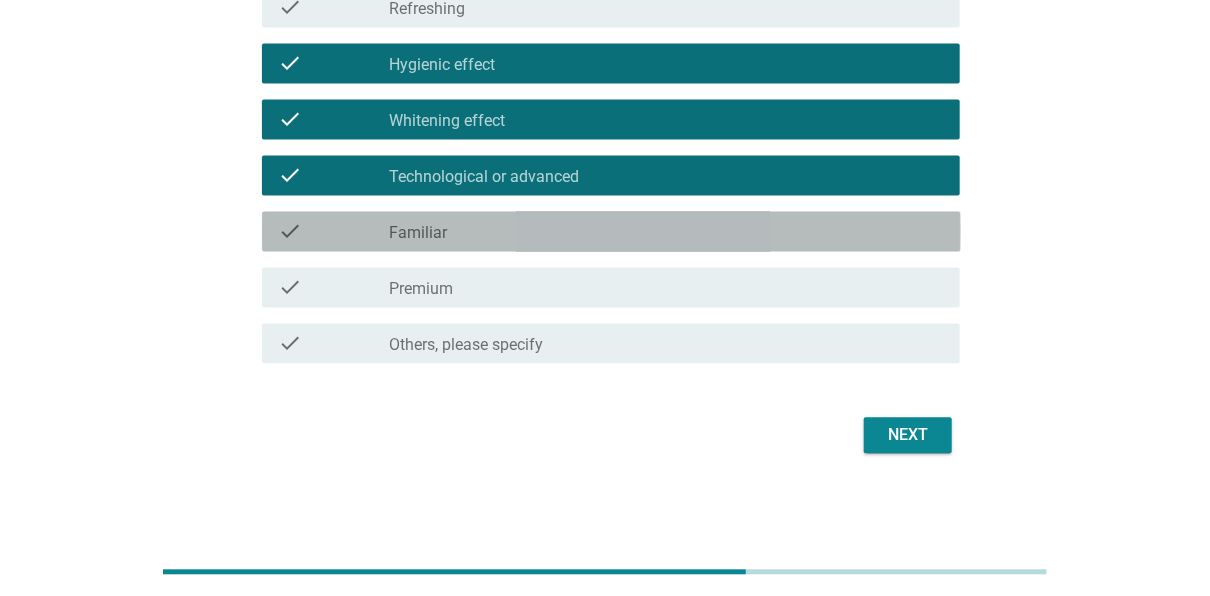 drag, startPoint x: 462, startPoint y: 218, endPoint x: 463, endPoint y: 274, distance: 56.008926 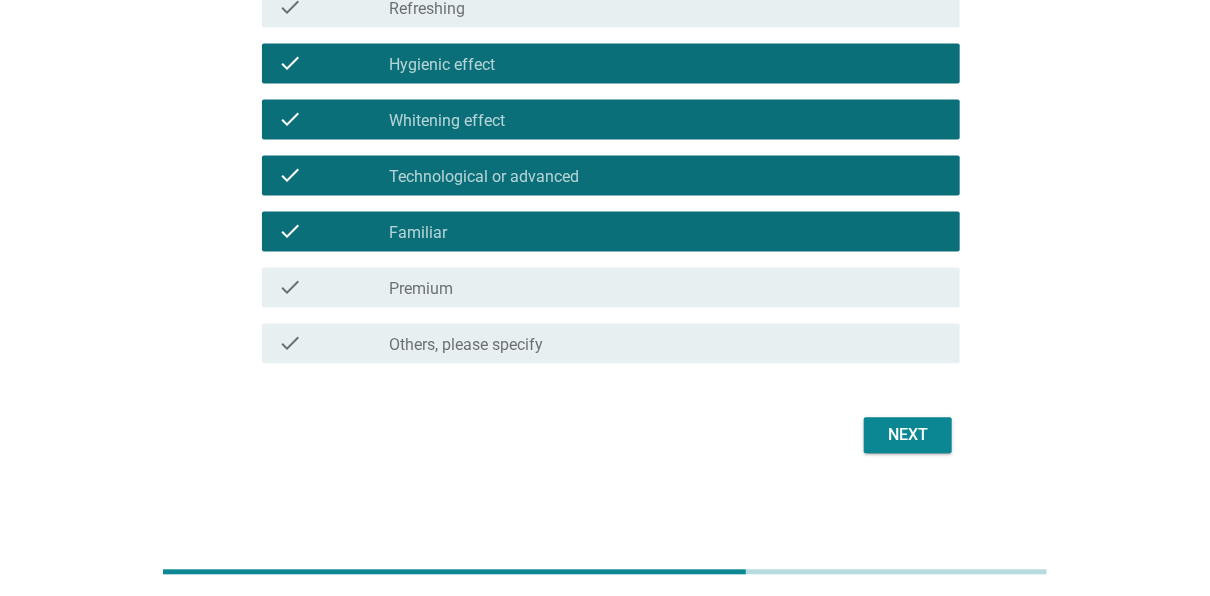 click on "check_box_outline_blank Premium" at bounding box center (667, 287) 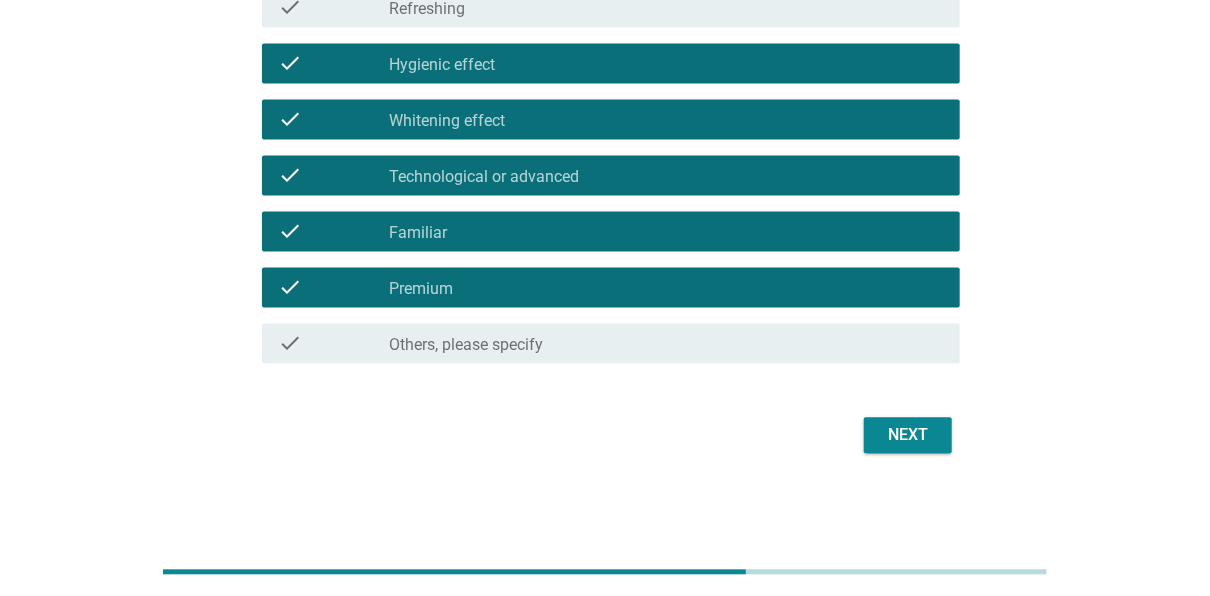 click on "Refreshing" at bounding box center (427, 9) 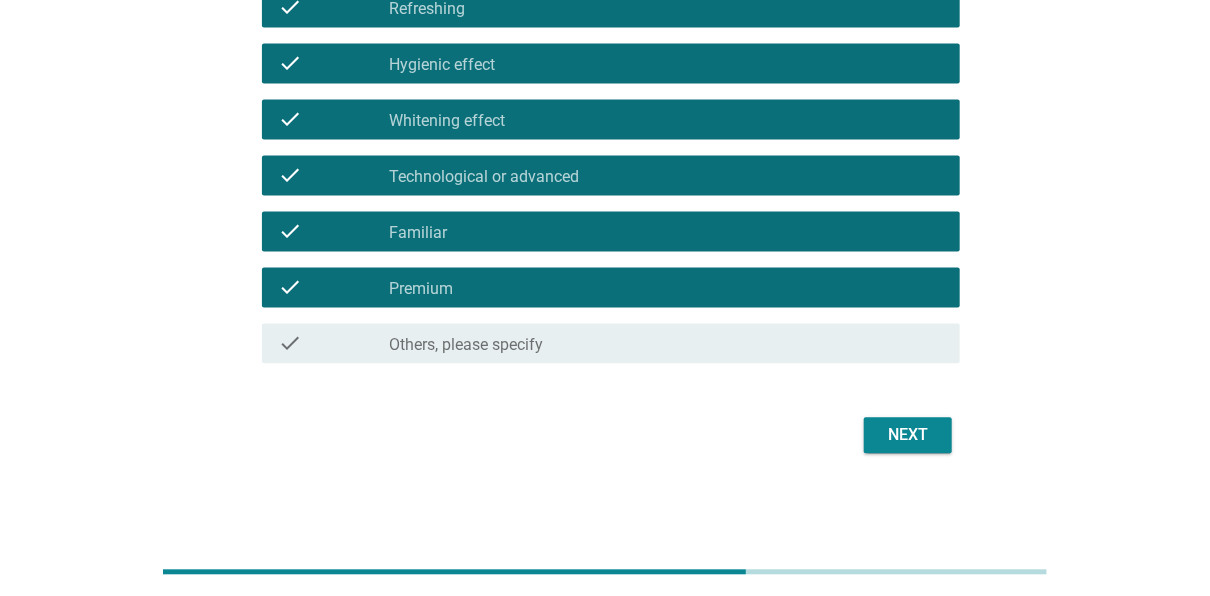 click on "Next" at bounding box center [908, 435] 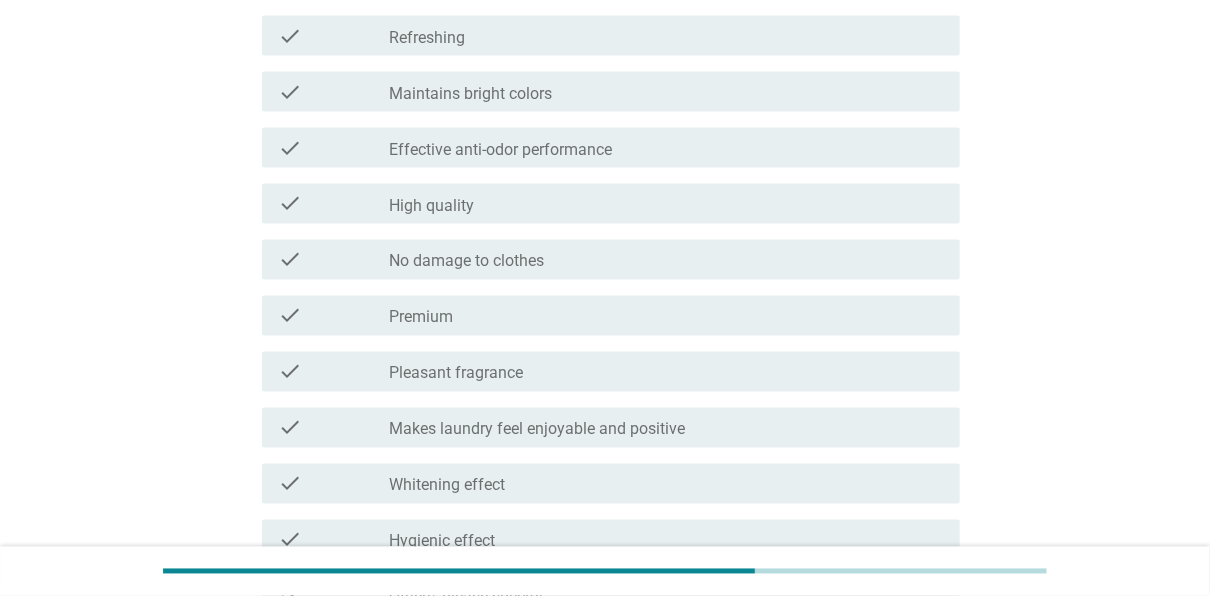 scroll, scrollTop: 1552, scrollLeft: 0, axis: vertical 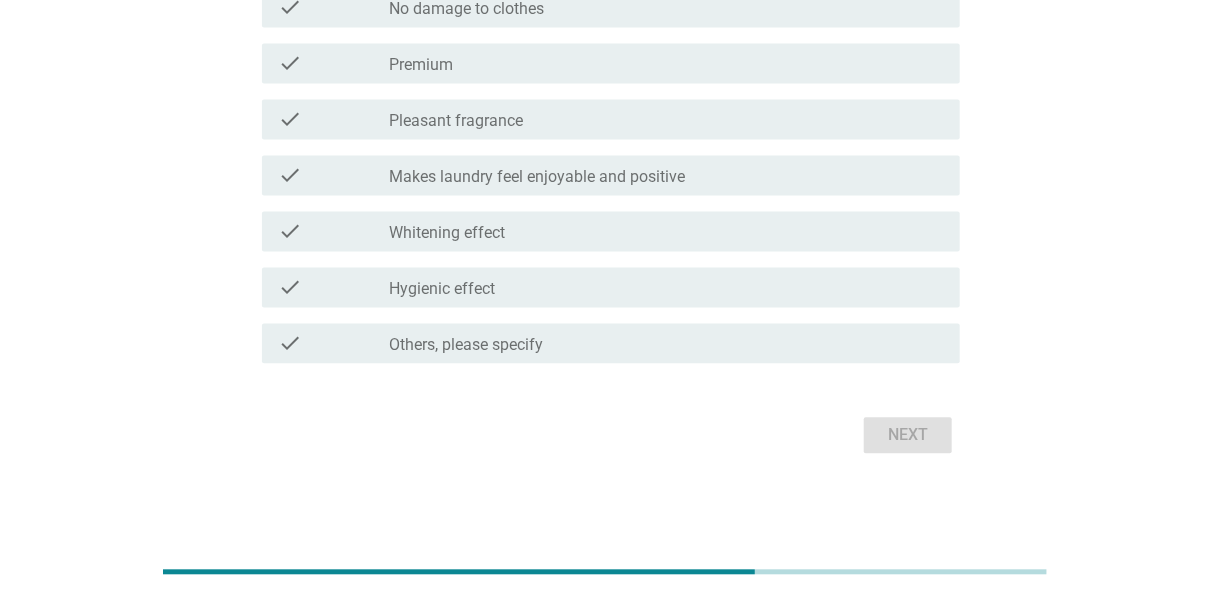 click on "check_box_outline_blank Premium" at bounding box center (667, 63) 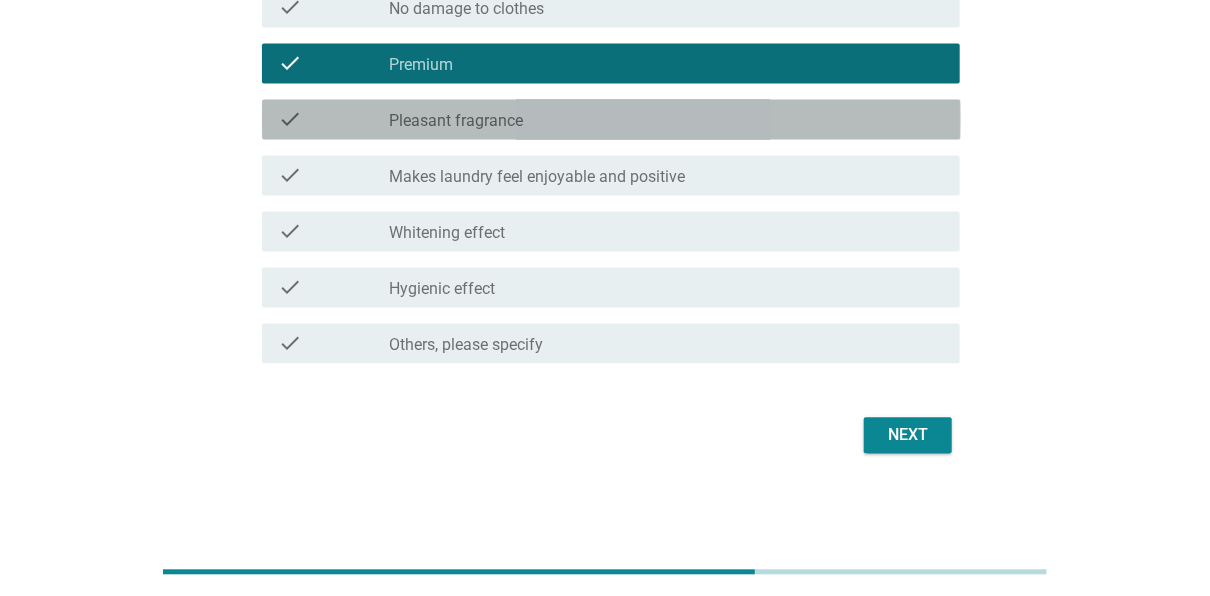 click on "Pleasant fragrance" at bounding box center (456, 121) 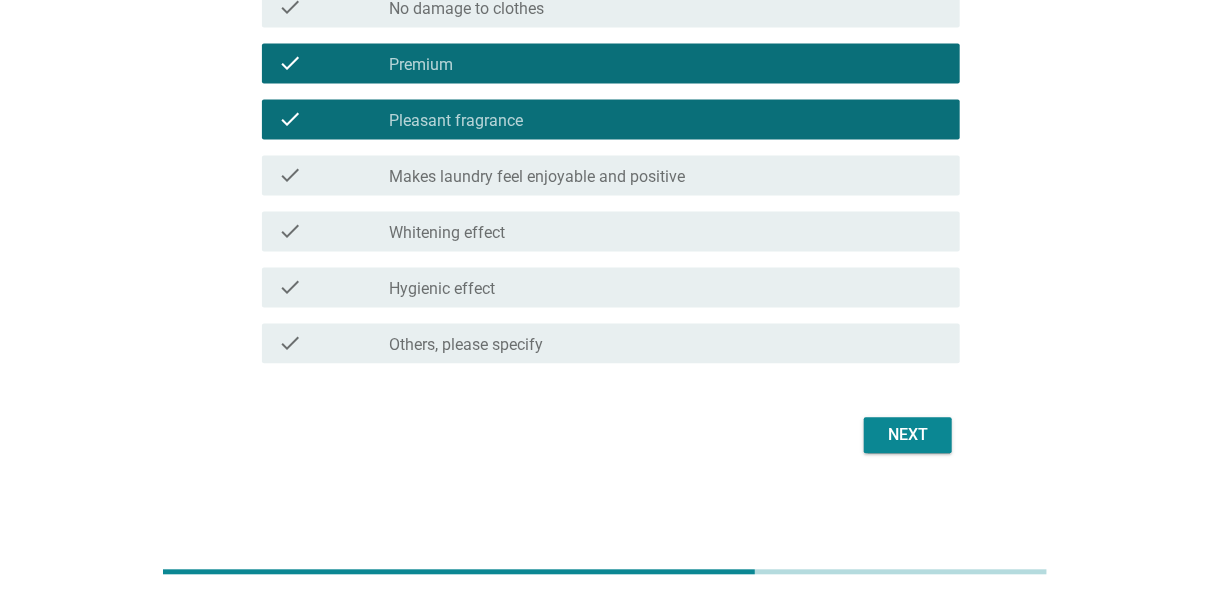 click on "Makes laundry feel enjoyable and positive" at bounding box center [537, 177] 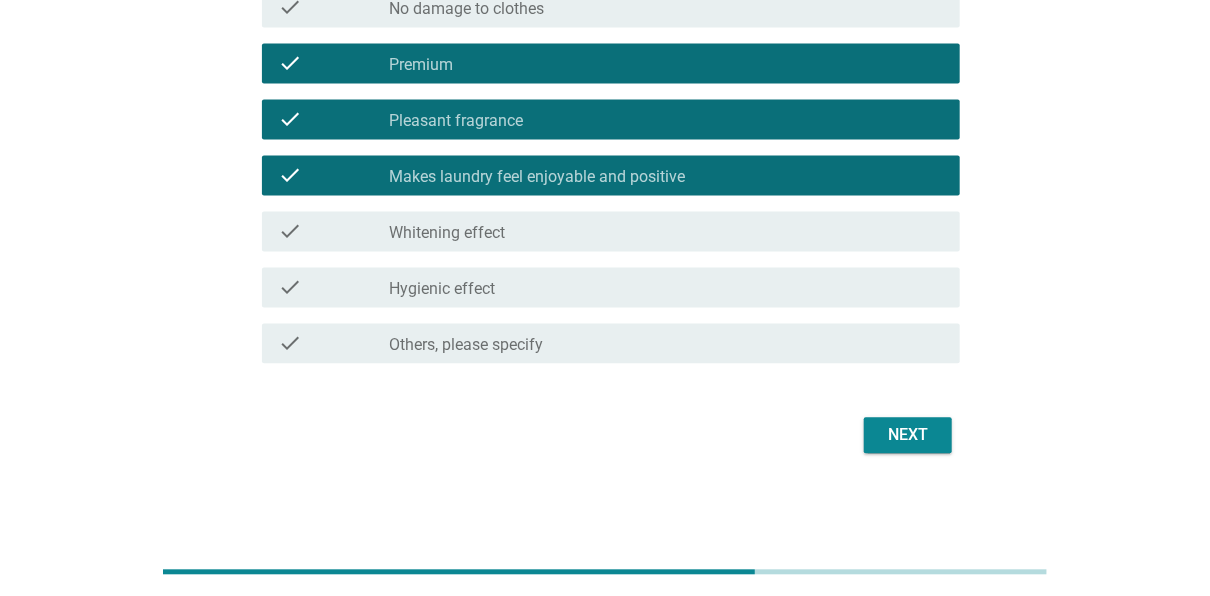 click on "Whitening effect" at bounding box center [447, 233] 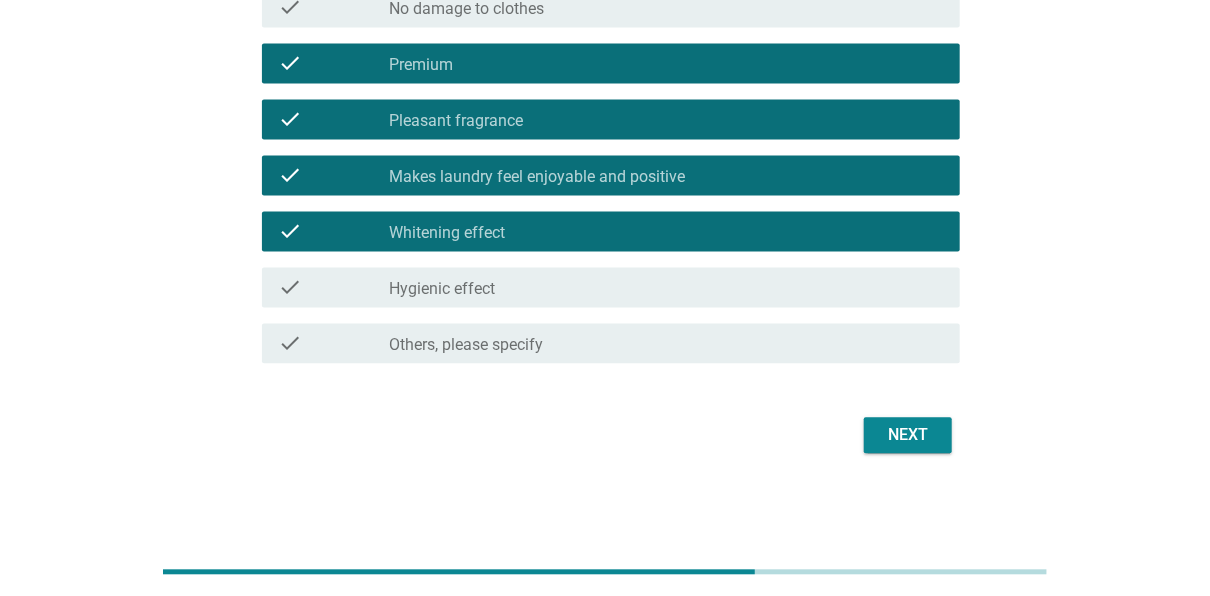 click on "check_box_outline_blank Hygienic effect" at bounding box center (667, 287) 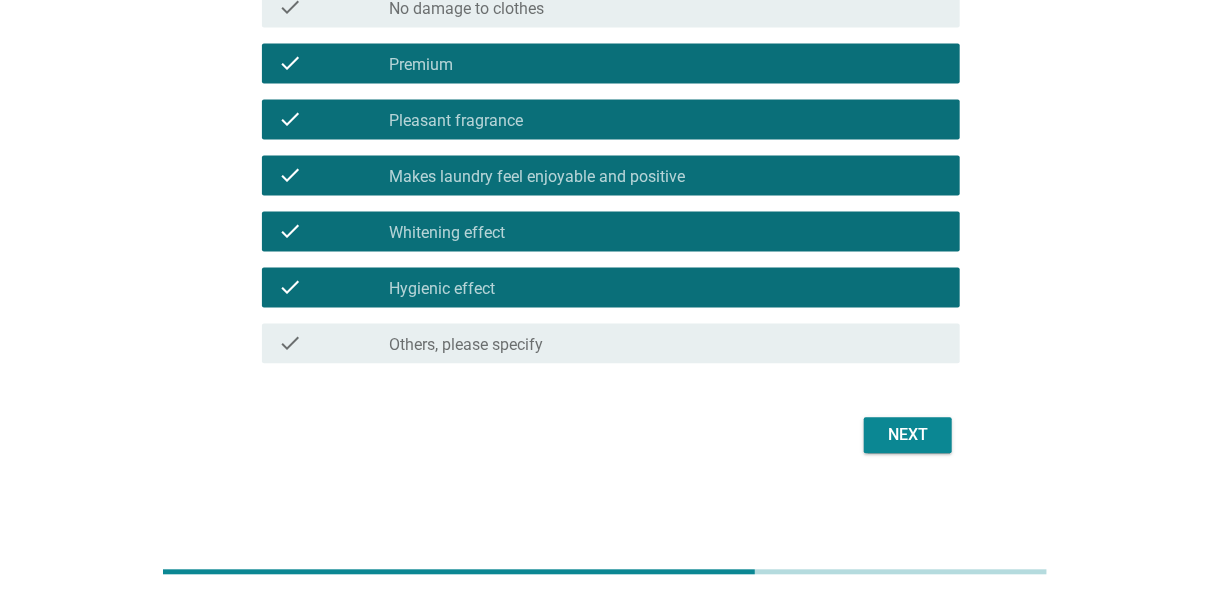 click on "No damage to clothes" at bounding box center (466, 9) 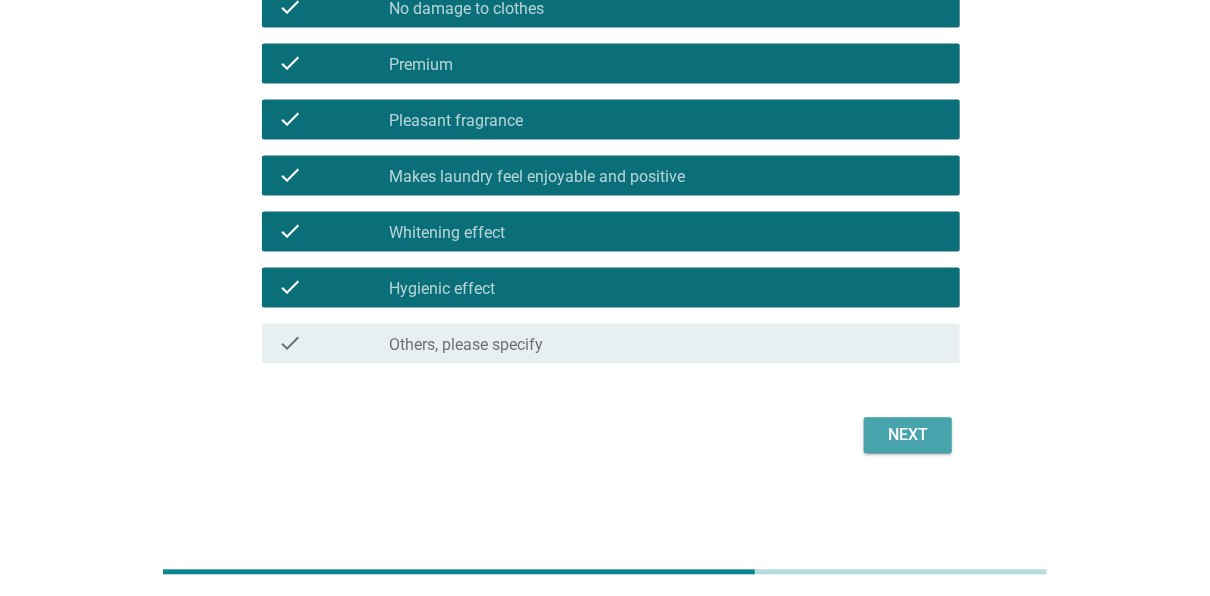 click on "Next" at bounding box center [908, 435] 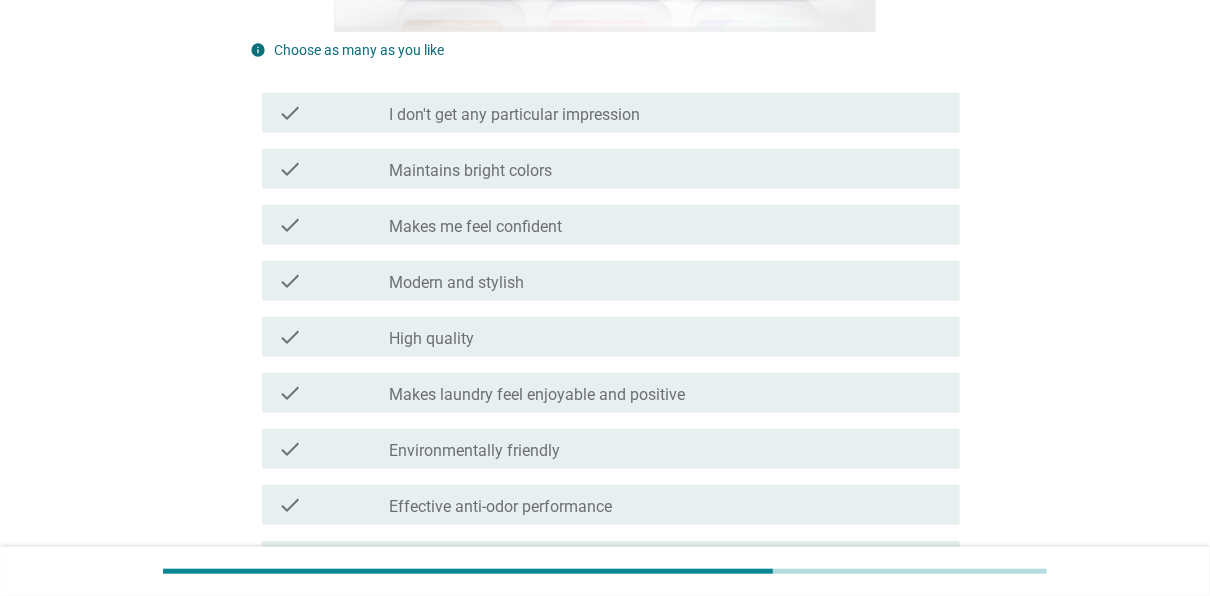 scroll, scrollTop: 1552, scrollLeft: 0, axis: vertical 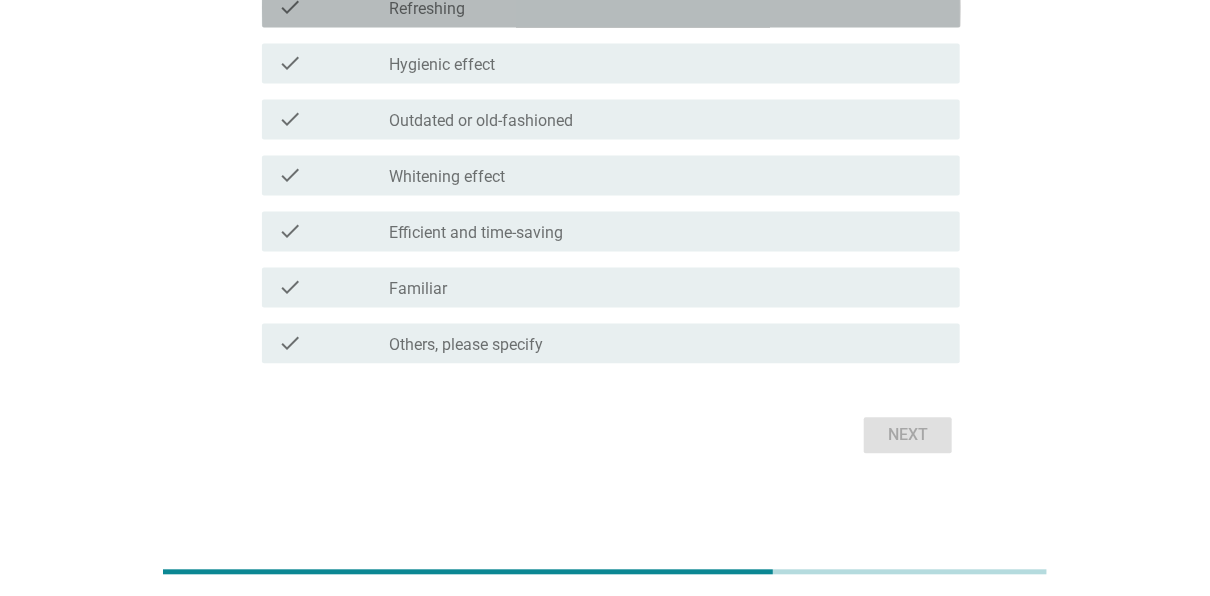 click on "Refreshing" at bounding box center (427, 9) 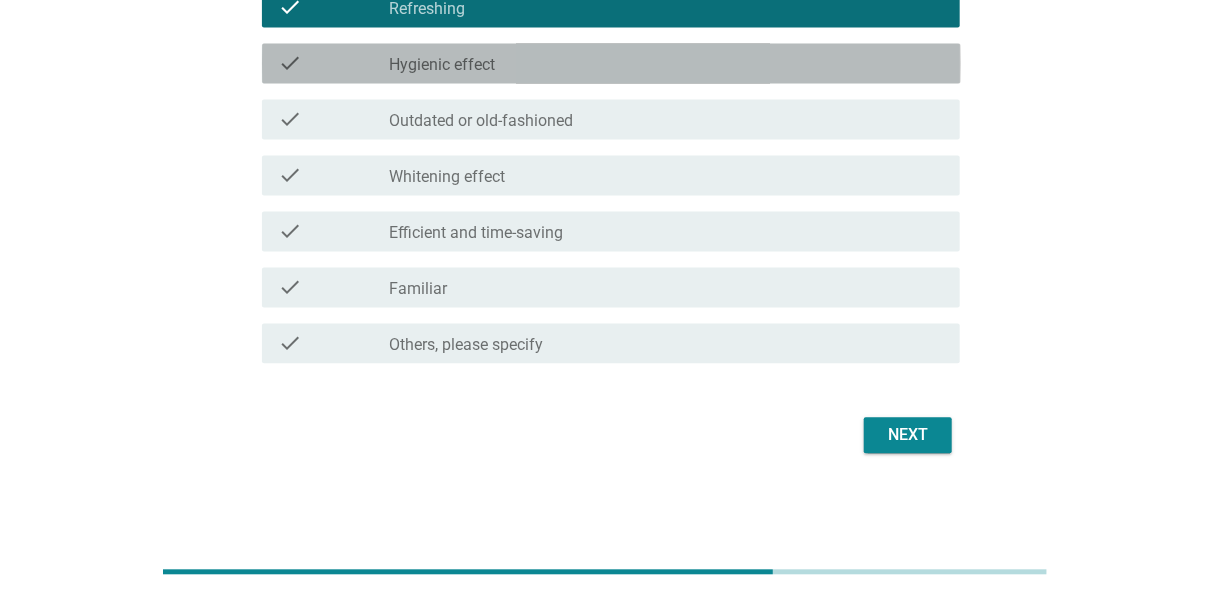 click on "Hygienic effect" at bounding box center (442, 65) 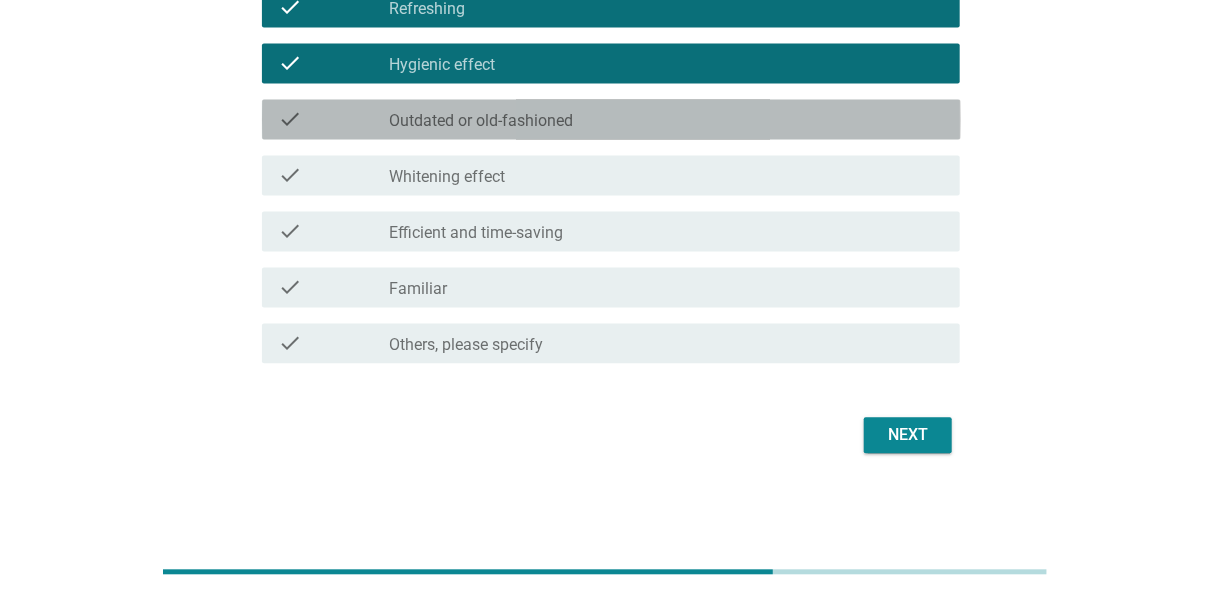 click on "Outdated or old-fashioned" at bounding box center (481, 121) 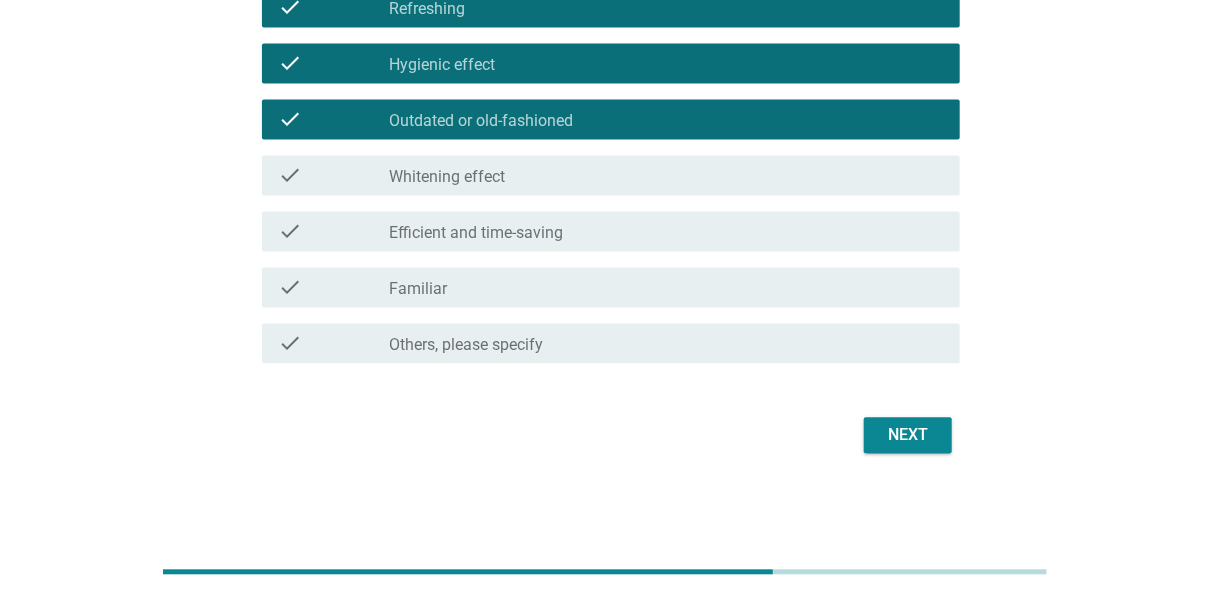 click on "Whitening effect" at bounding box center [447, 177] 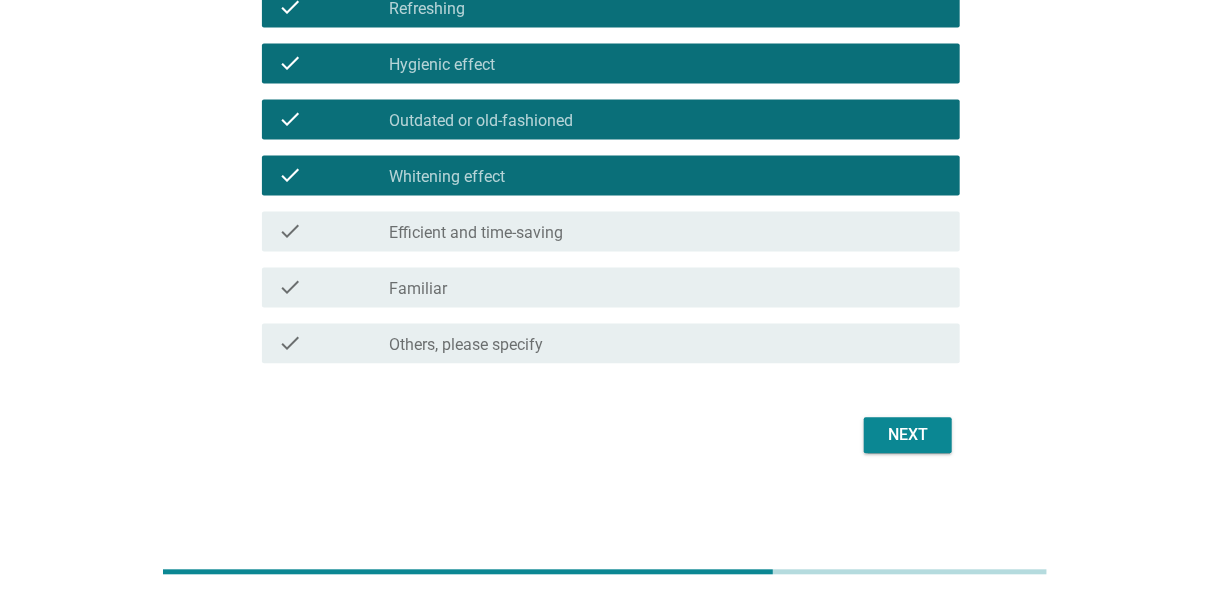 click on "Efficient and time-saving" at bounding box center (476, 233) 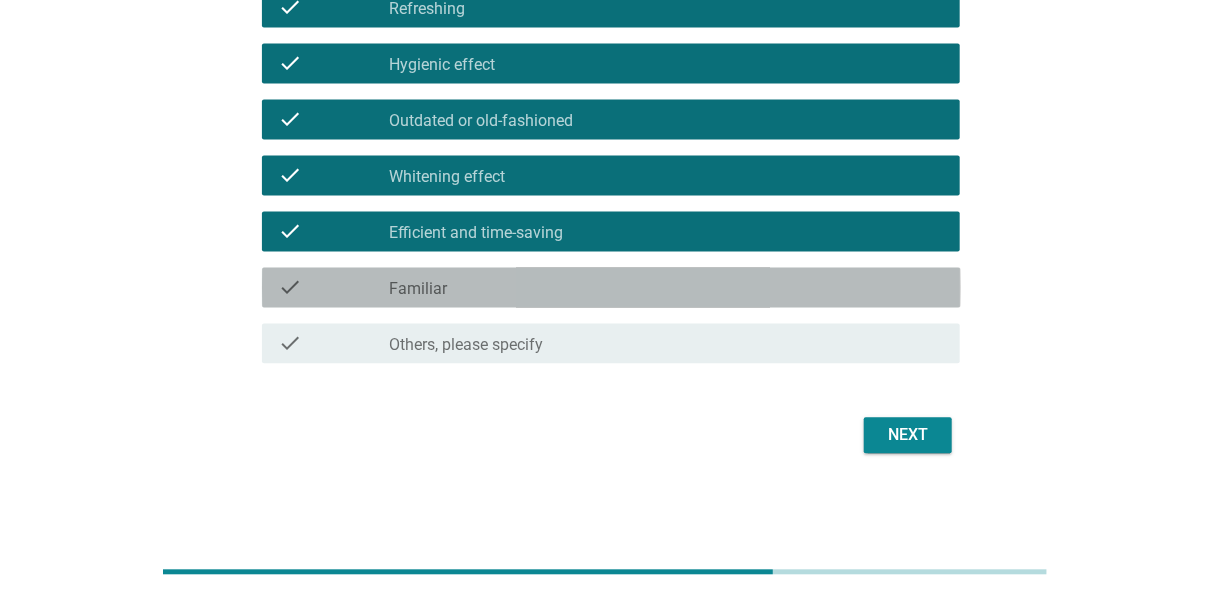 click on "check     check_box_outline_blank Familiar" at bounding box center [611, 287] 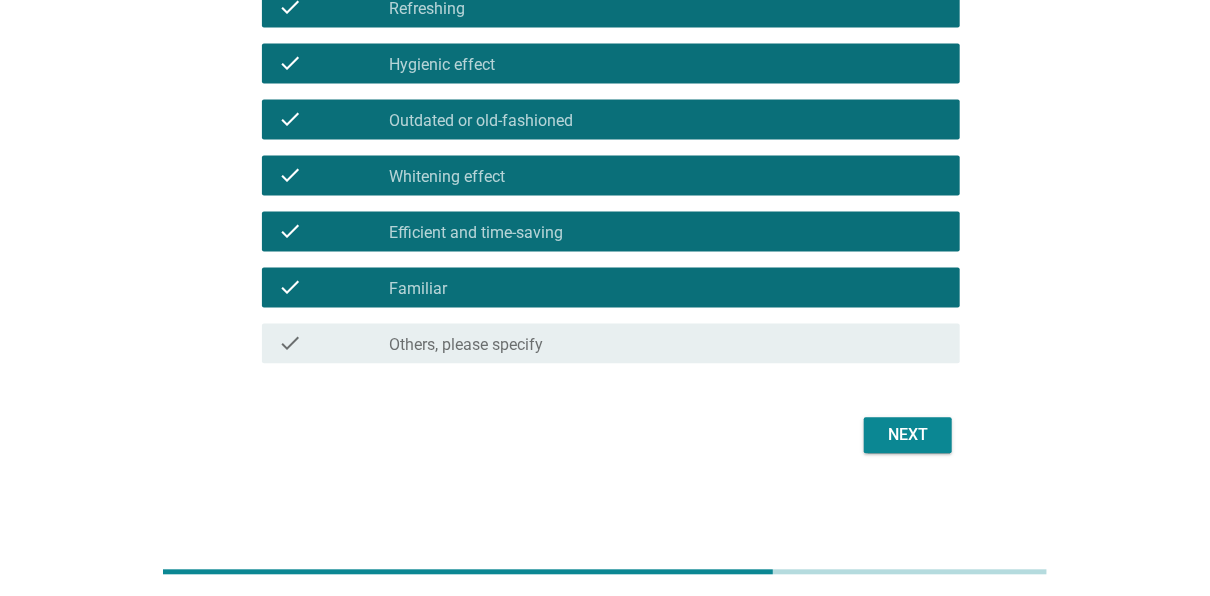 click on "Next" at bounding box center [908, 435] 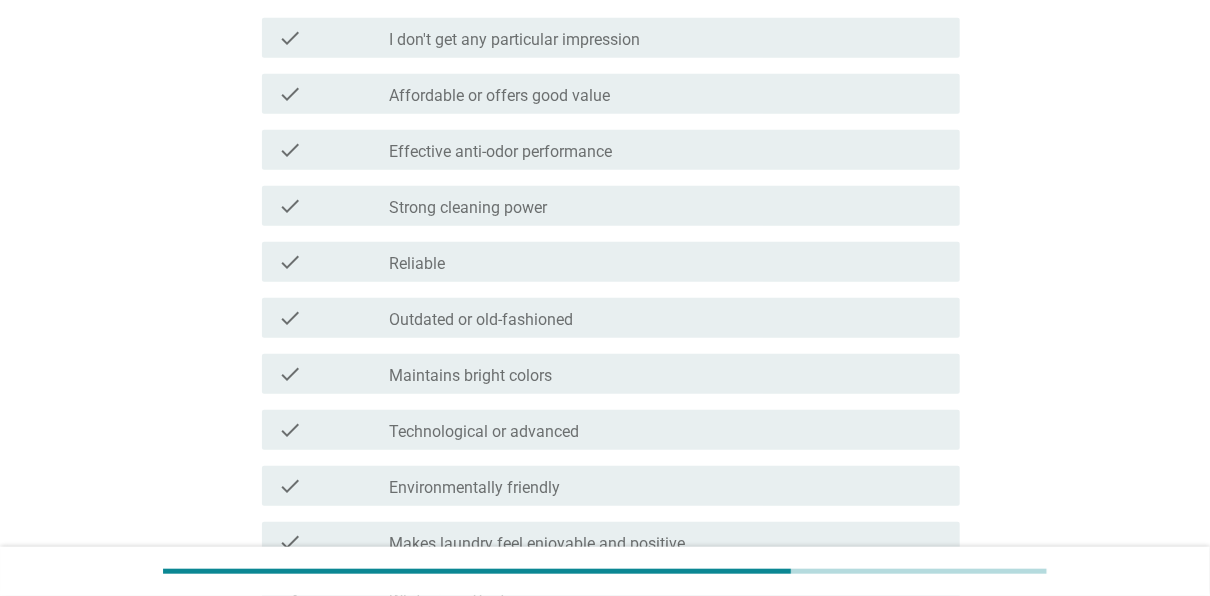 scroll, scrollTop: 1552, scrollLeft: 0, axis: vertical 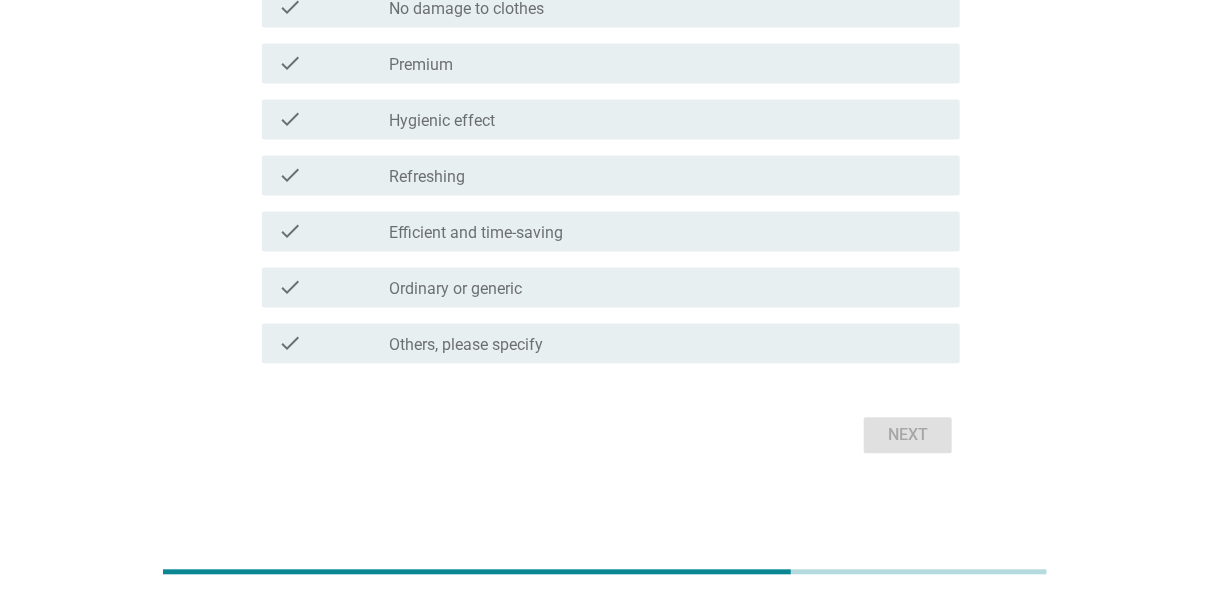 click on "check_box_outline_blank Premium" at bounding box center [667, 63] 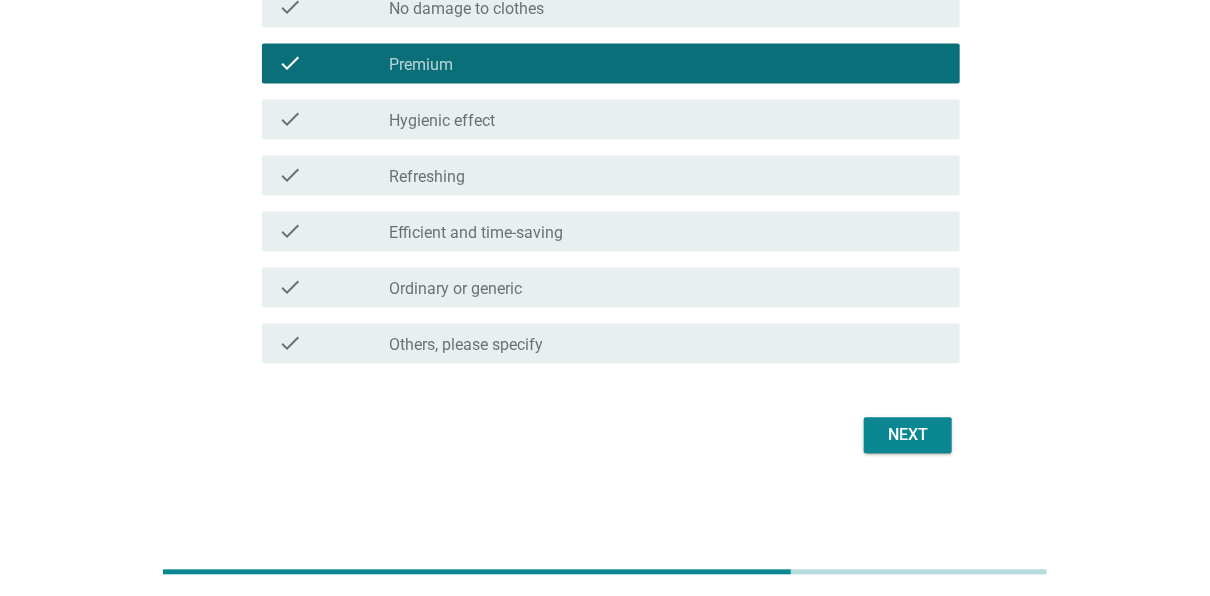 click on "Hygienic effect" at bounding box center [442, 121] 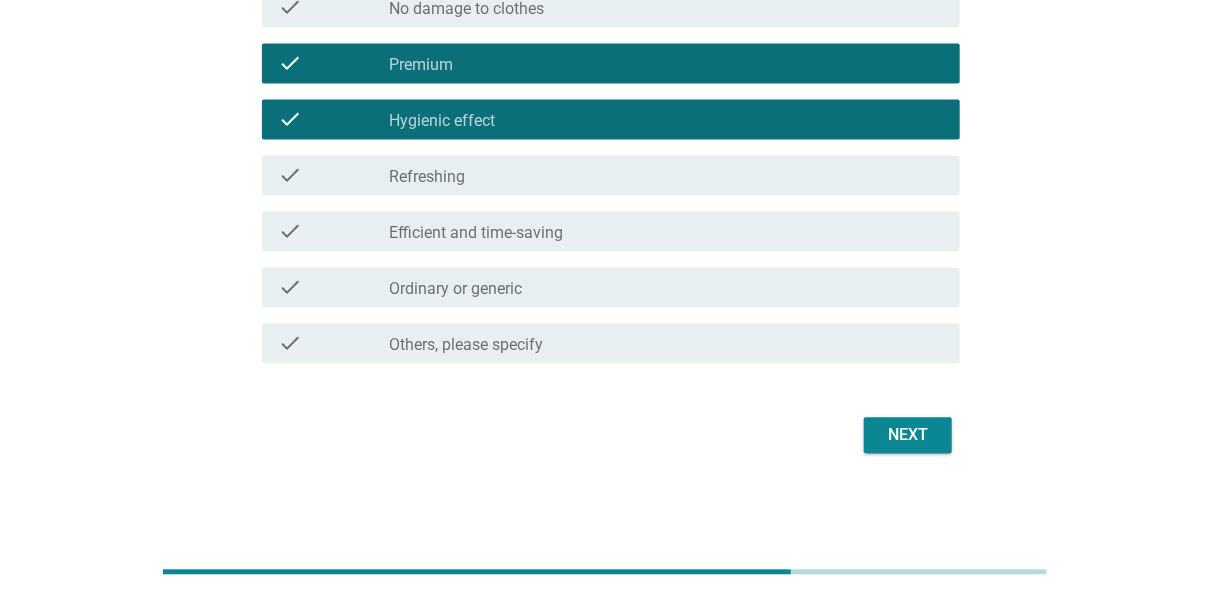 click on "check_box_outline_blank Refreshing" at bounding box center (667, 175) 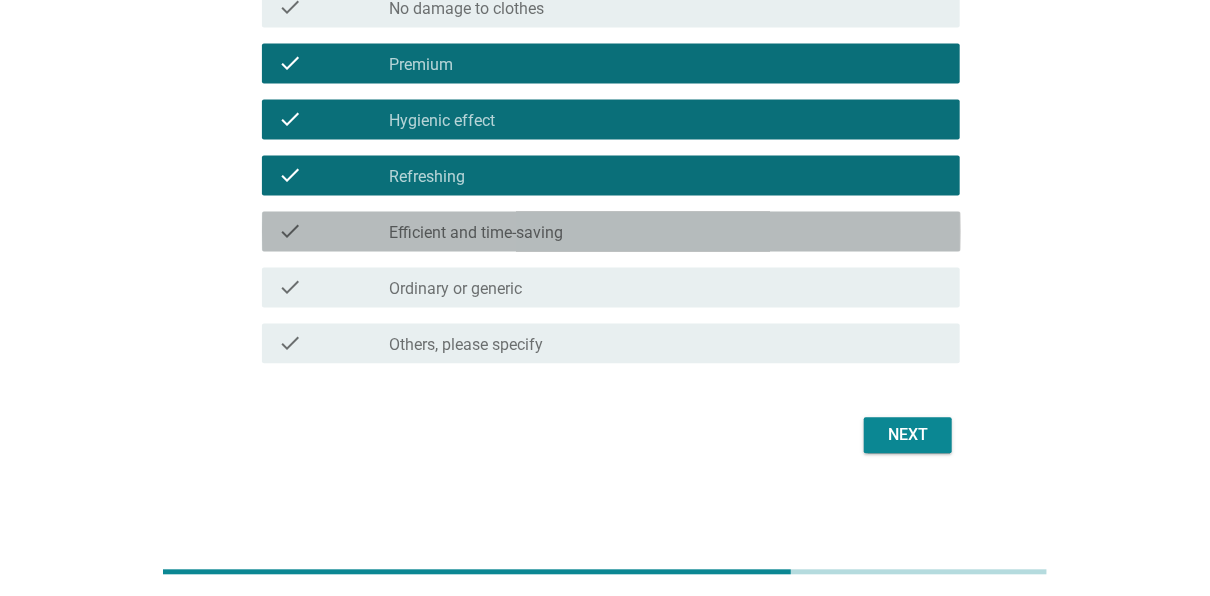 click on "Efficient and time-saving" at bounding box center (476, 233) 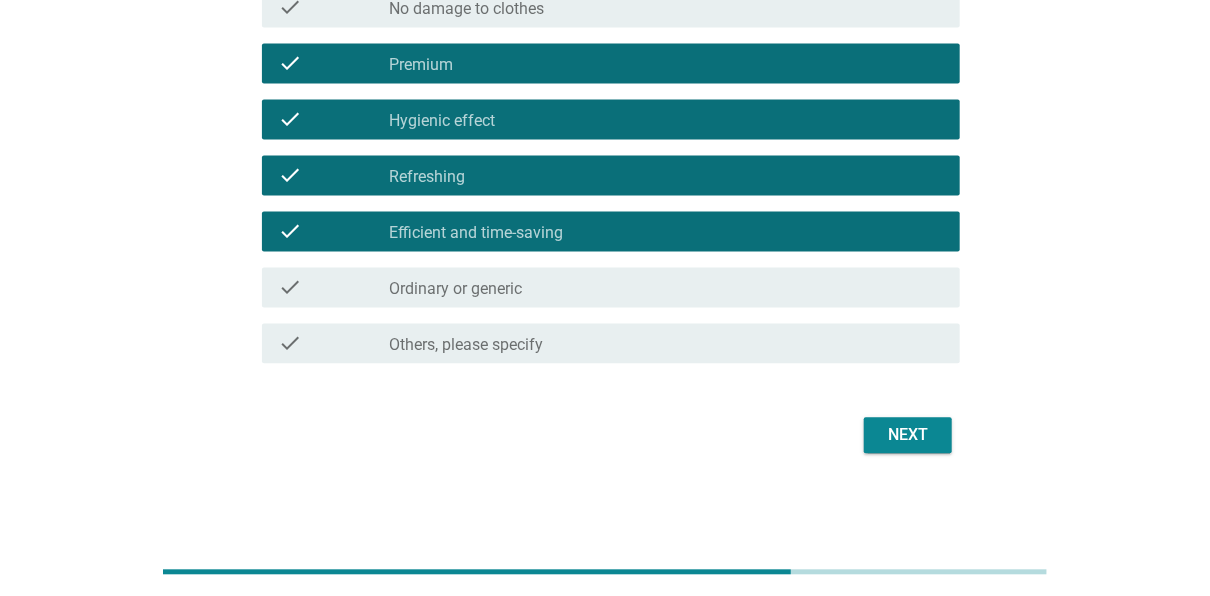 click on "Ordinary or generic" at bounding box center (455, 289) 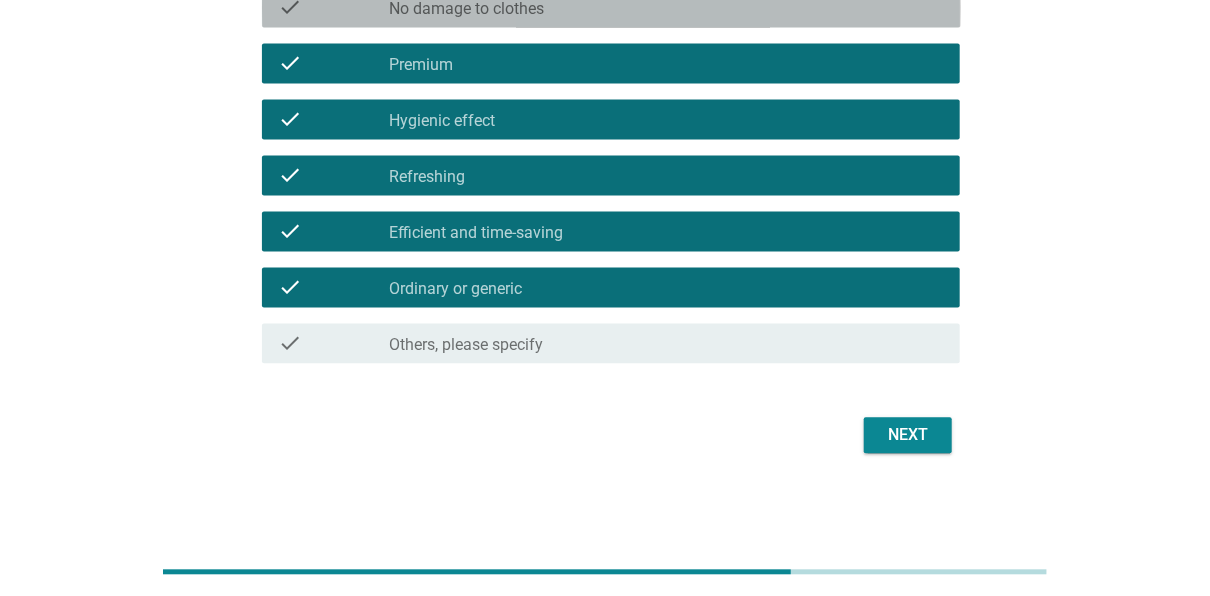 click on "No damage to clothes" at bounding box center [466, 9] 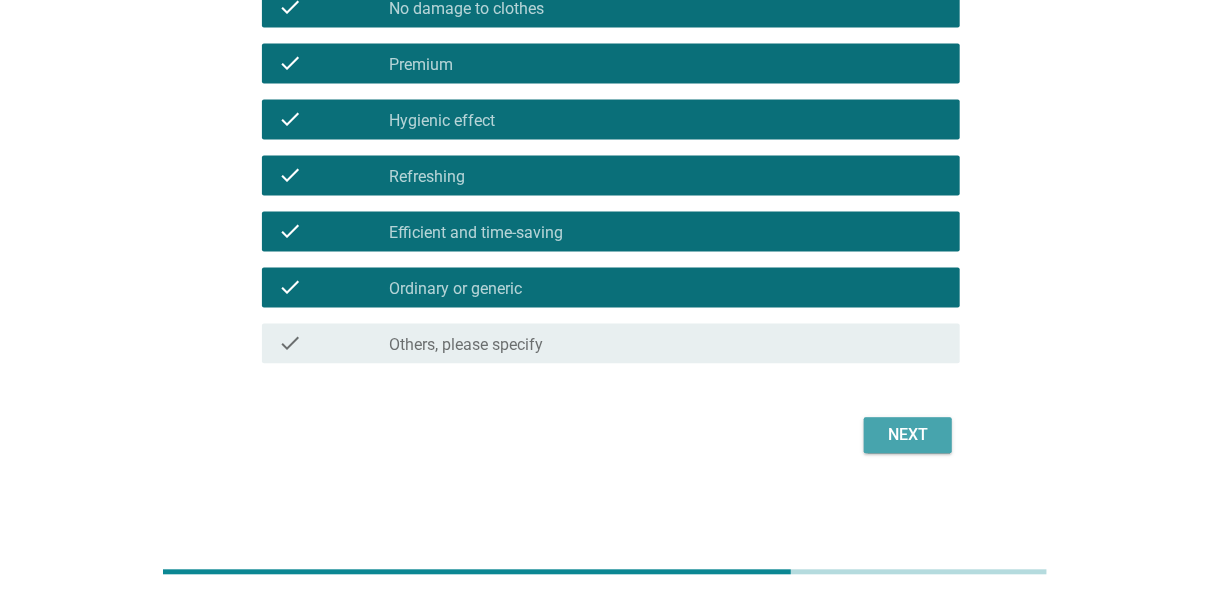 click on "Next" at bounding box center (908, 435) 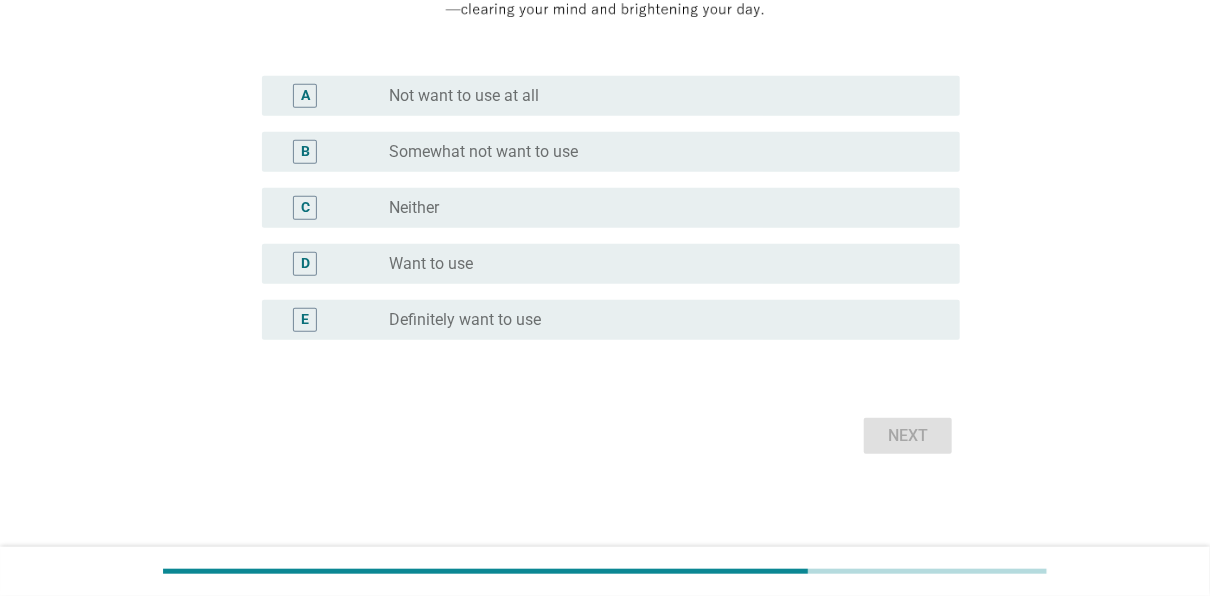 scroll, scrollTop: 520, scrollLeft: 0, axis: vertical 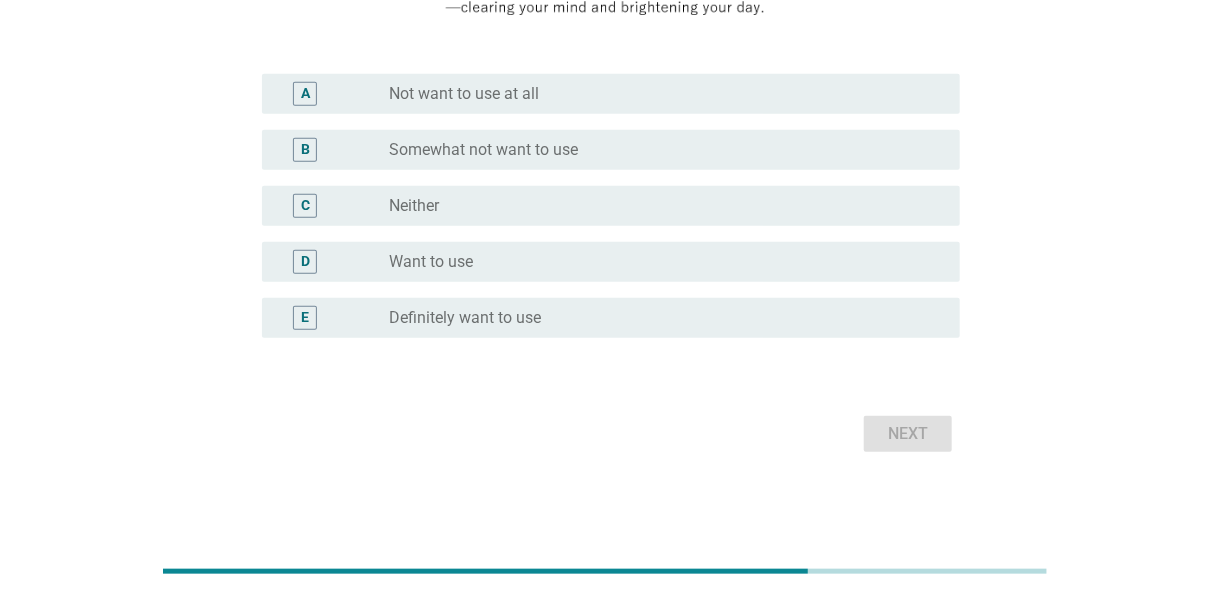 click on "radio_button_unchecked Definitely want to use" at bounding box center (659, 318) 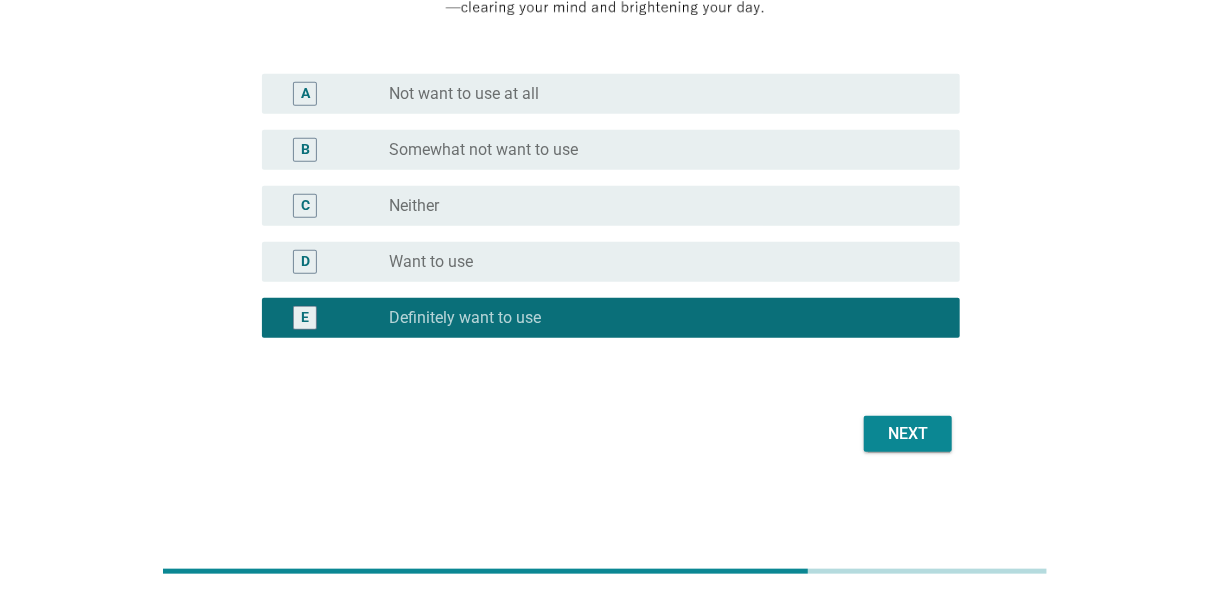click on "Next" at bounding box center (908, 434) 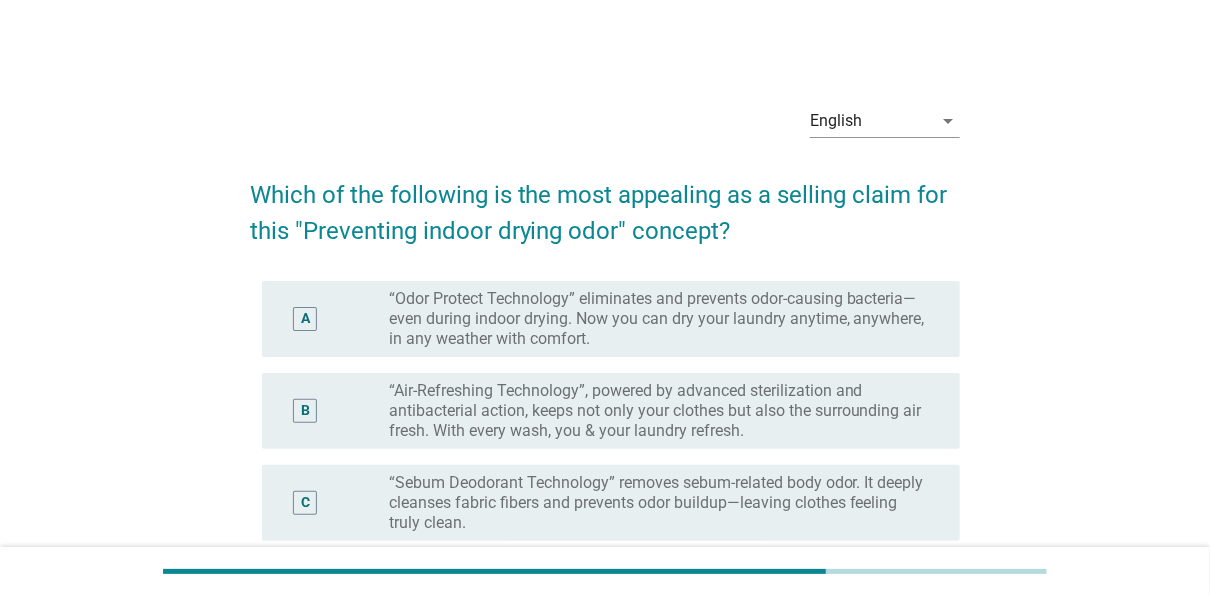 scroll, scrollTop: 202, scrollLeft: 0, axis: vertical 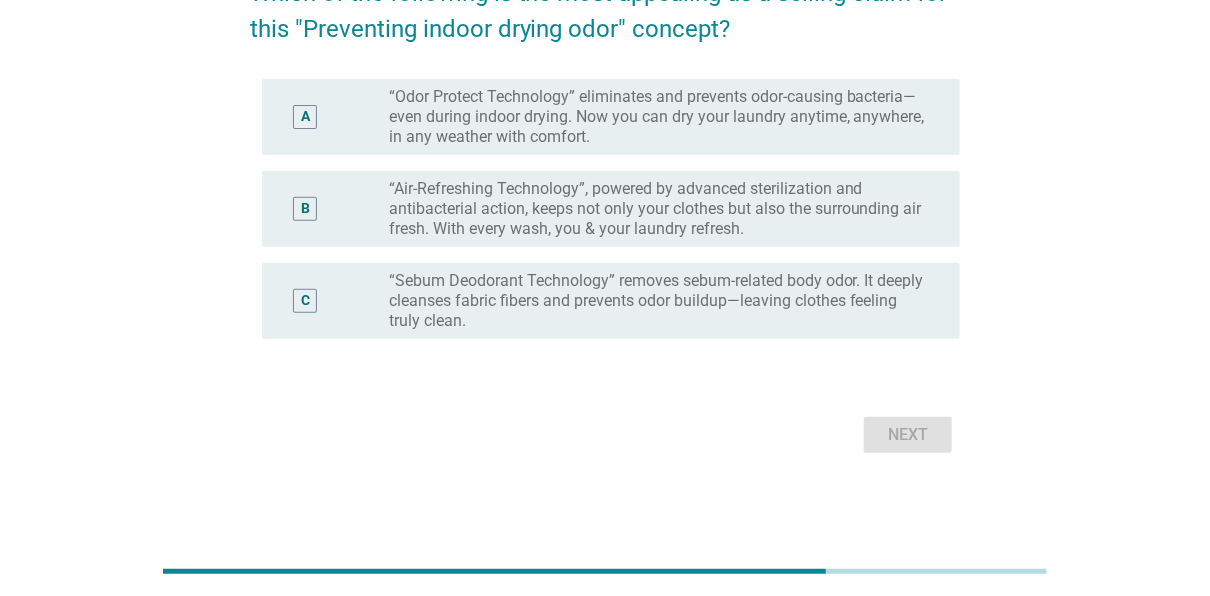 click on "“Odor Protect Technology” eliminates and prevents odor-causing bacteria—even during indoor drying. Now you can dry your laundry anytime, anywhere, in any weather with comfort." at bounding box center (659, 117) 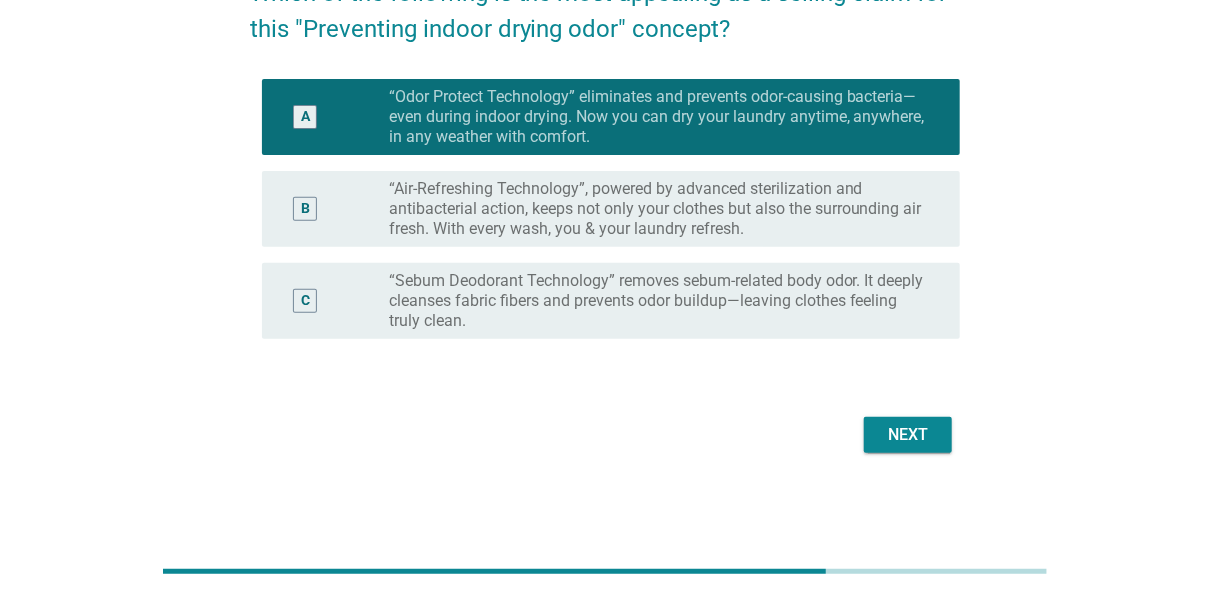 click on "“Air-Refreshing Technology”, powered by advanced sterilization and antibacterial action, keeps not only your clothes but also the surrounding air fresh. With every wash, you & your laundry refresh." at bounding box center [659, 209] 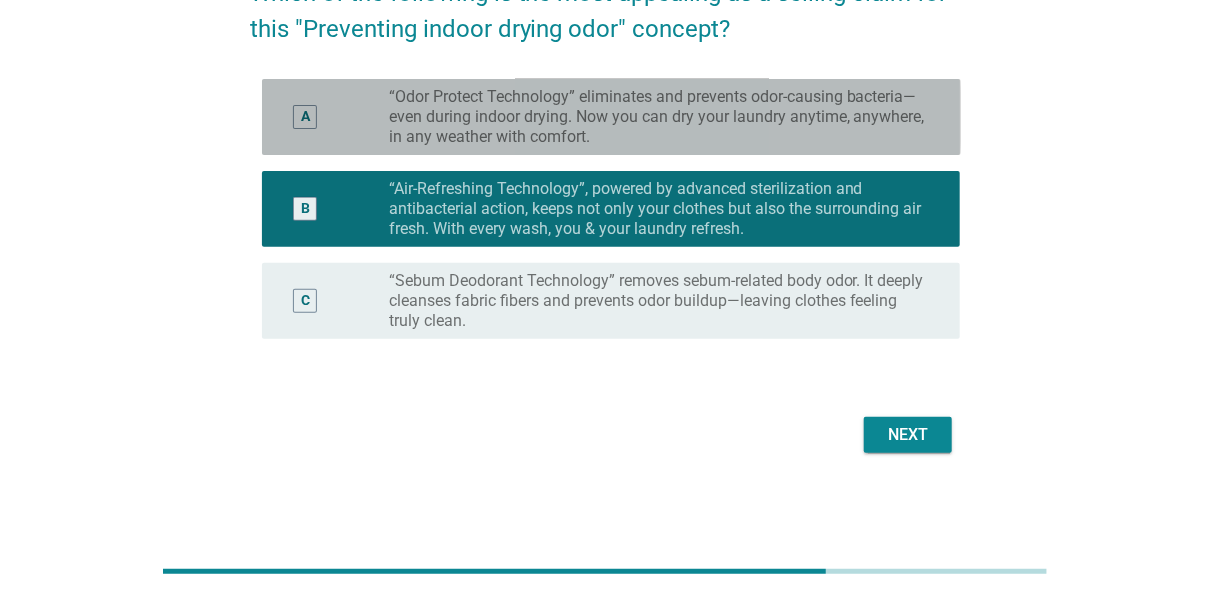 click on "“Odor Protect Technology” eliminates and prevents odor-causing bacteria—even during indoor drying. Now you can dry your laundry anytime, anywhere, in any weather with comfort." at bounding box center (659, 117) 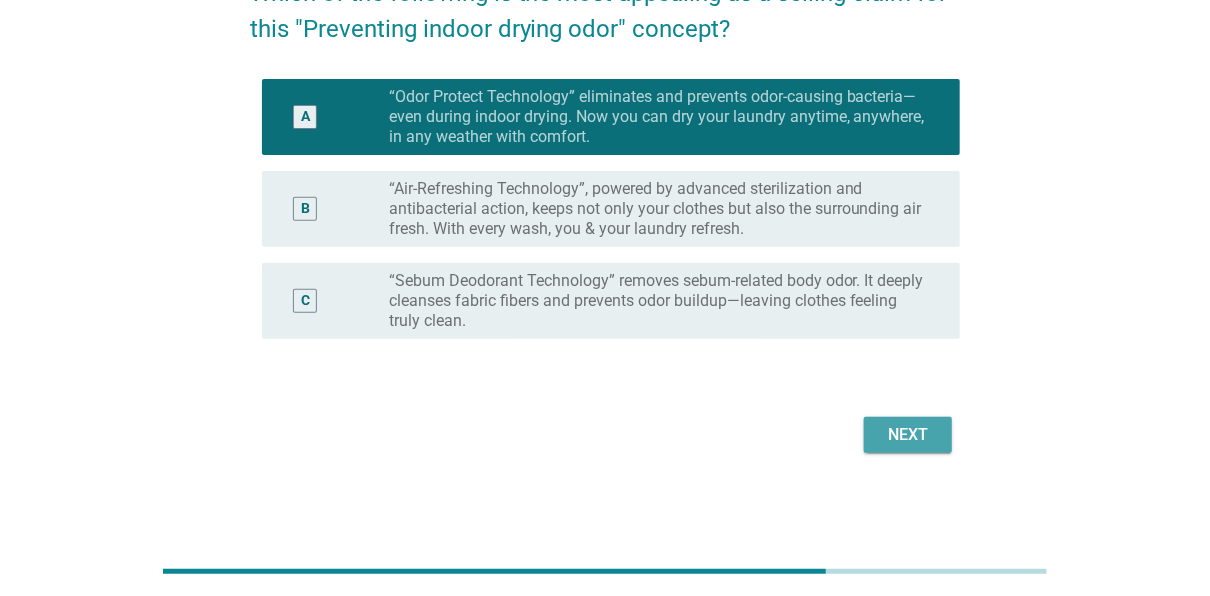 click on "Next" at bounding box center (908, 435) 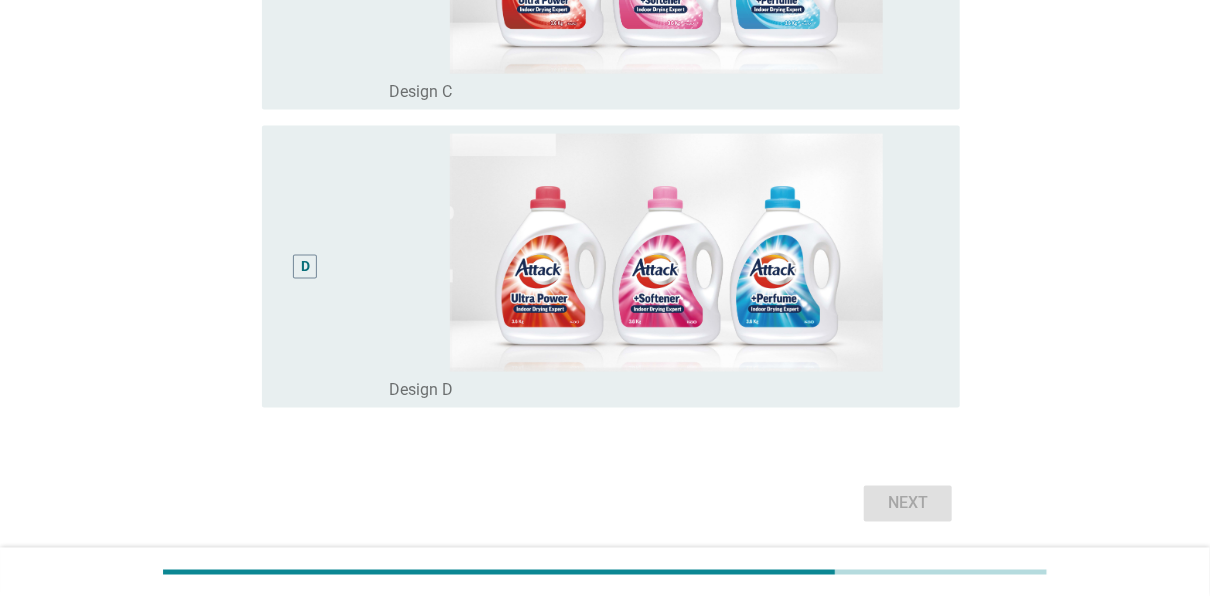 scroll, scrollTop: 1120, scrollLeft: 0, axis: vertical 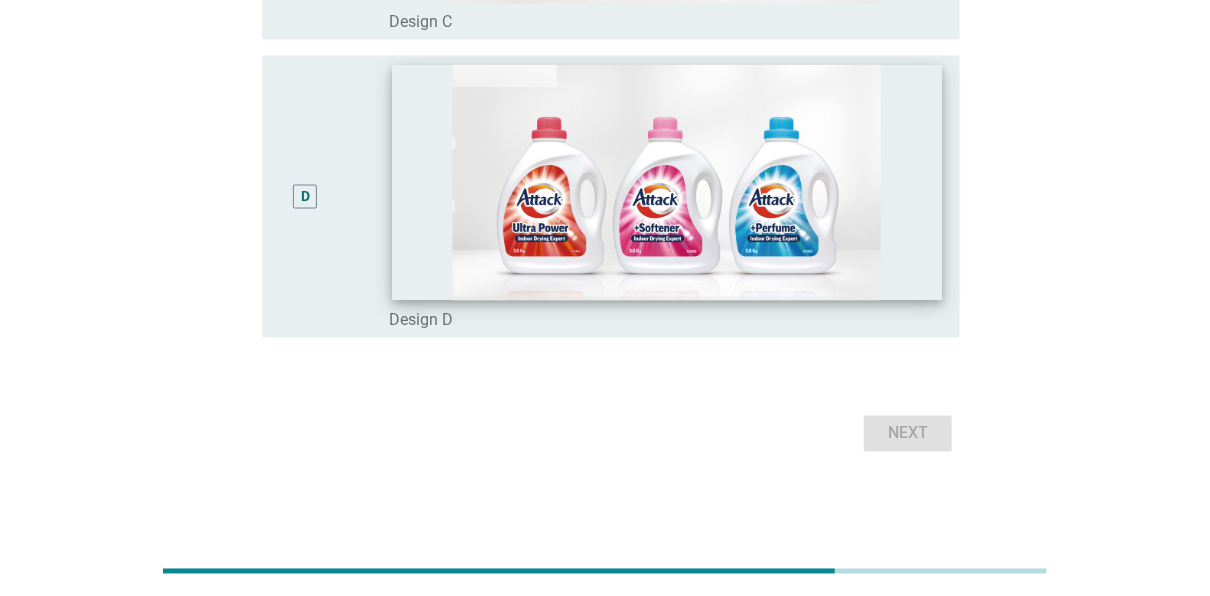 click at bounding box center (667, 183) 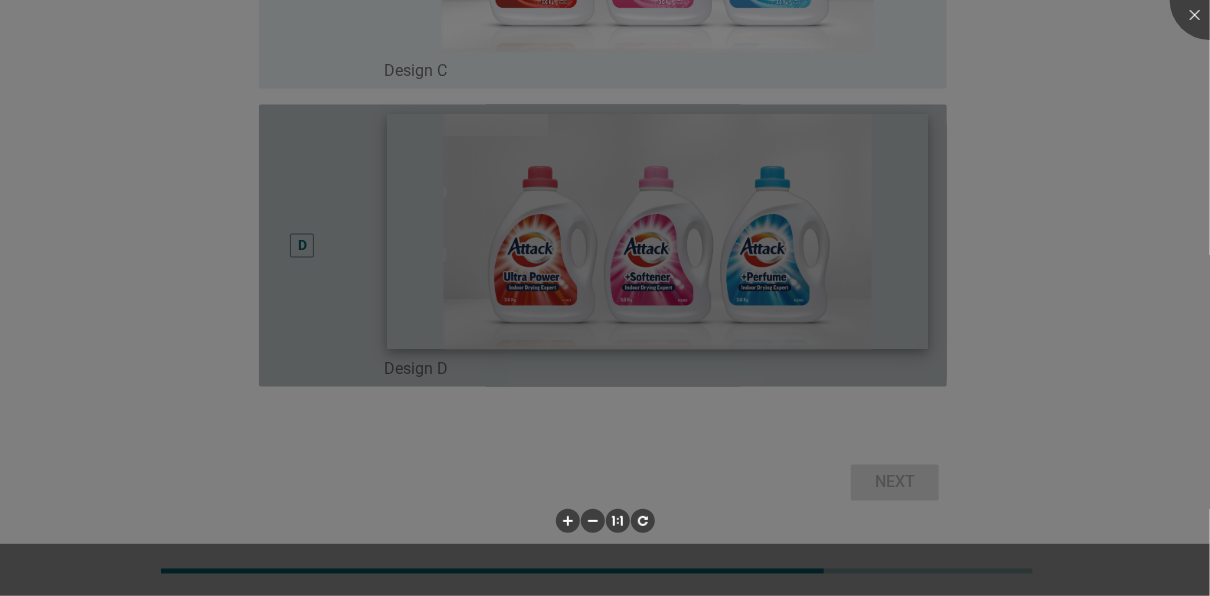 scroll, scrollTop: 1070, scrollLeft: 0, axis: vertical 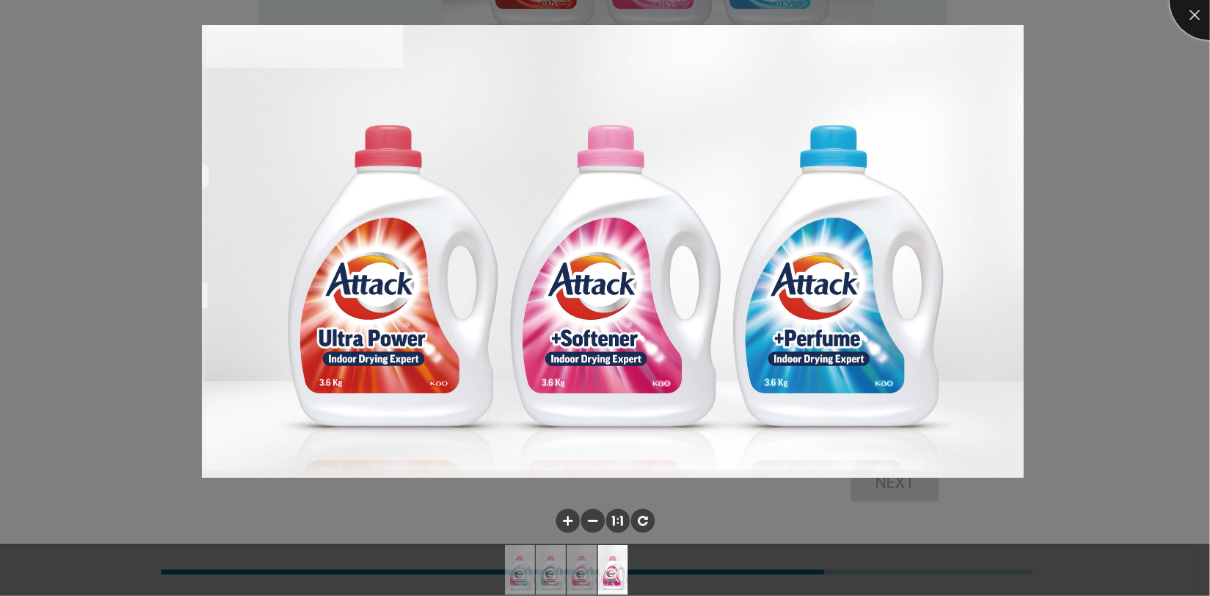 drag, startPoint x: 1193, startPoint y: 8, endPoint x: 1131, endPoint y: 44, distance: 71.693794 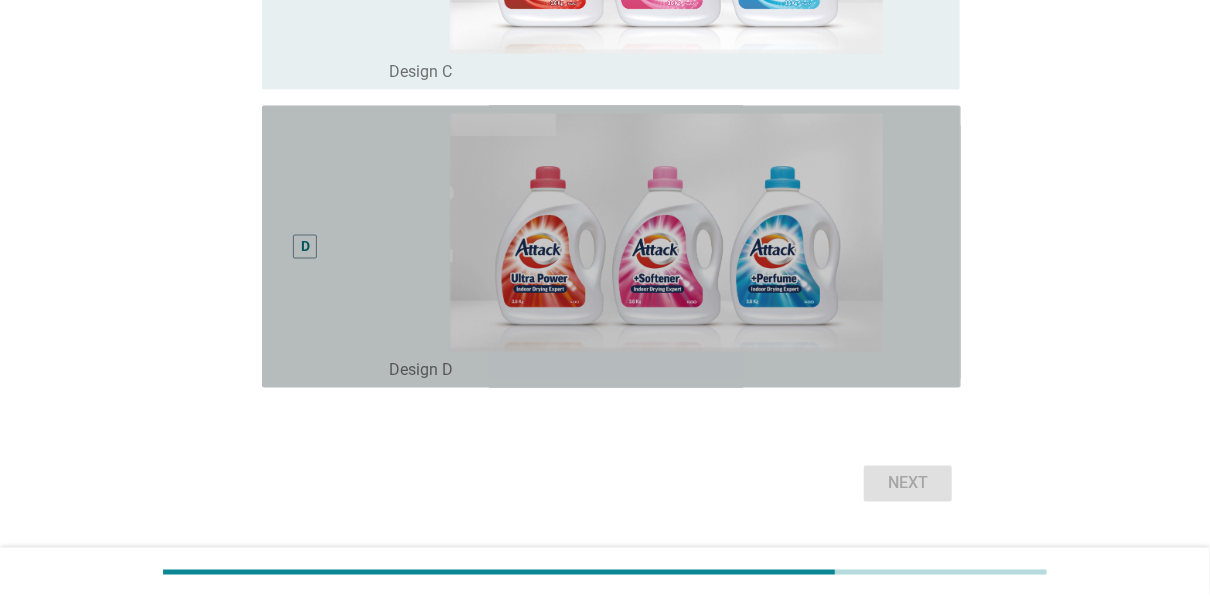 click on "D" at bounding box center [305, 246] 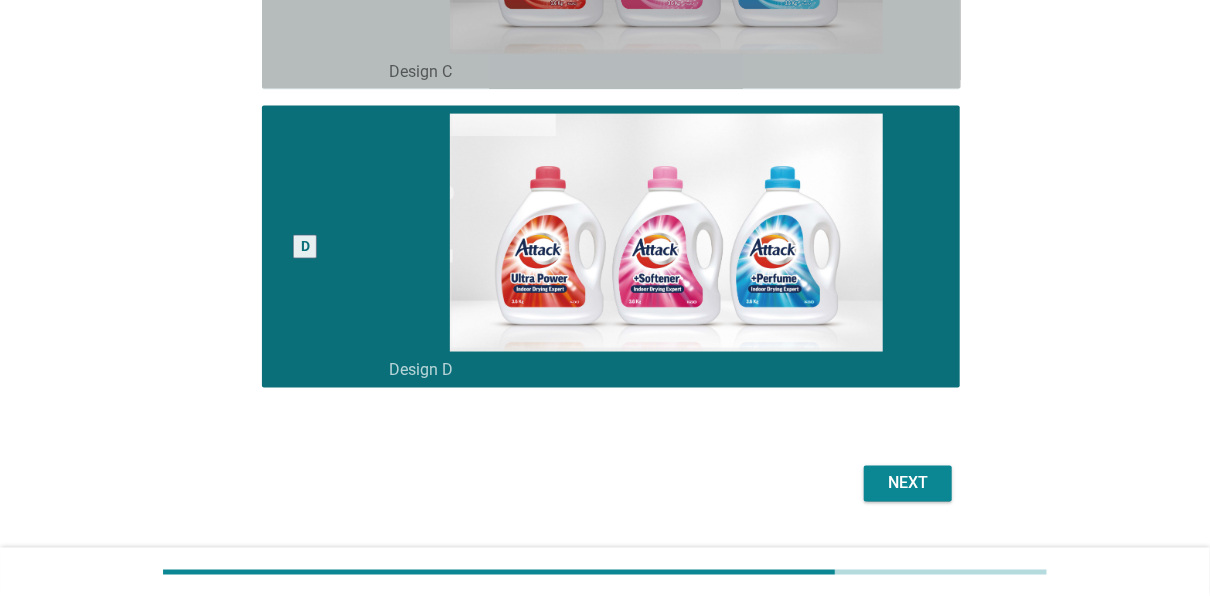 click on "C" at bounding box center [306, -52] 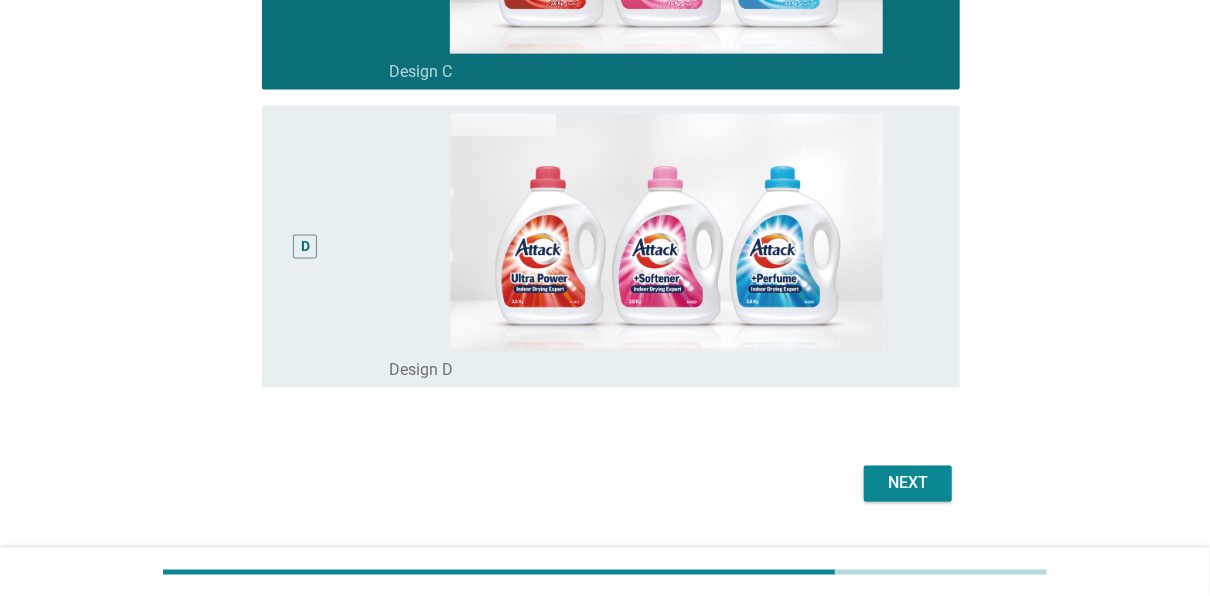 click on "D" at bounding box center (305, 247) 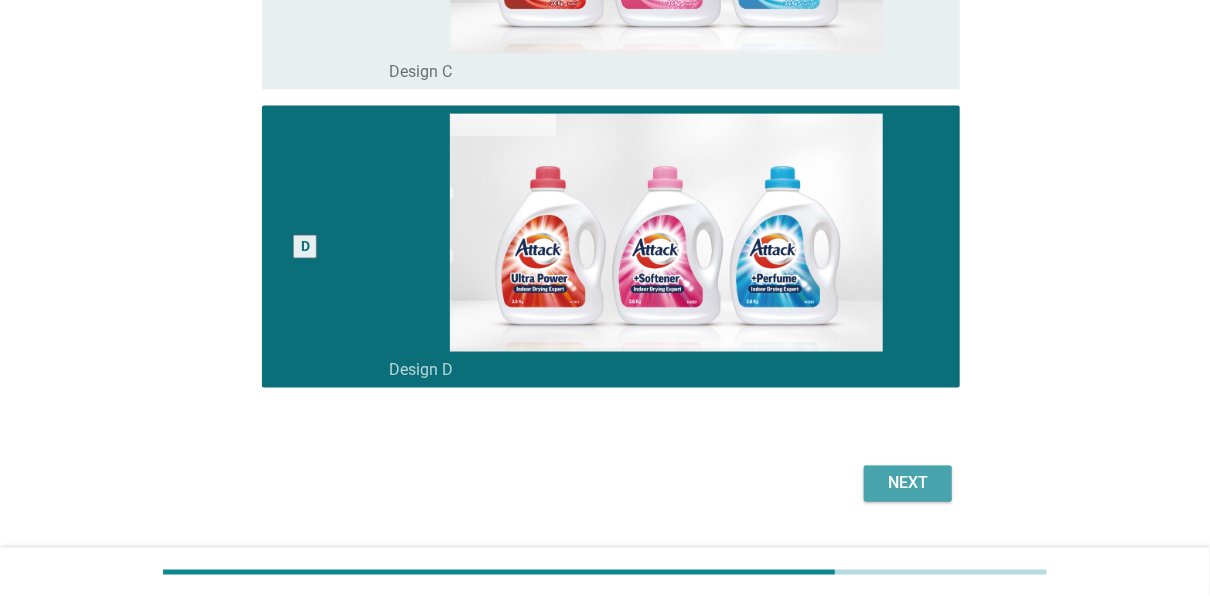 click on "Next" at bounding box center [908, 484] 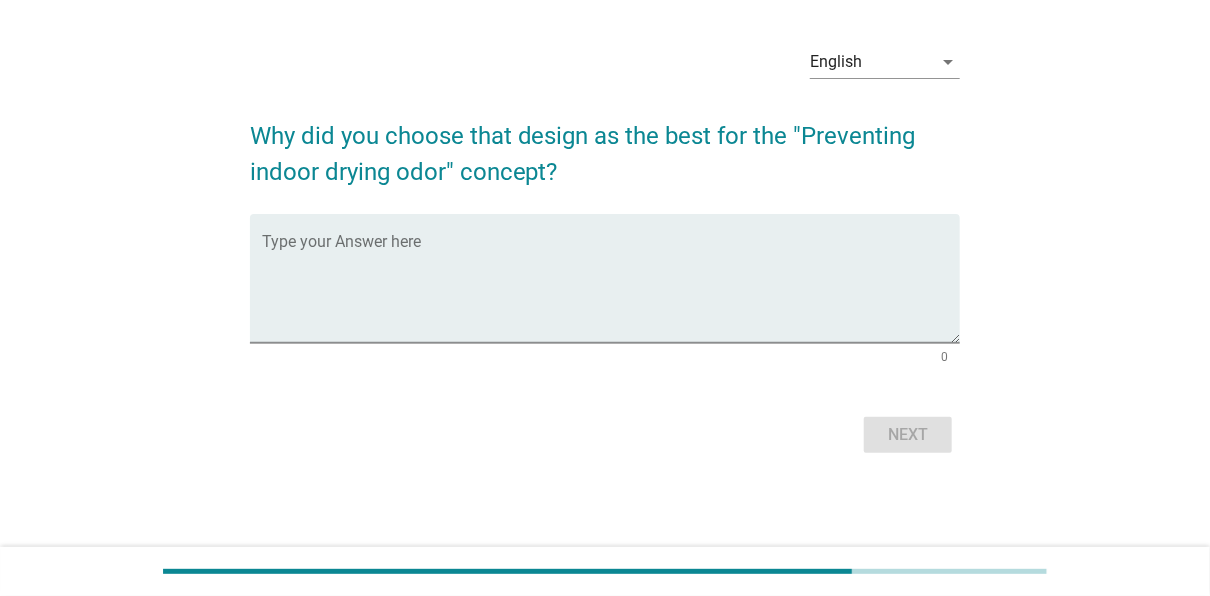 scroll, scrollTop: 0, scrollLeft: 0, axis: both 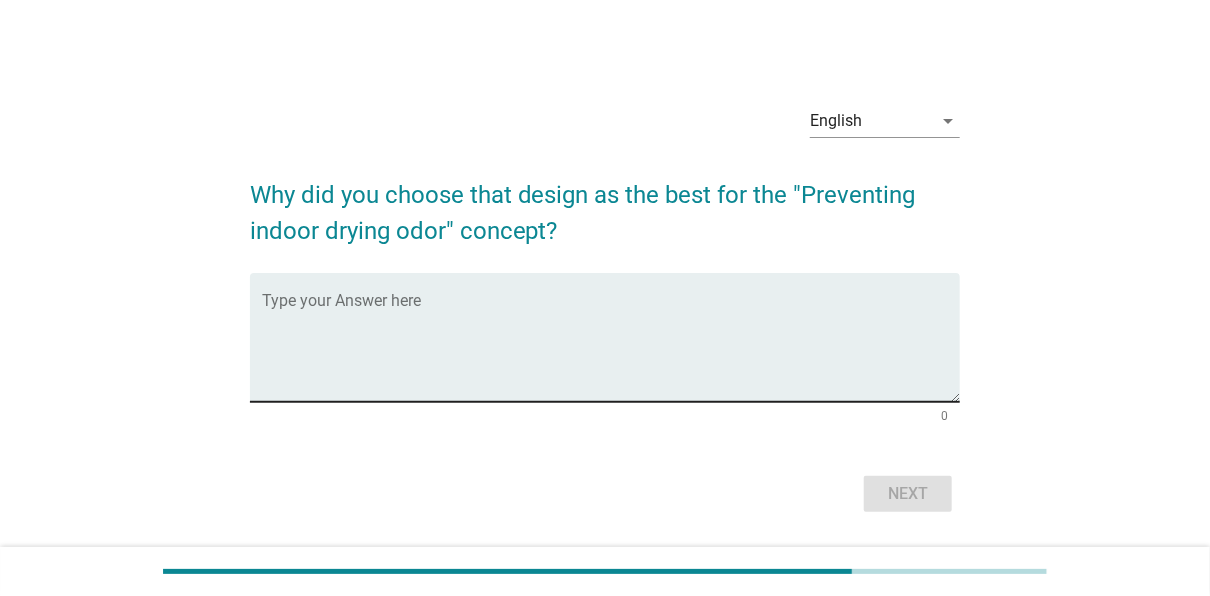 click at bounding box center (611, 349) 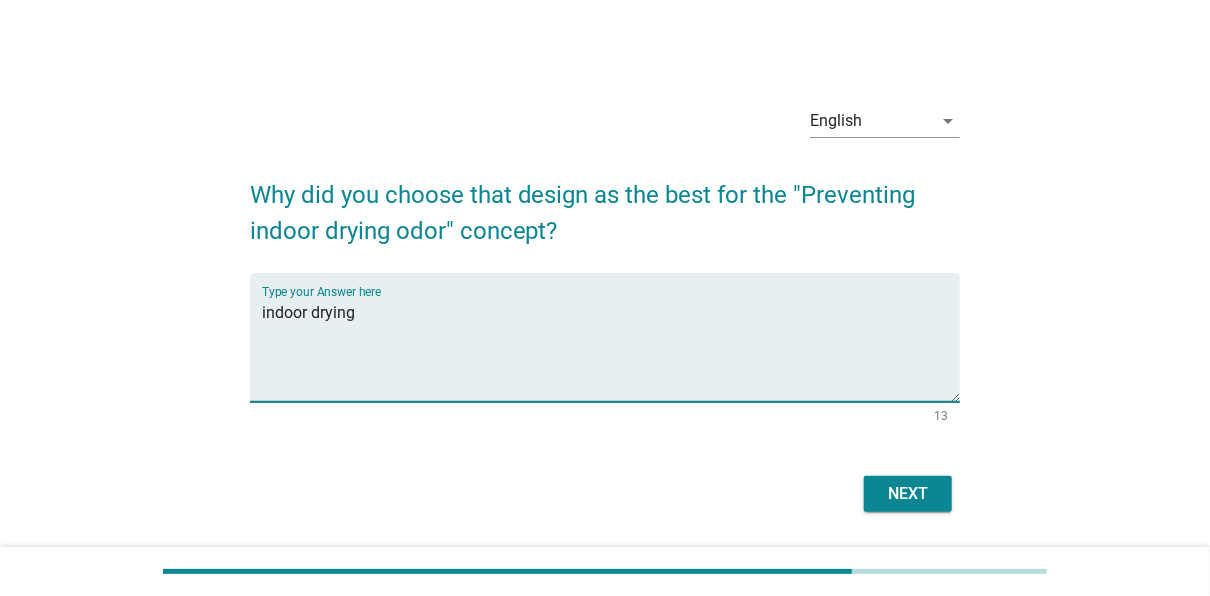 type on "indoor drying" 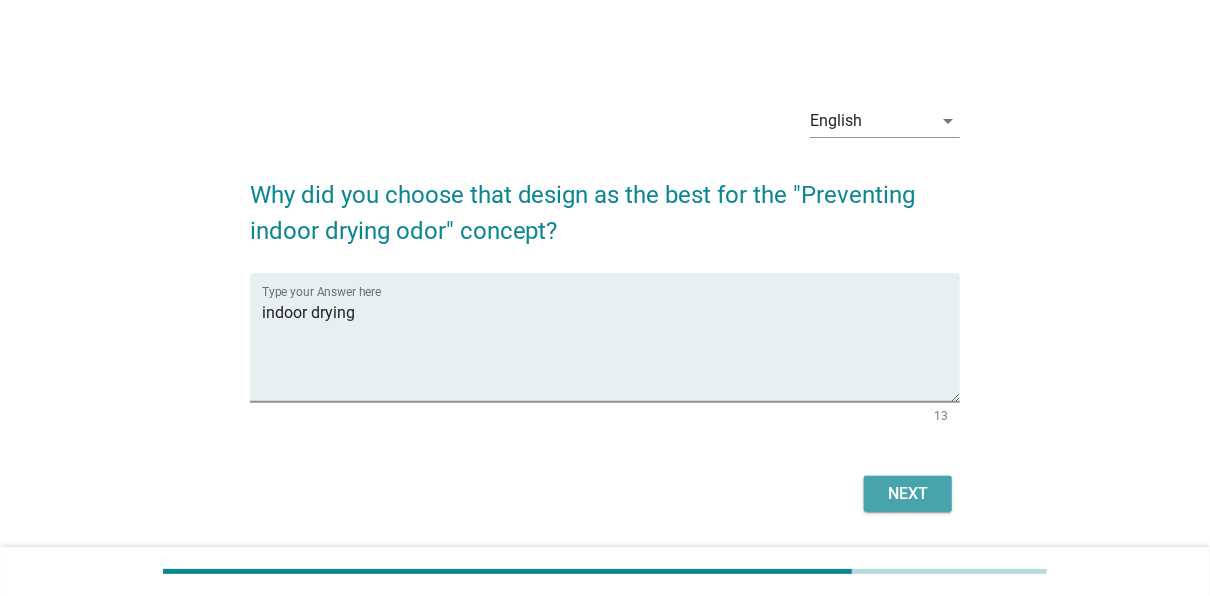 click on "Next" at bounding box center (908, 494) 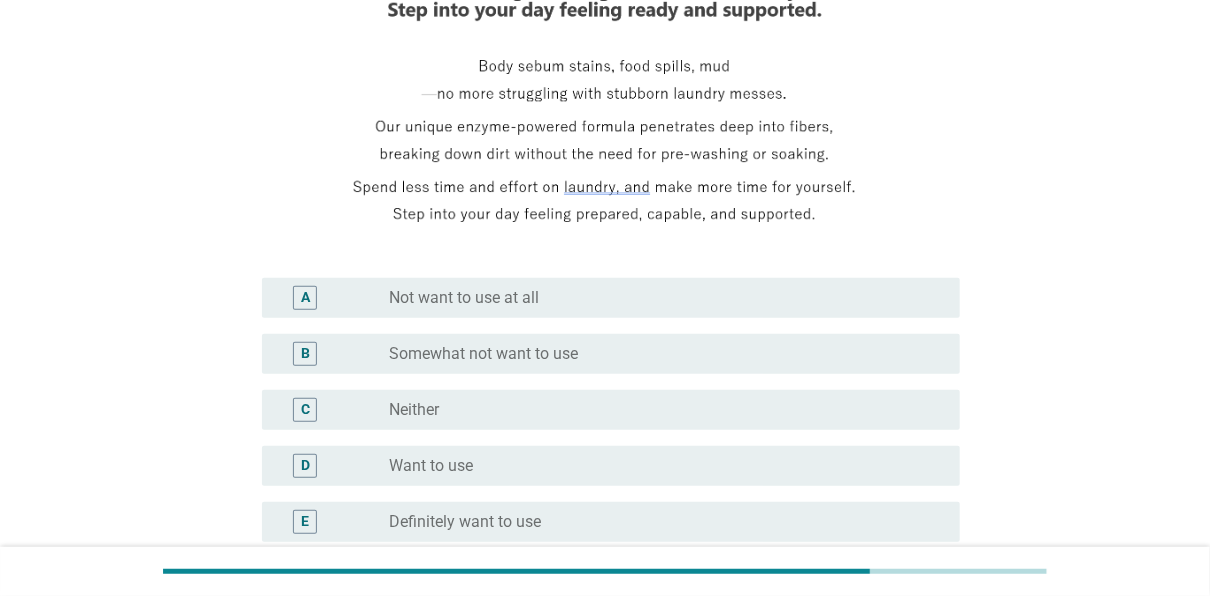 scroll, scrollTop: 520, scrollLeft: 0, axis: vertical 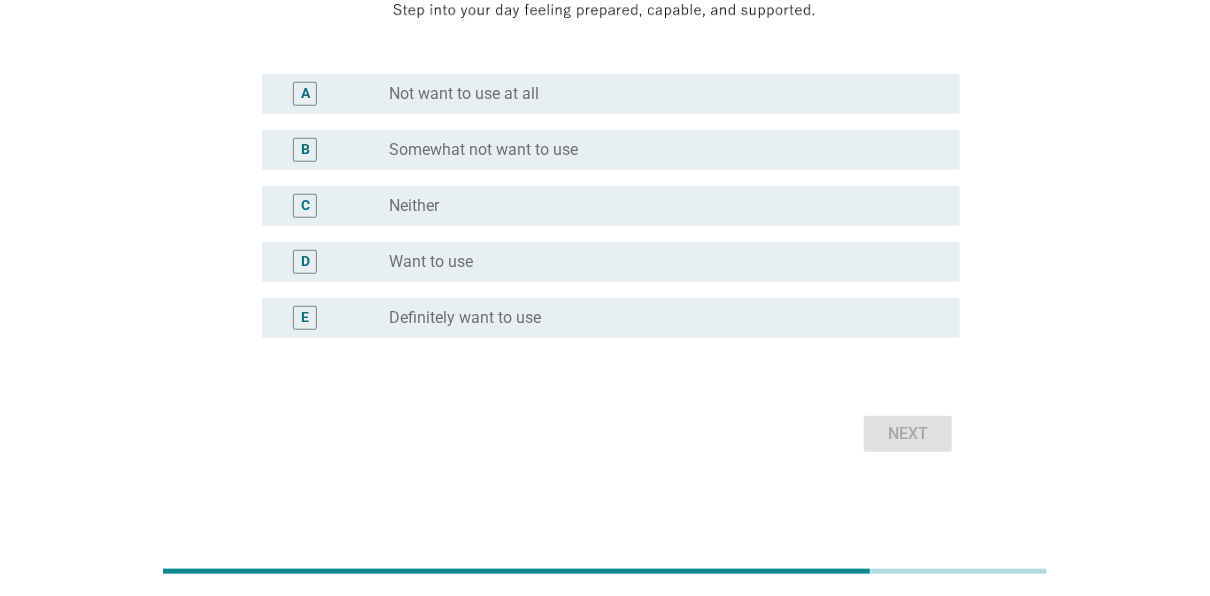 click on "Definitely want to use" at bounding box center [465, 318] 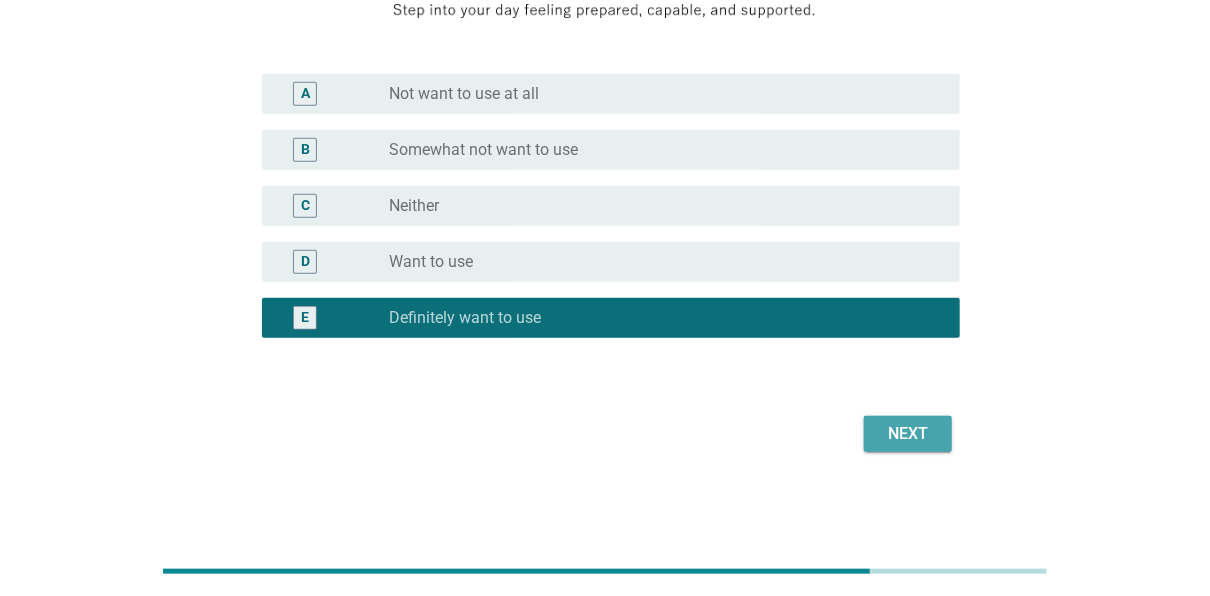click on "Next" at bounding box center (908, 434) 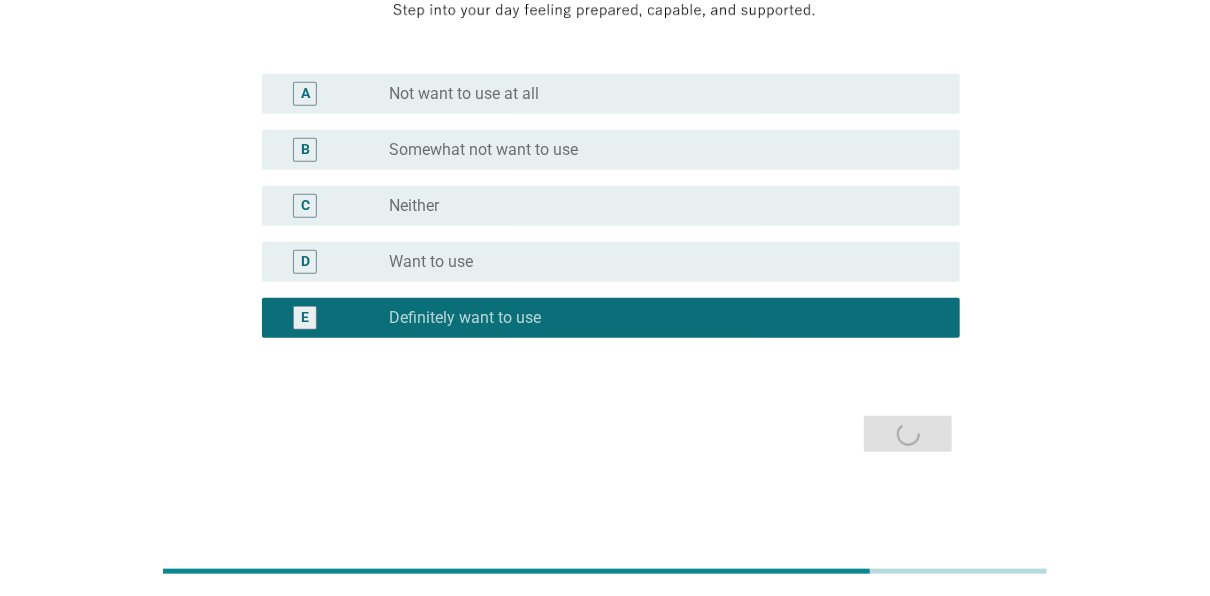 scroll, scrollTop: 0, scrollLeft: 0, axis: both 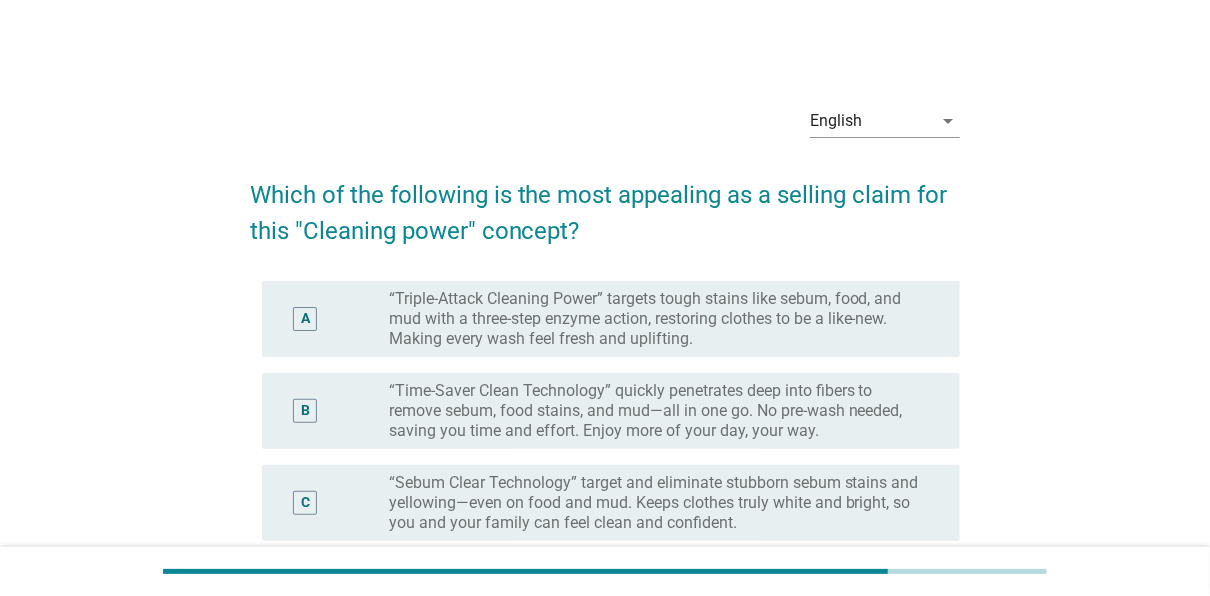 click on "“Time-Saver Clean Technology” quickly penetrates deep into fibers to remove sebum, food stains, and mud—all in one go. No pre-wash needed, saving you time and effort. Enjoy more of your day, your way." at bounding box center (659, 411) 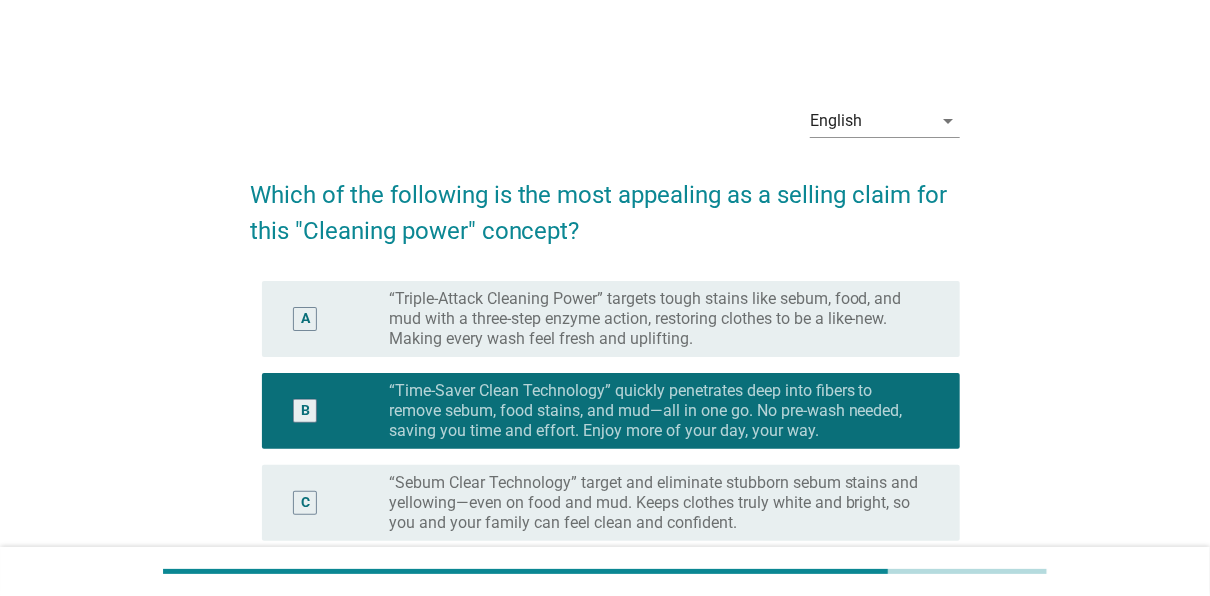 scroll, scrollTop: 202, scrollLeft: 0, axis: vertical 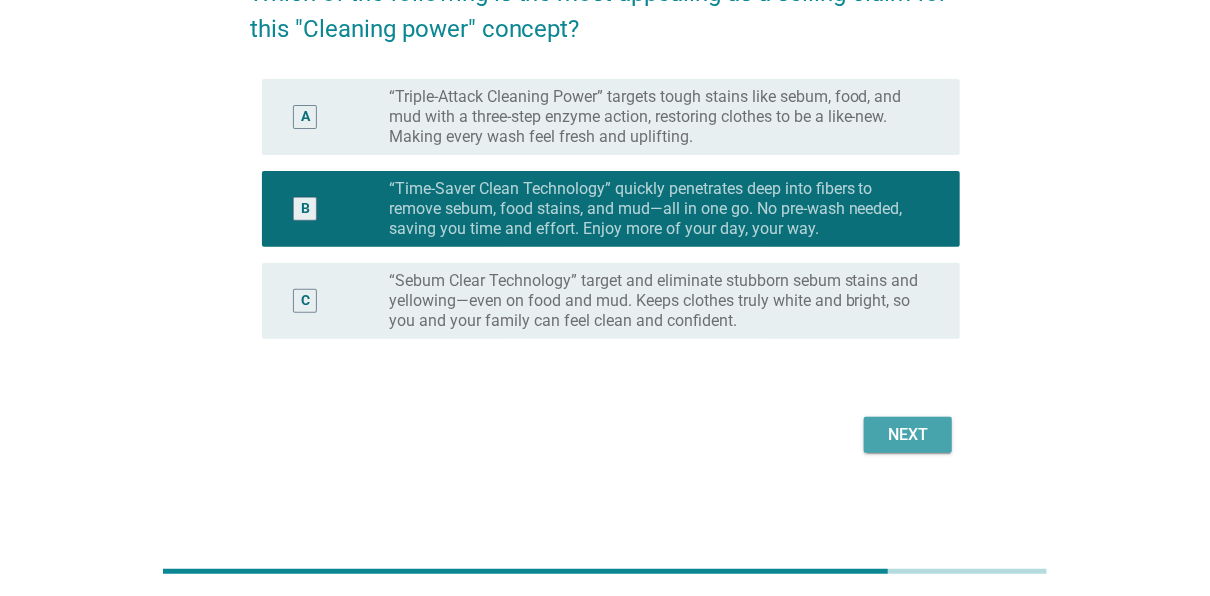 click on "Next" at bounding box center [908, 435] 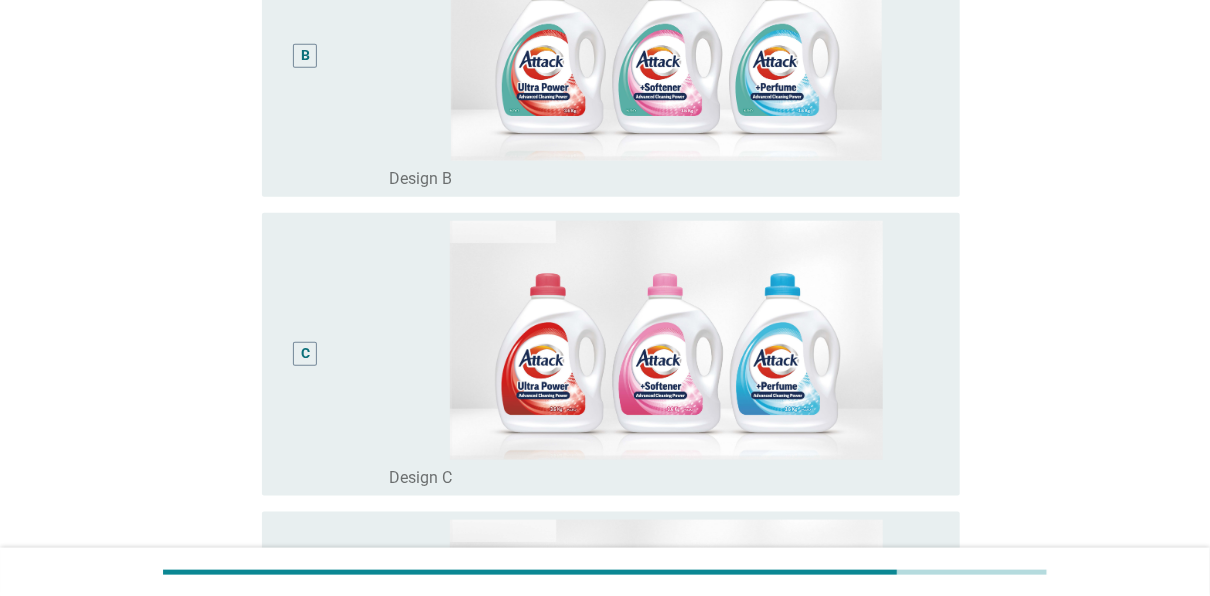 scroll, scrollTop: 1120, scrollLeft: 0, axis: vertical 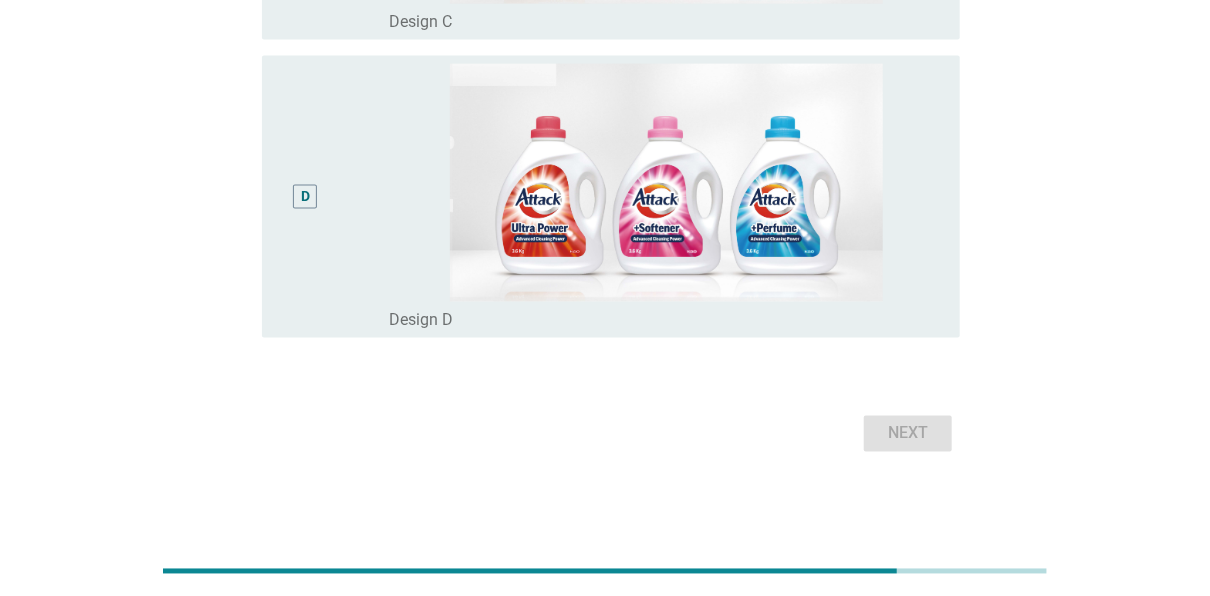 click on "D" at bounding box center (306, 197) 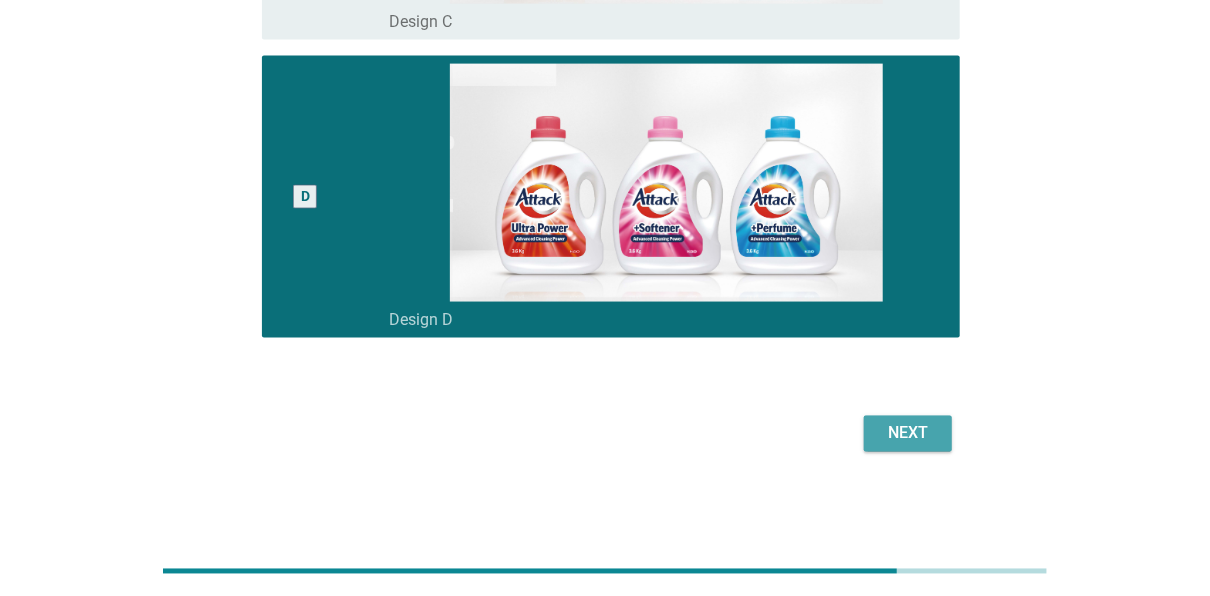 click on "Next" at bounding box center (908, 434) 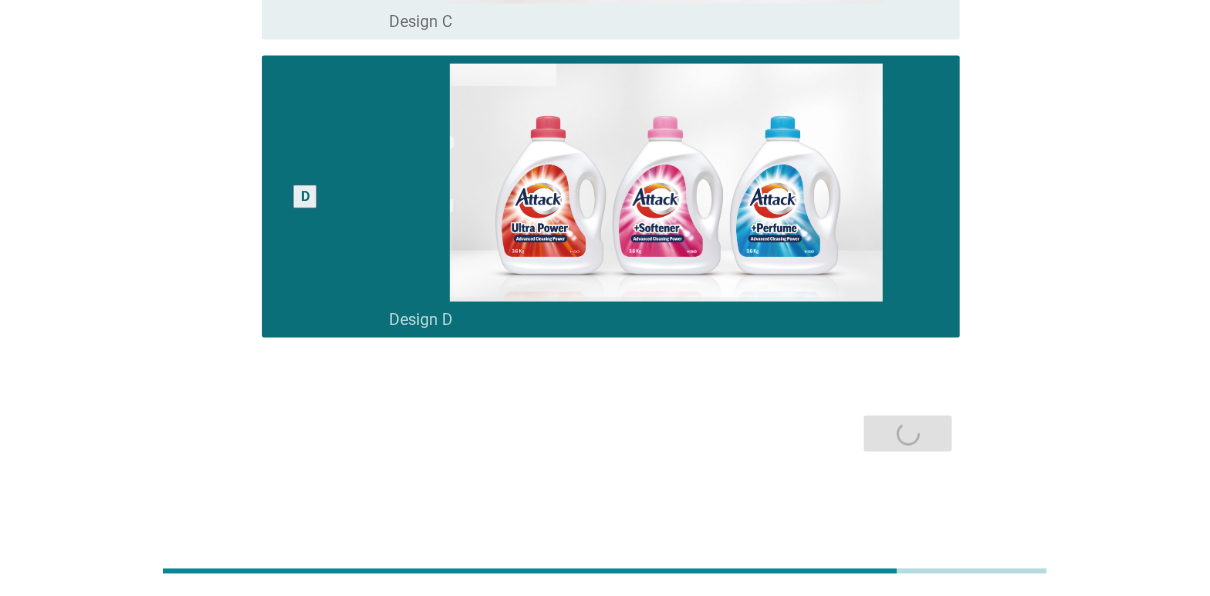 scroll, scrollTop: 0, scrollLeft: 0, axis: both 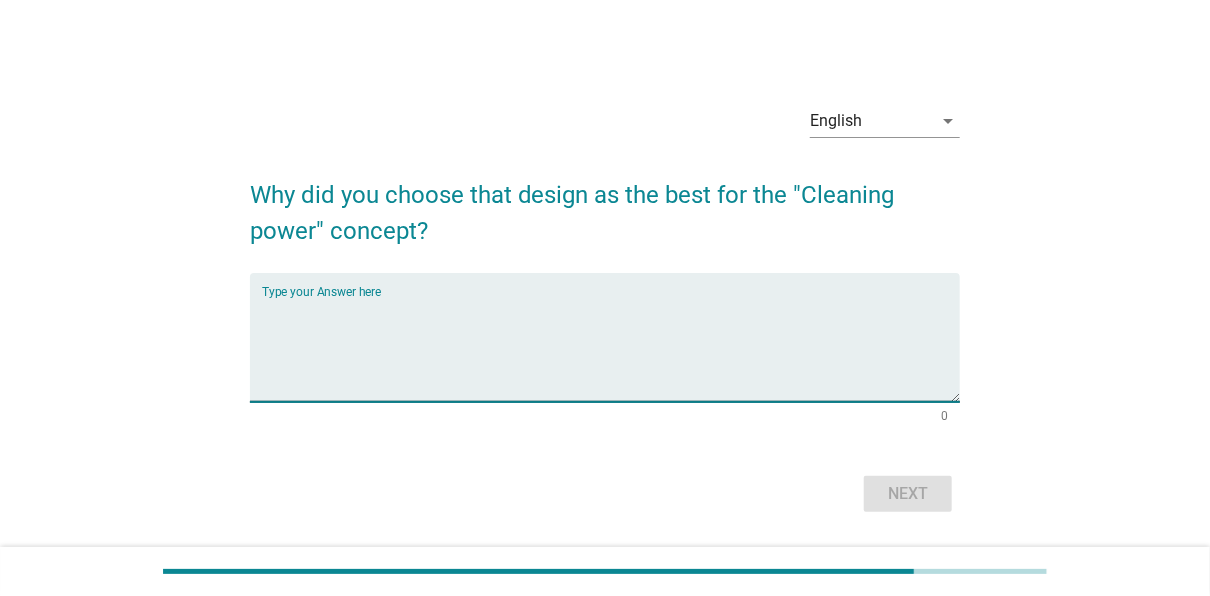 click at bounding box center [611, 349] 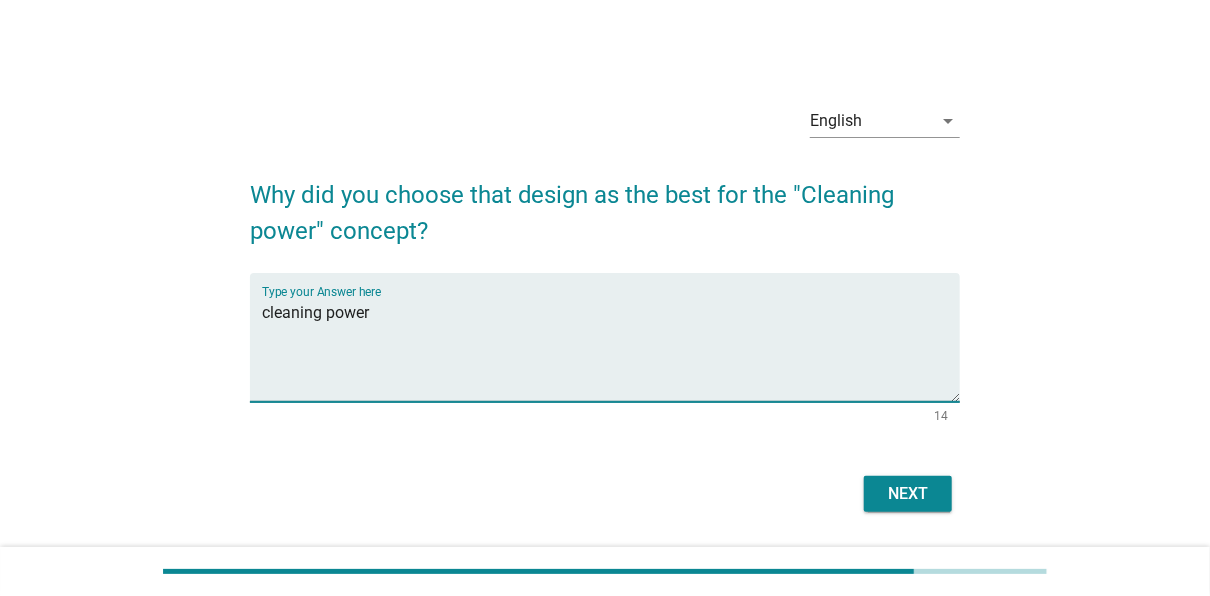 type on "cleaning power" 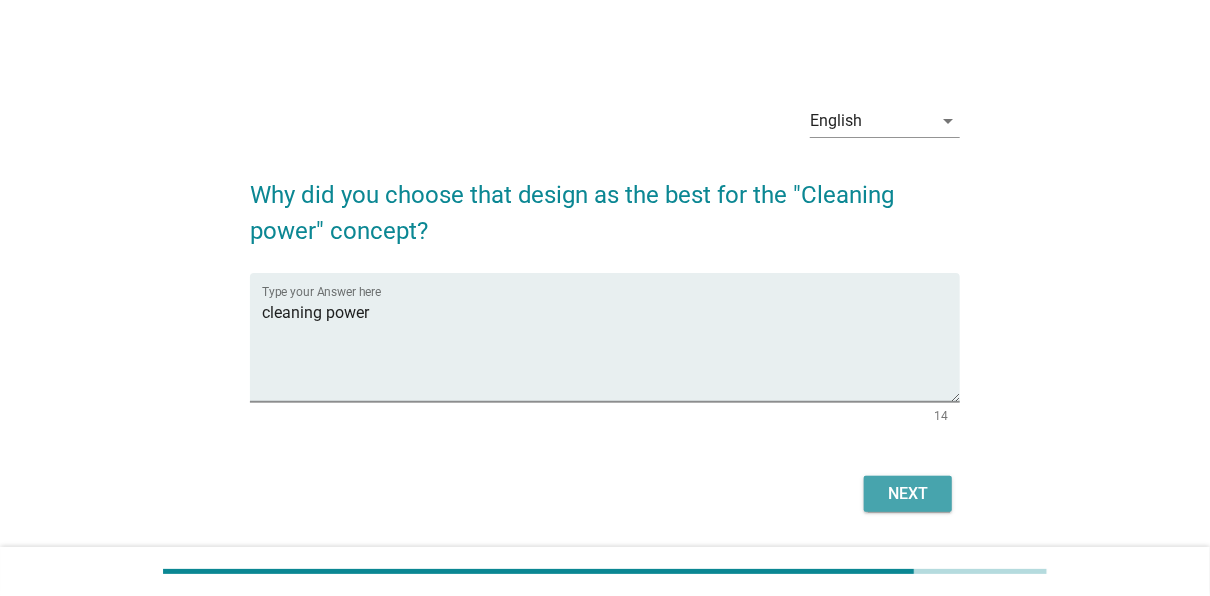 click on "Next" at bounding box center [908, 494] 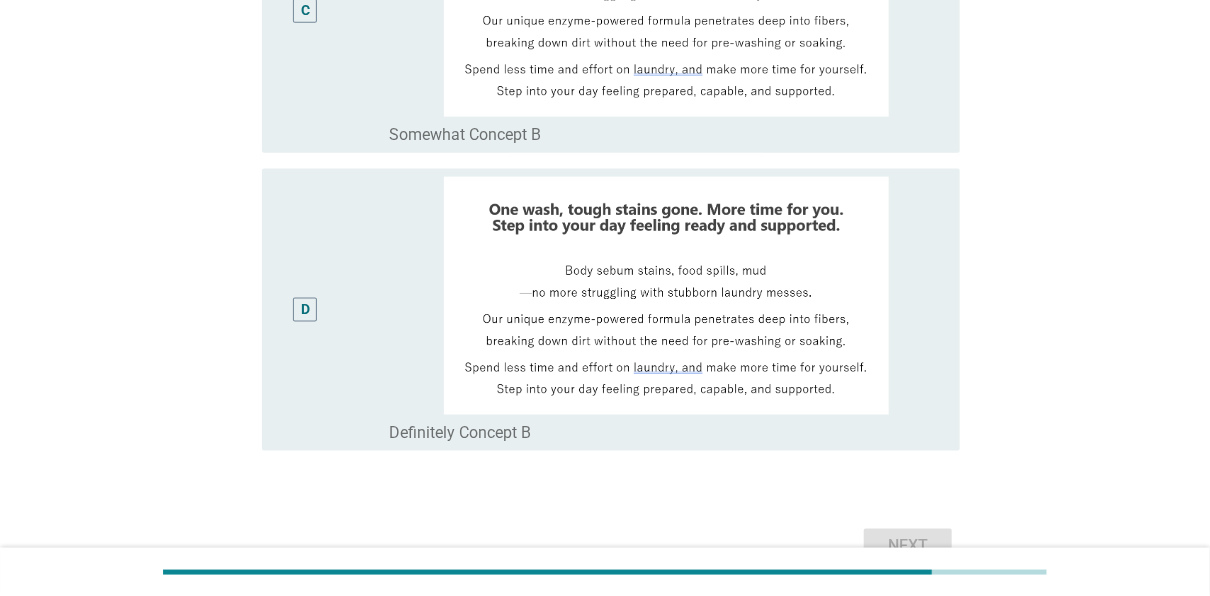 scroll, scrollTop: 1084, scrollLeft: 0, axis: vertical 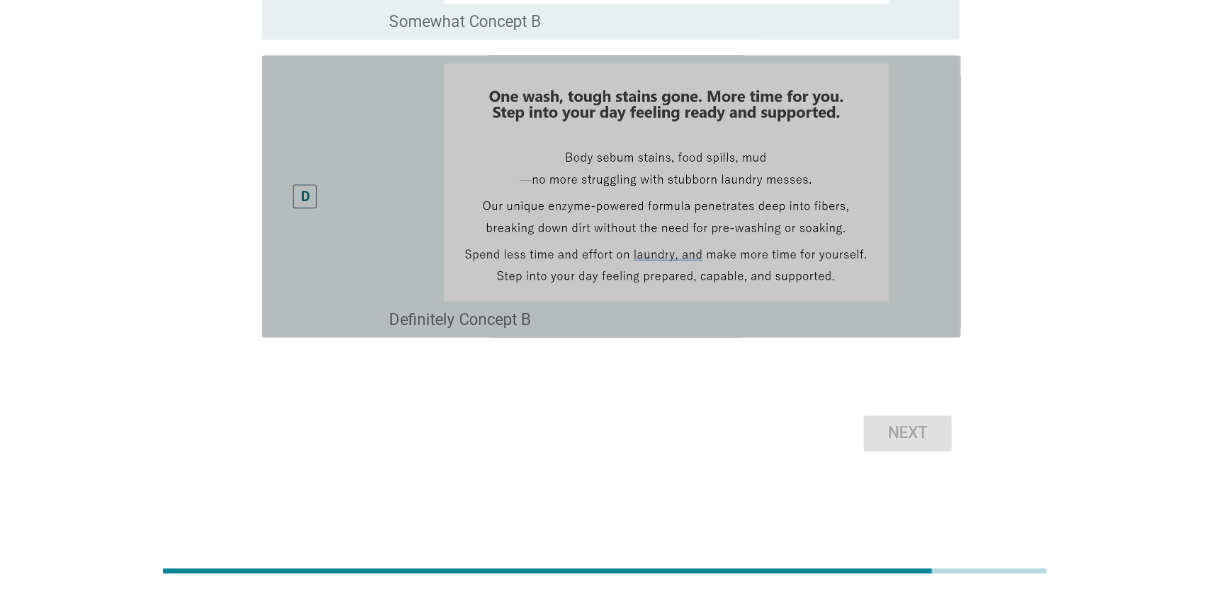 click on "D" at bounding box center (306, 197) 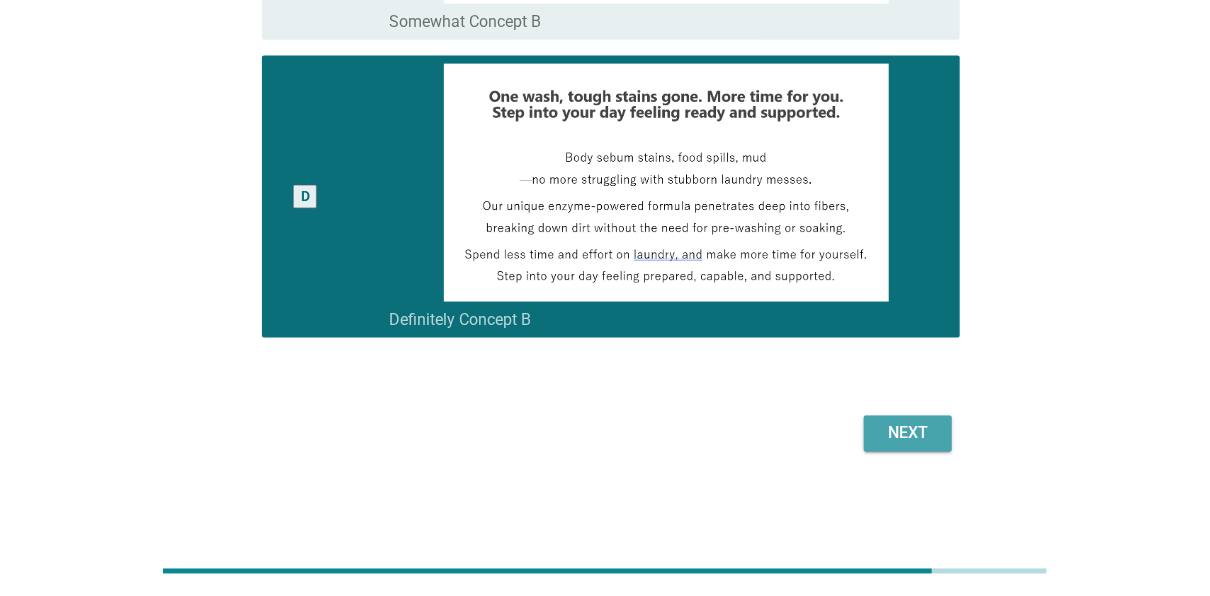 click on "Next" at bounding box center [908, 434] 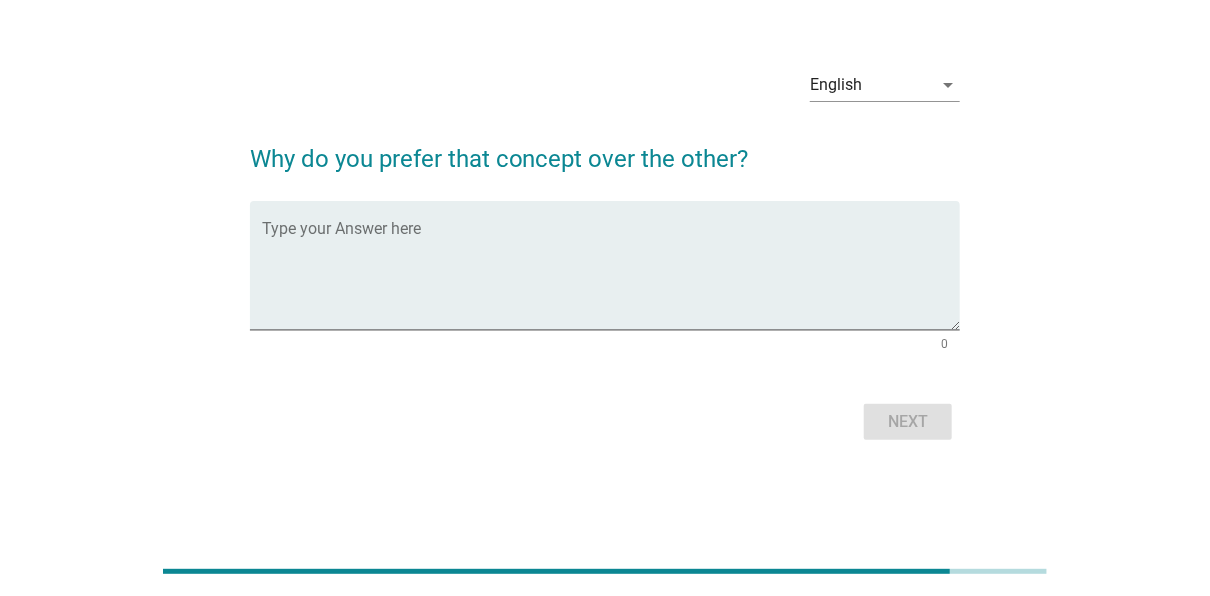 scroll, scrollTop: 0, scrollLeft: 0, axis: both 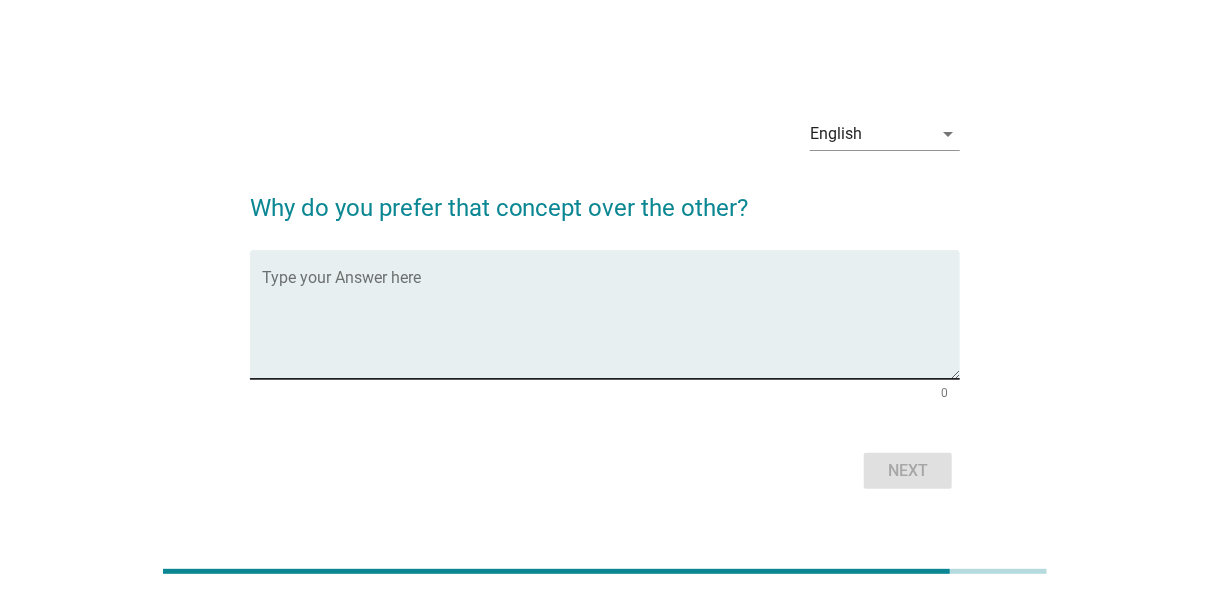 click at bounding box center [611, 326] 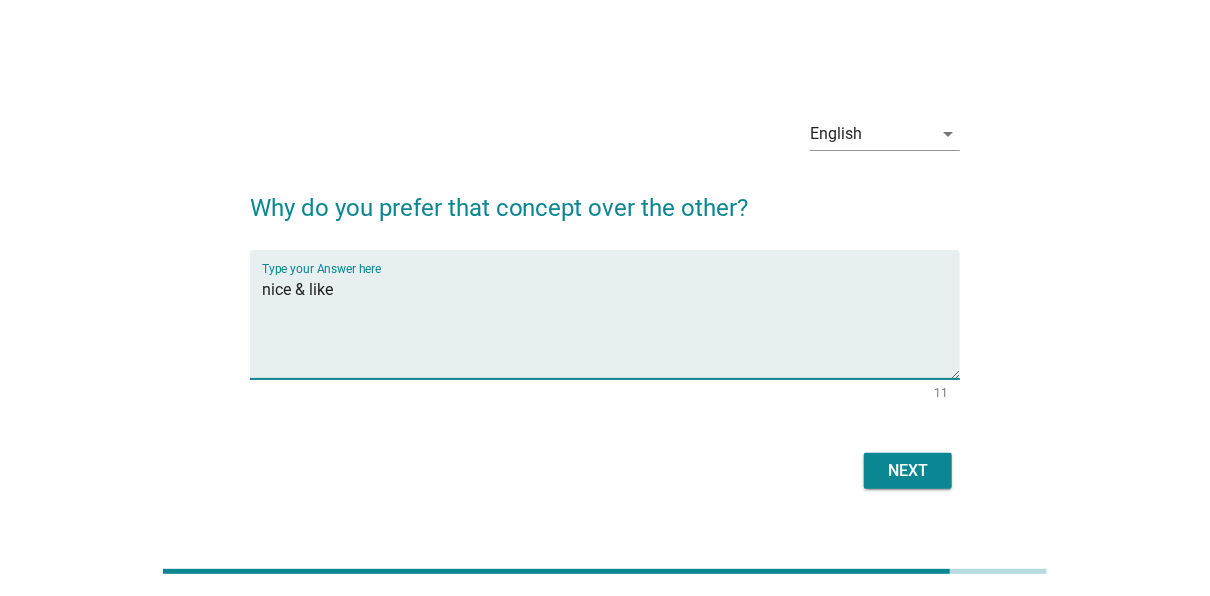 type on "nice & like" 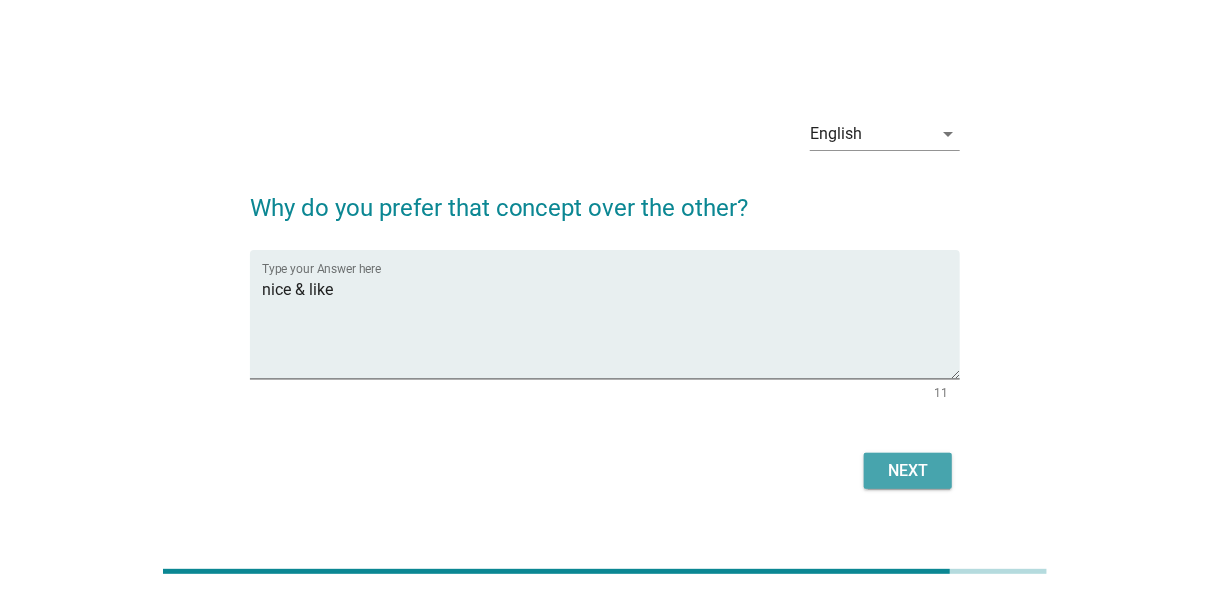 click on "Next" at bounding box center [908, 471] 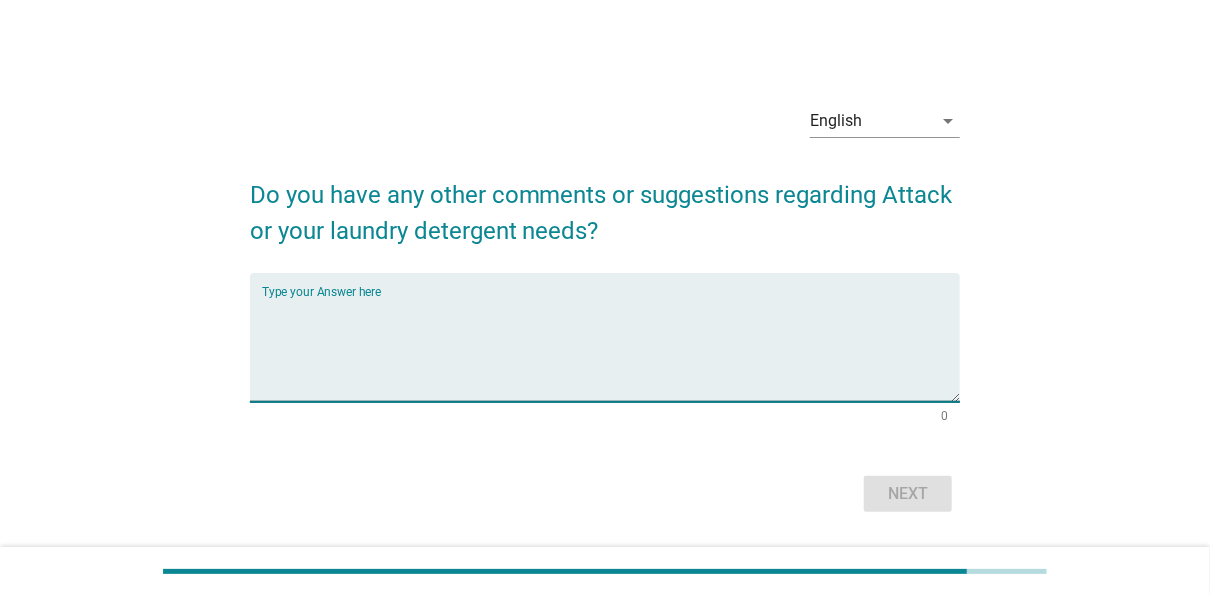 click at bounding box center [611, 349] 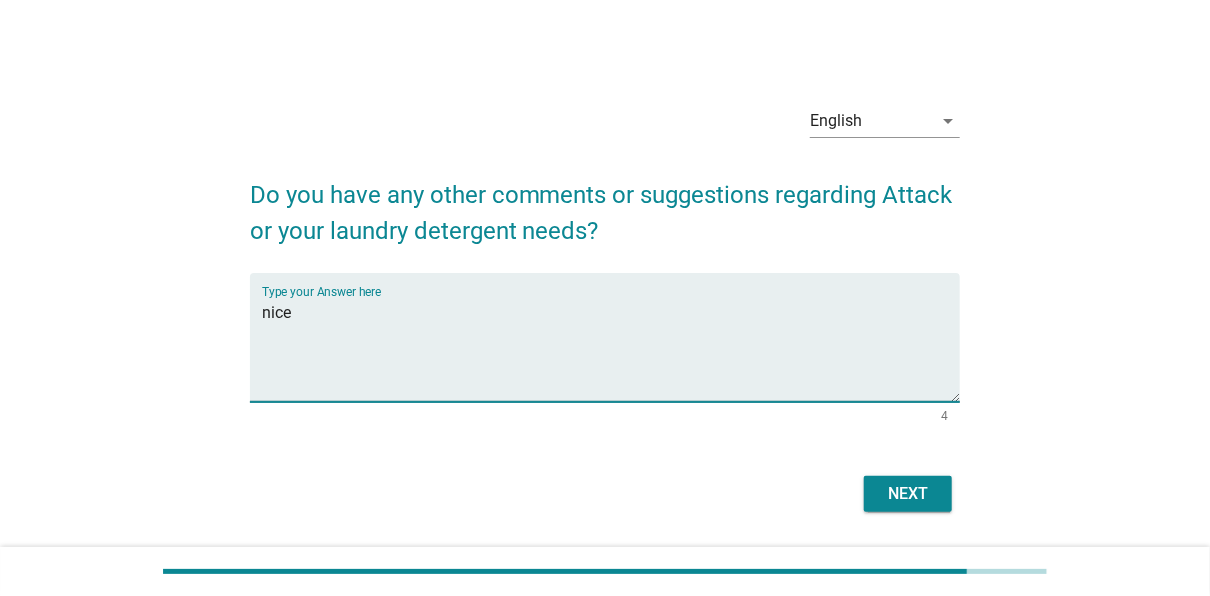 type on "nice" 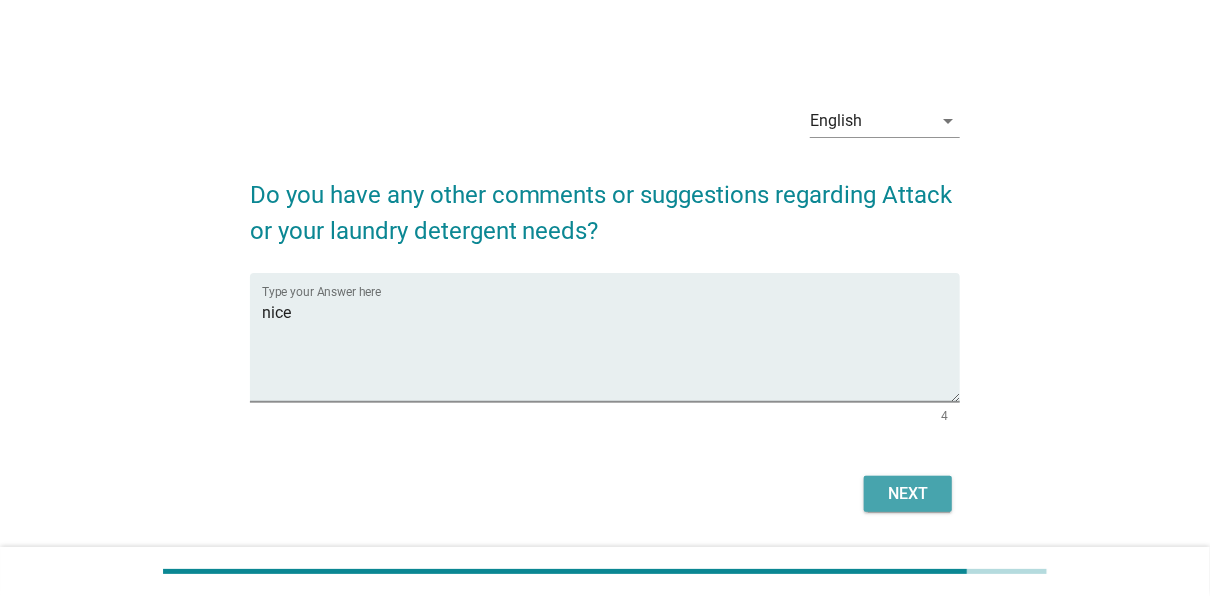 click on "Next" at bounding box center [908, 494] 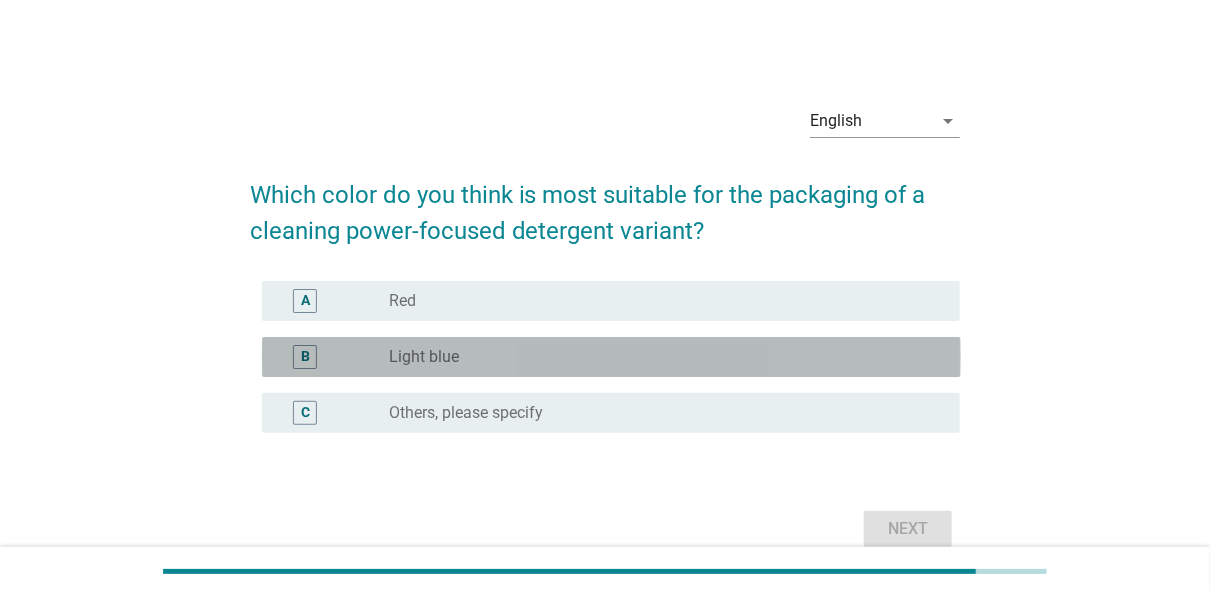 click on "radio_button_unchecked Light blue" at bounding box center (659, 357) 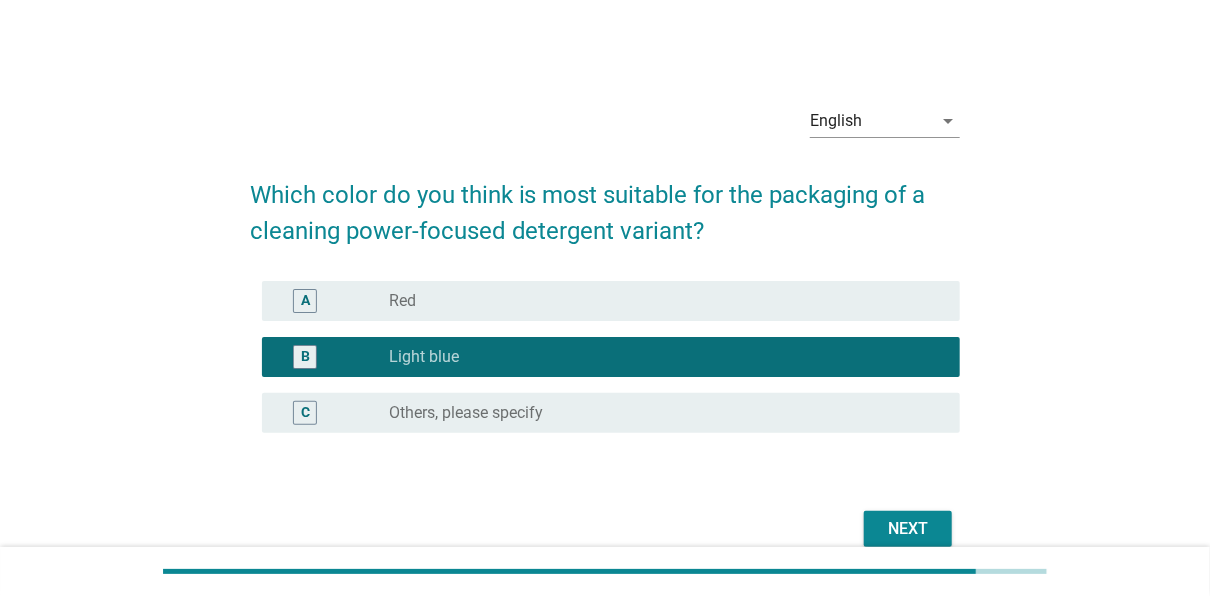 click on "Next" at bounding box center [605, 529] 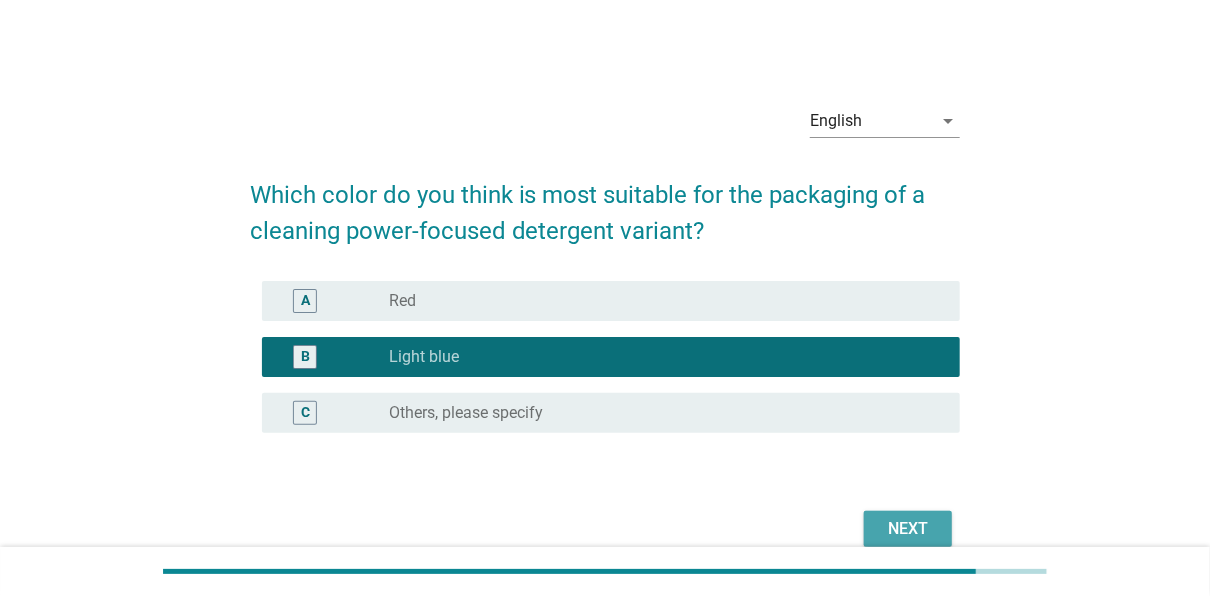 click on "Next" at bounding box center (908, 529) 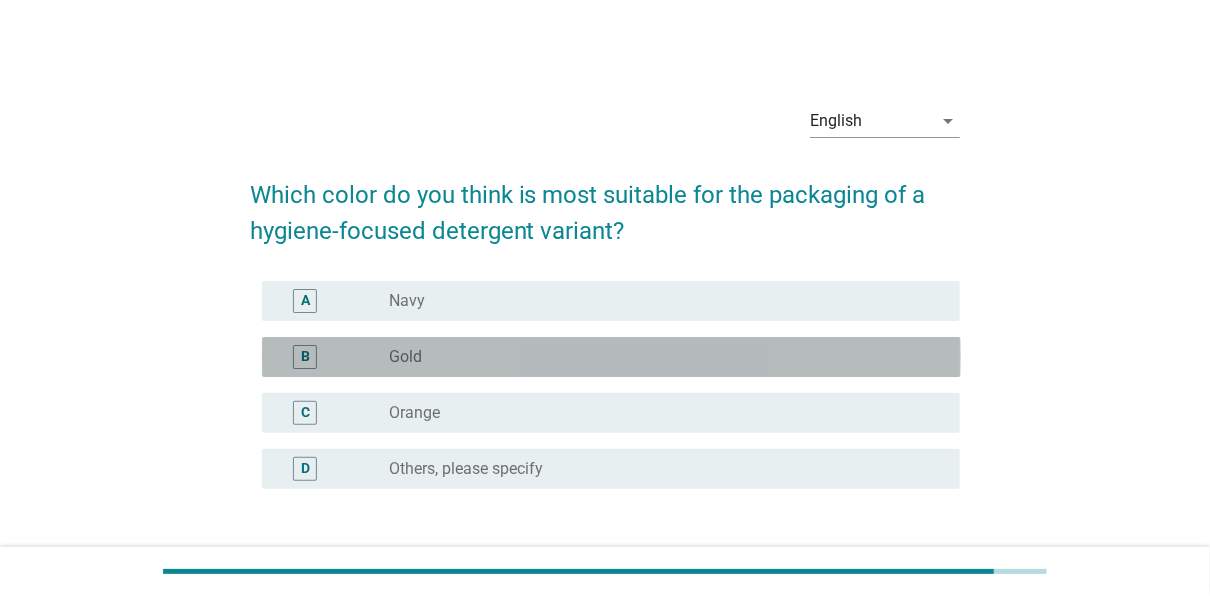 click on "radio_button_unchecked Gold" at bounding box center (667, 357) 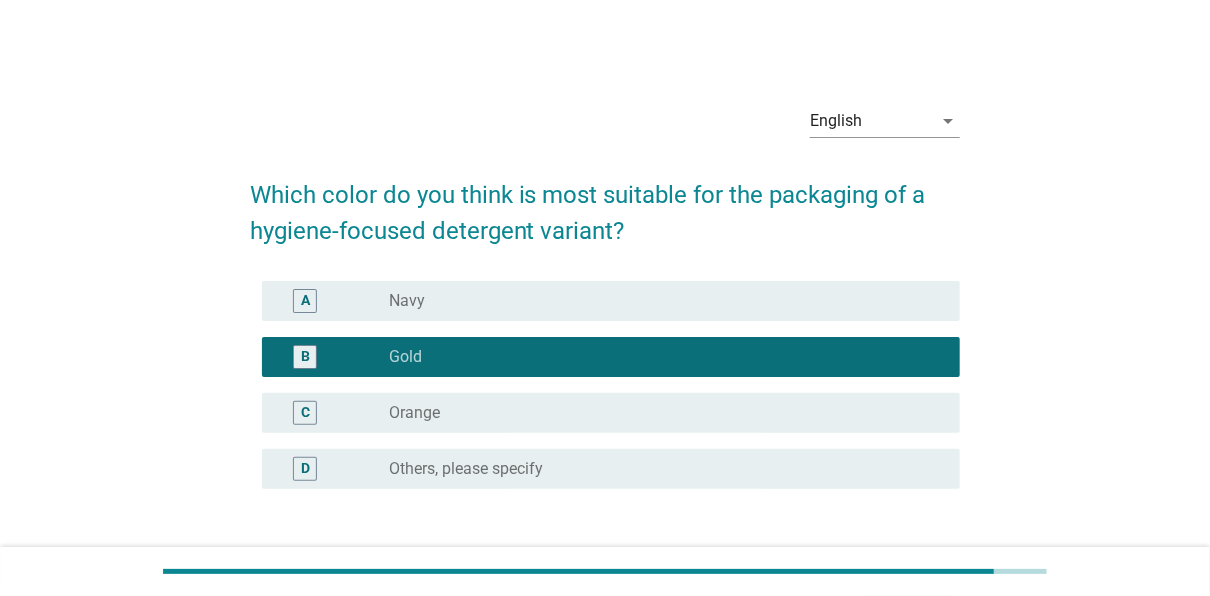 scroll, scrollTop: 150, scrollLeft: 0, axis: vertical 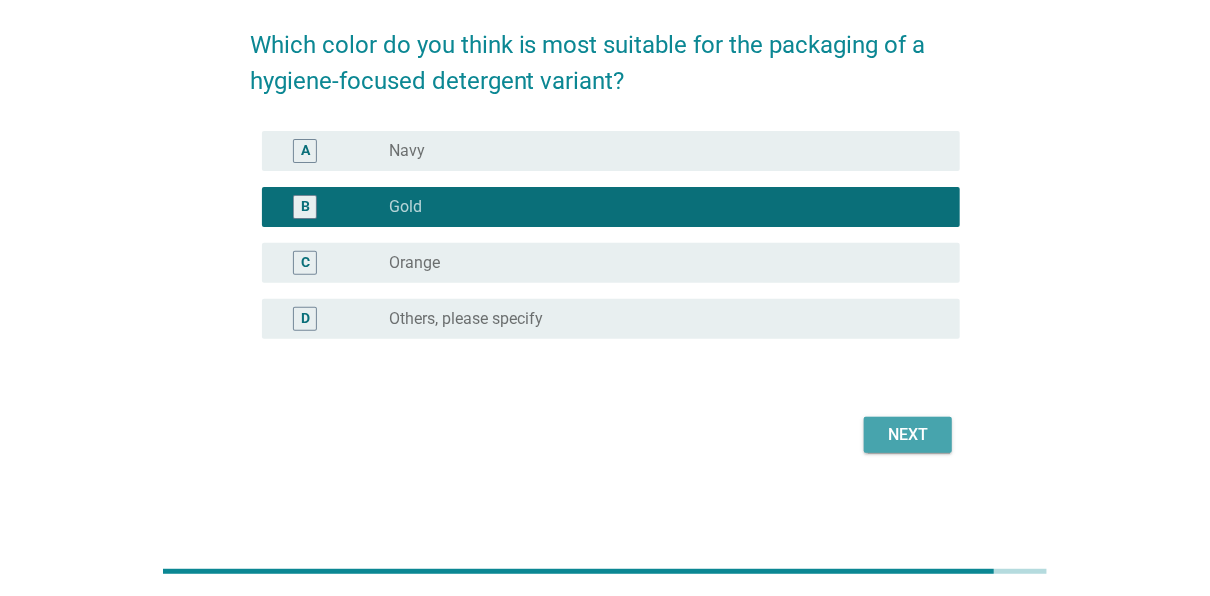 click on "Next" at bounding box center [908, 435] 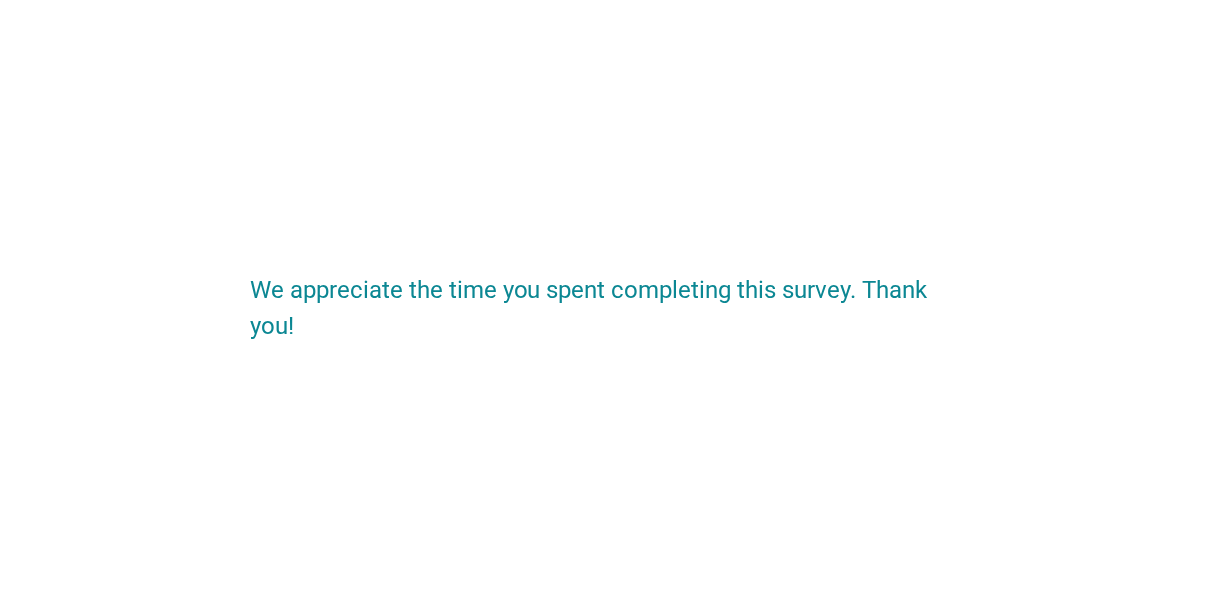 scroll, scrollTop: 0, scrollLeft: 0, axis: both 